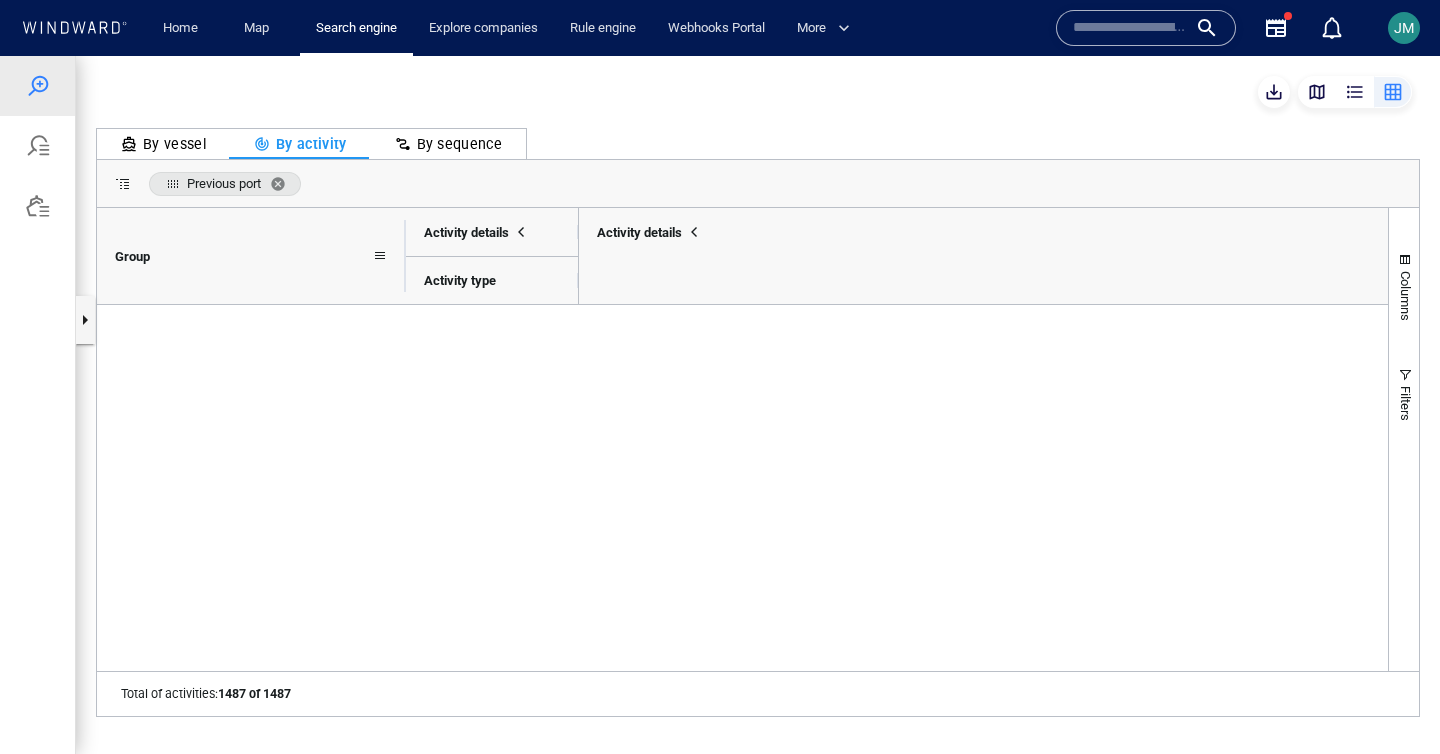 scroll, scrollTop: 0, scrollLeft: 0, axis: both 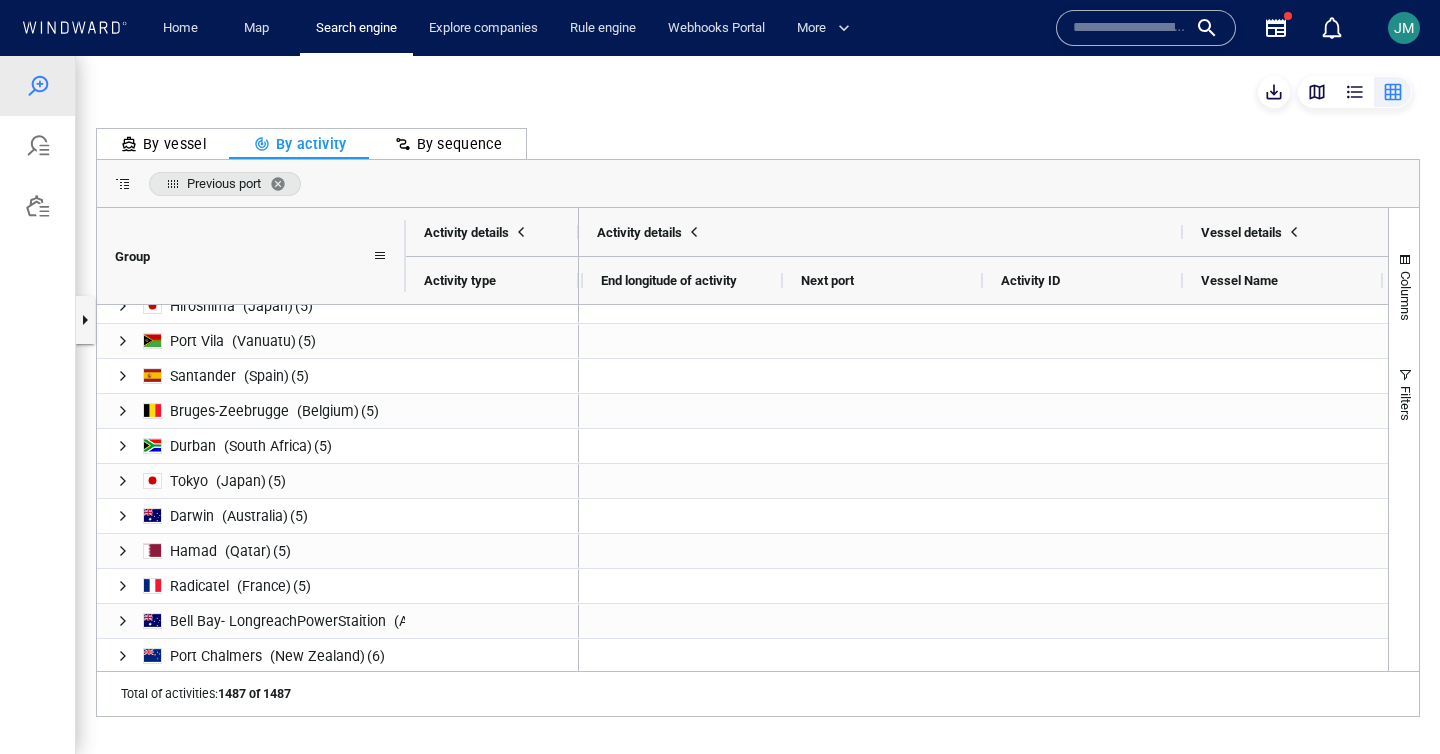 click on "Name N/A IMO MMSI Call sign N/A Class N/A No positional data 0" at bounding box center (1204, 28) 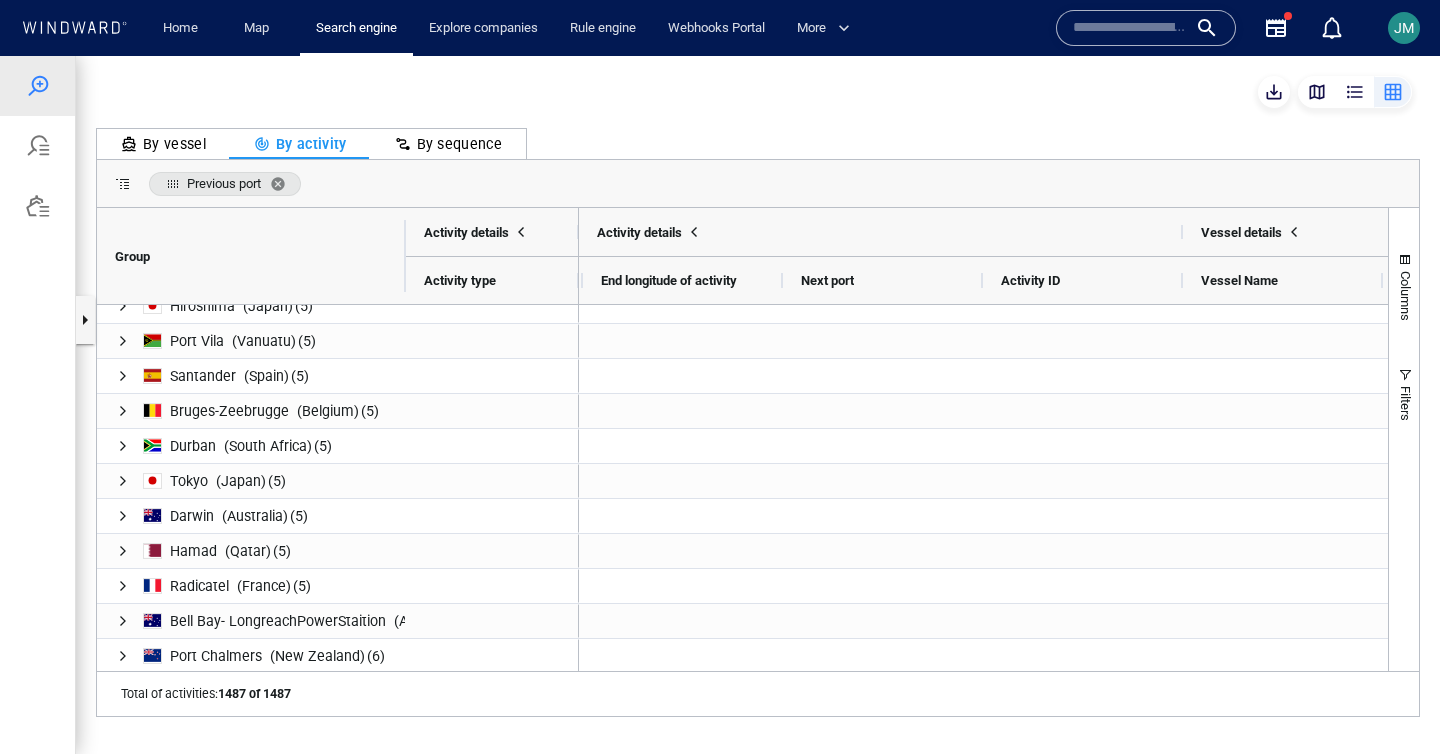 click at bounding box center (1130, 28) 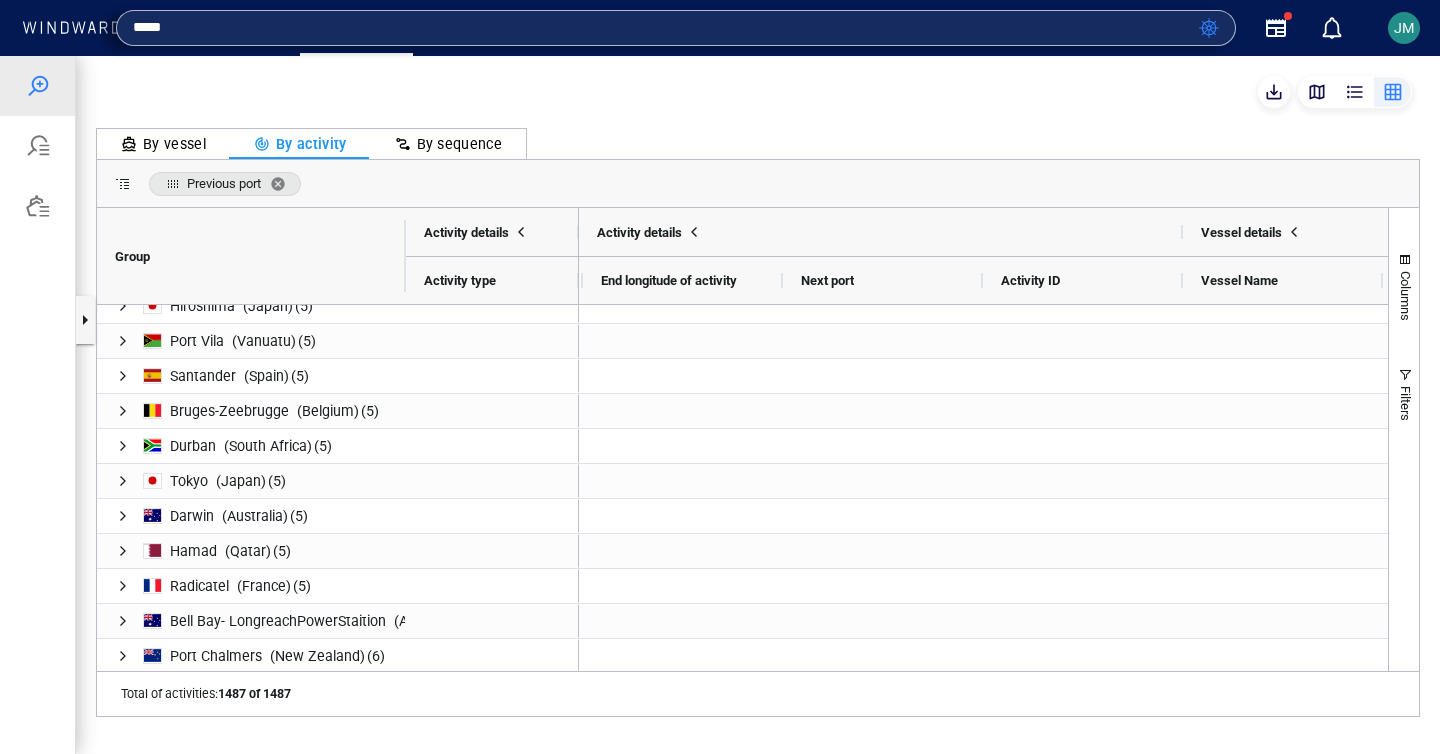 type on "*****" 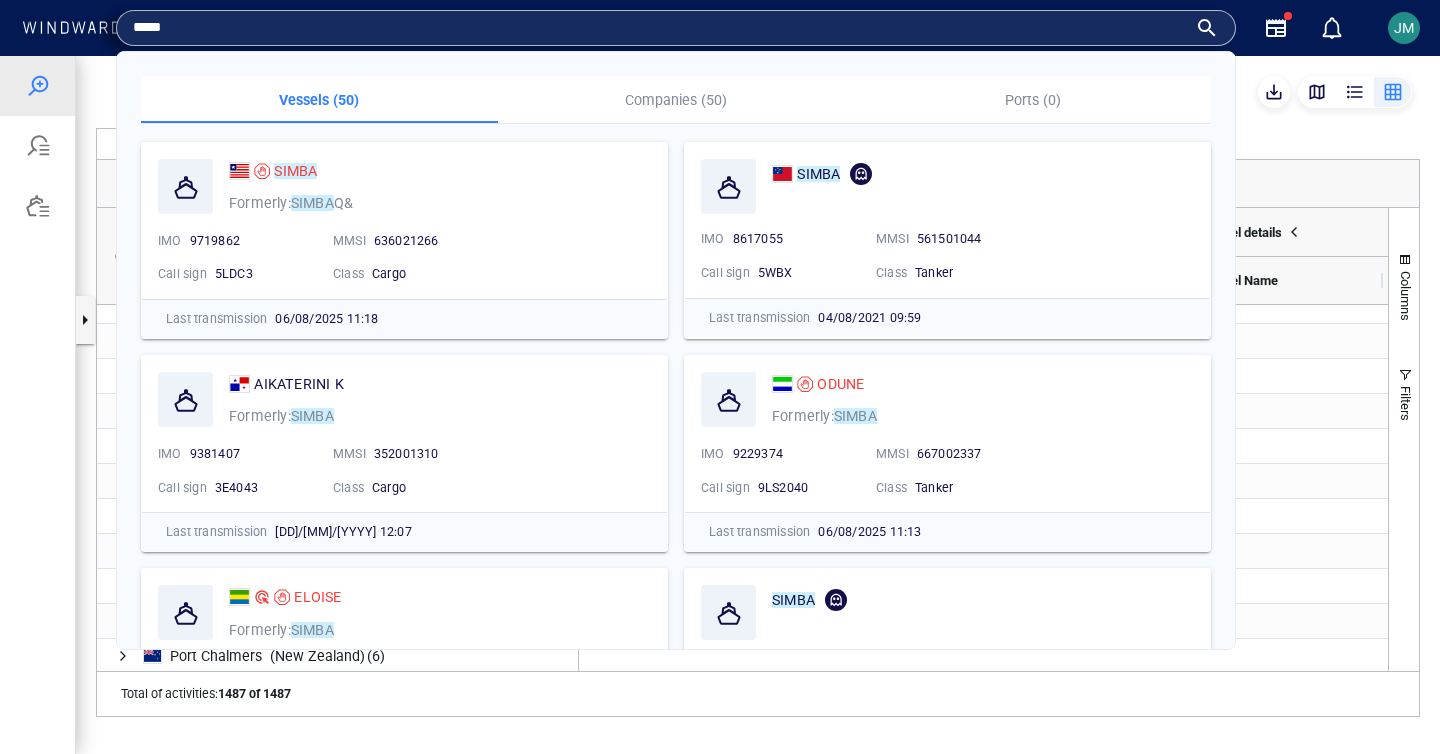 click on "SIMBA" at bounding box center [295, 171] 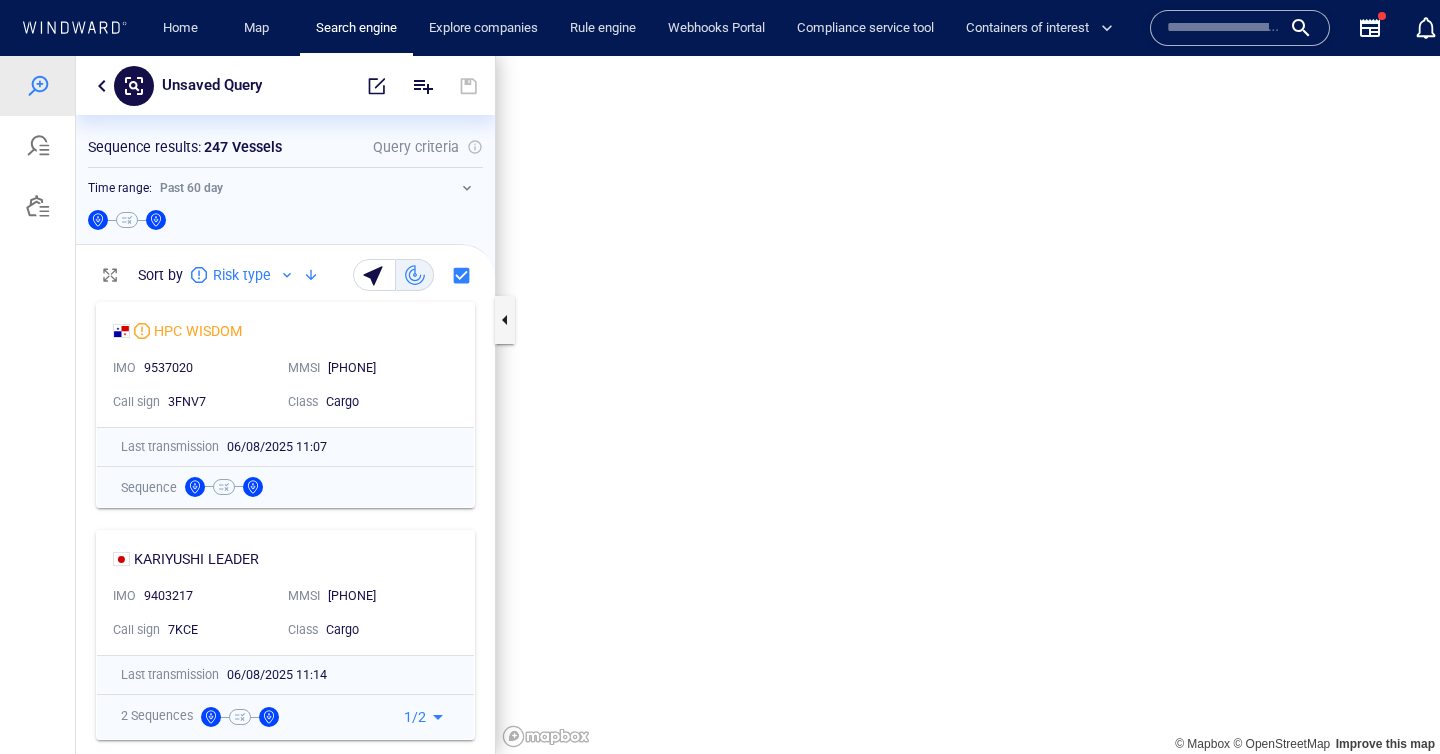 scroll, scrollTop: 0, scrollLeft: 0, axis: both 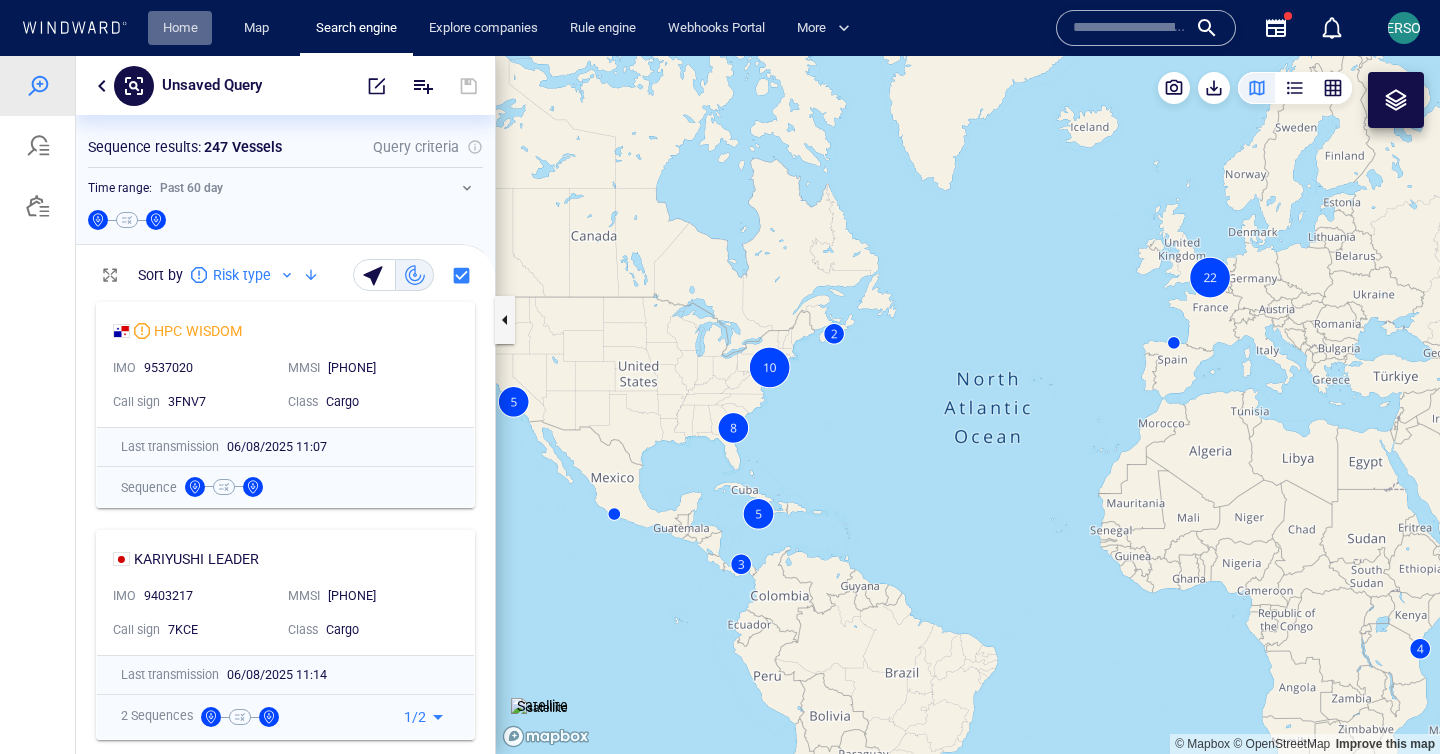 click on "Home" at bounding box center (180, 28) 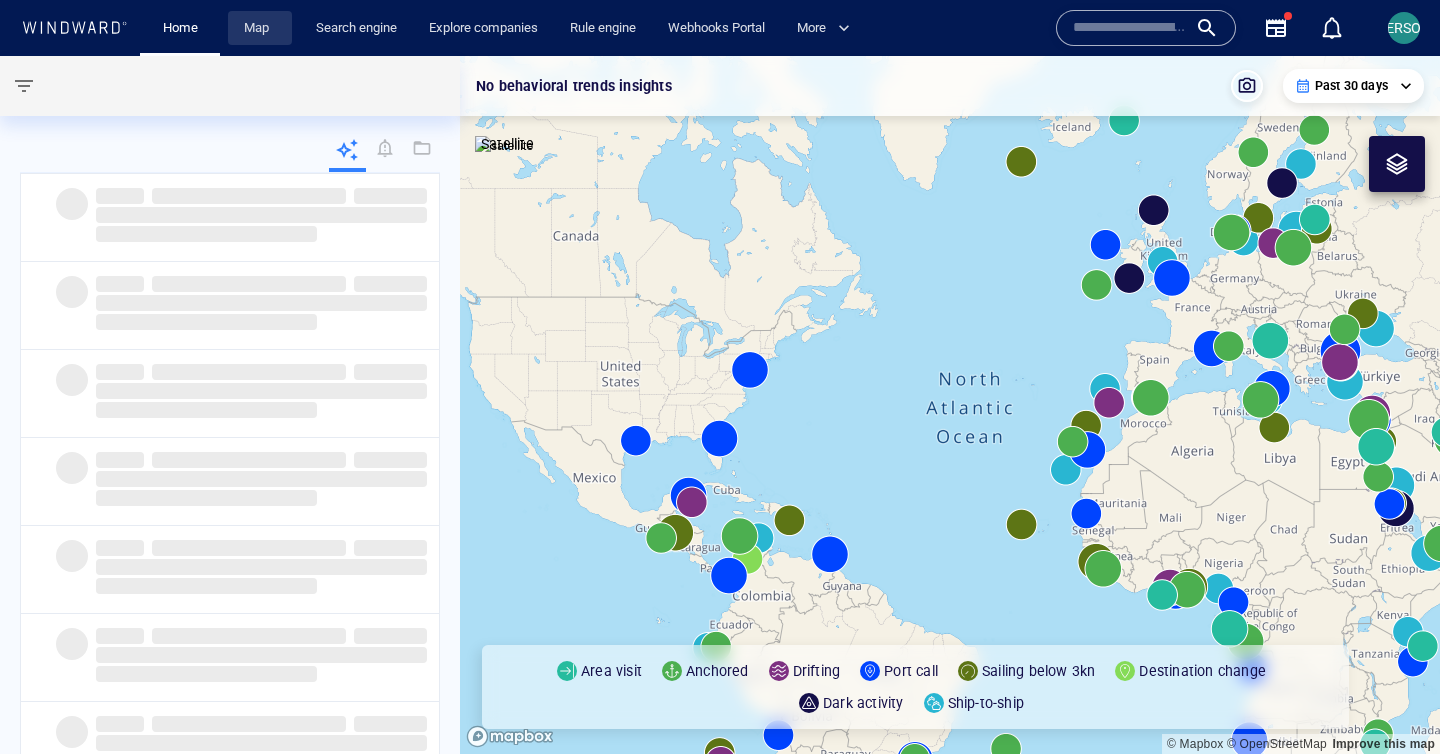 click on "Map" at bounding box center (260, 28) 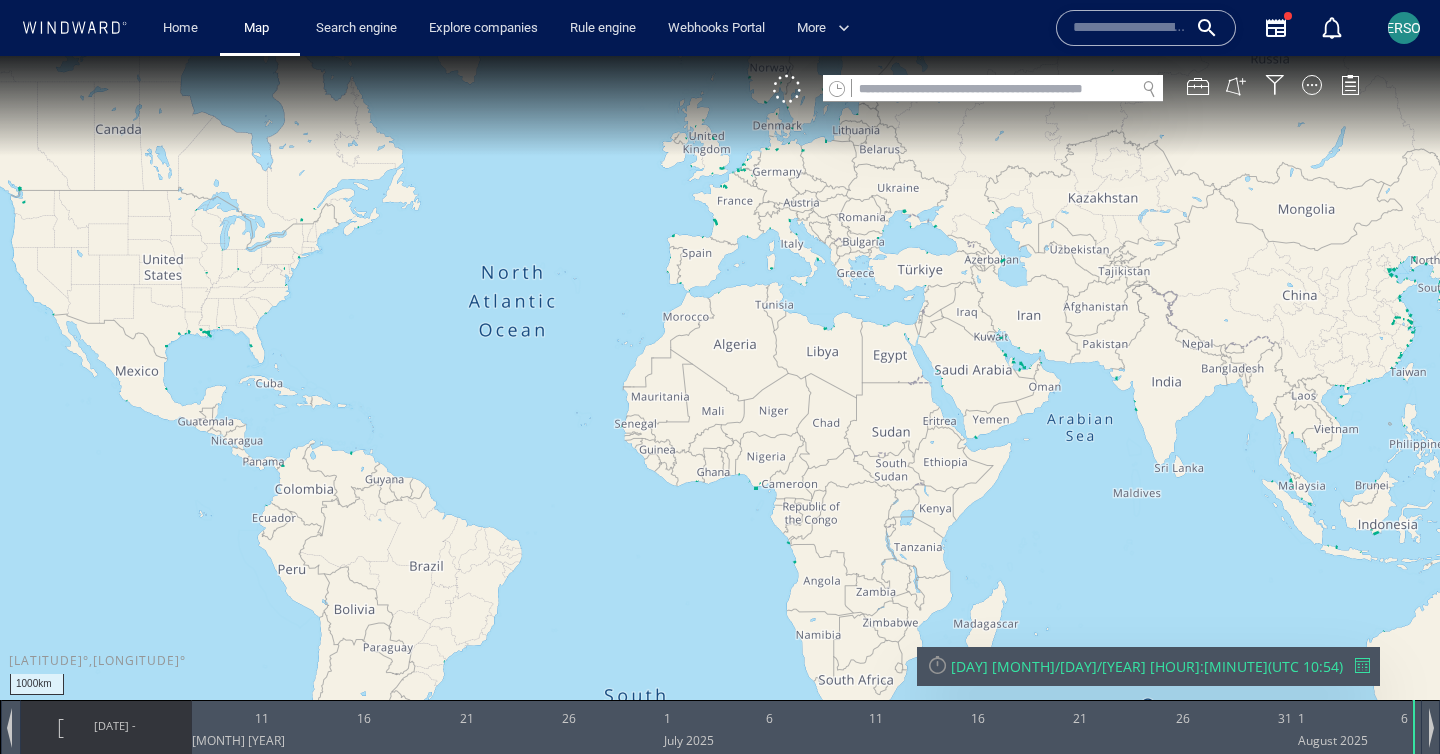 drag, startPoint x: 1052, startPoint y: 469, endPoint x: 865, endPoint y: 415, distance: 194.6407 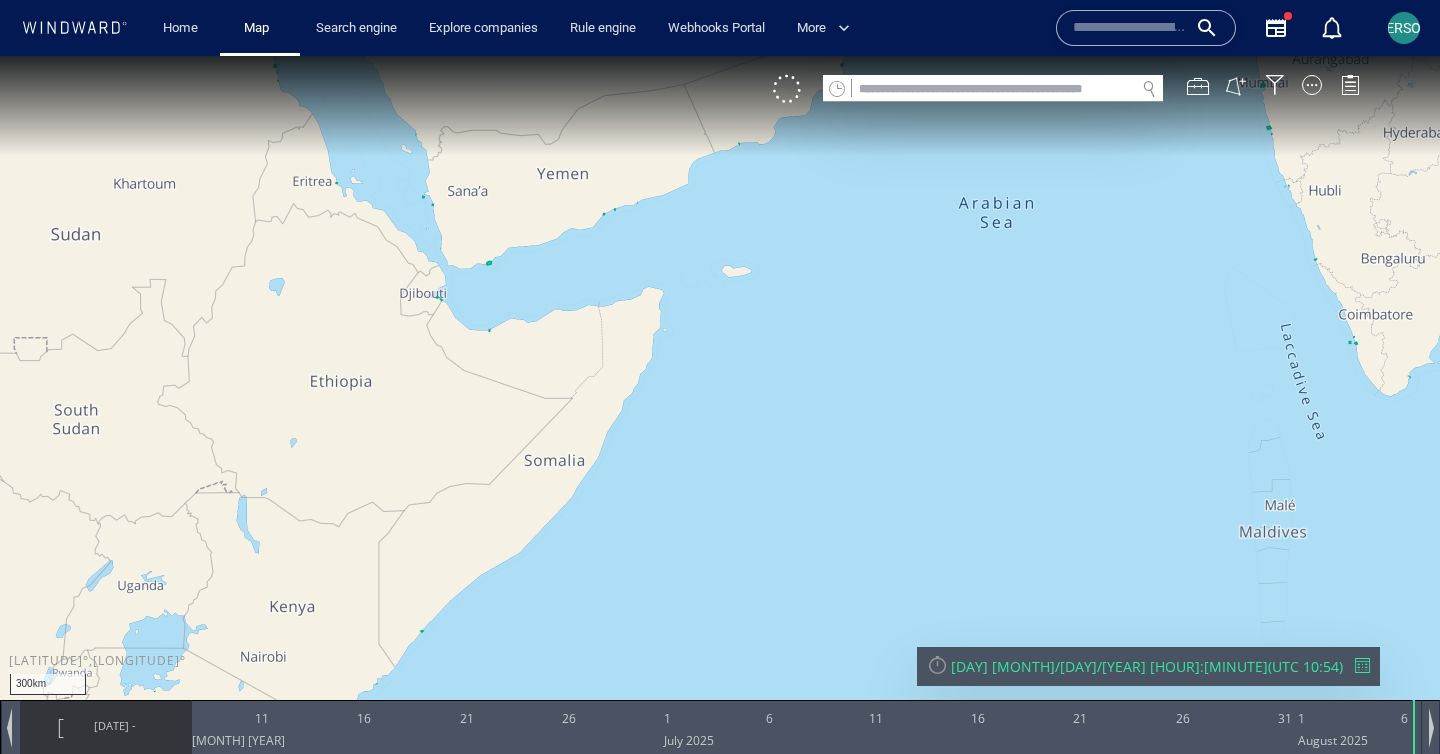 drag, startPoint x: 877, startPoint y: 411, endPoint x: 675, endPoint y: 411, distance: 202 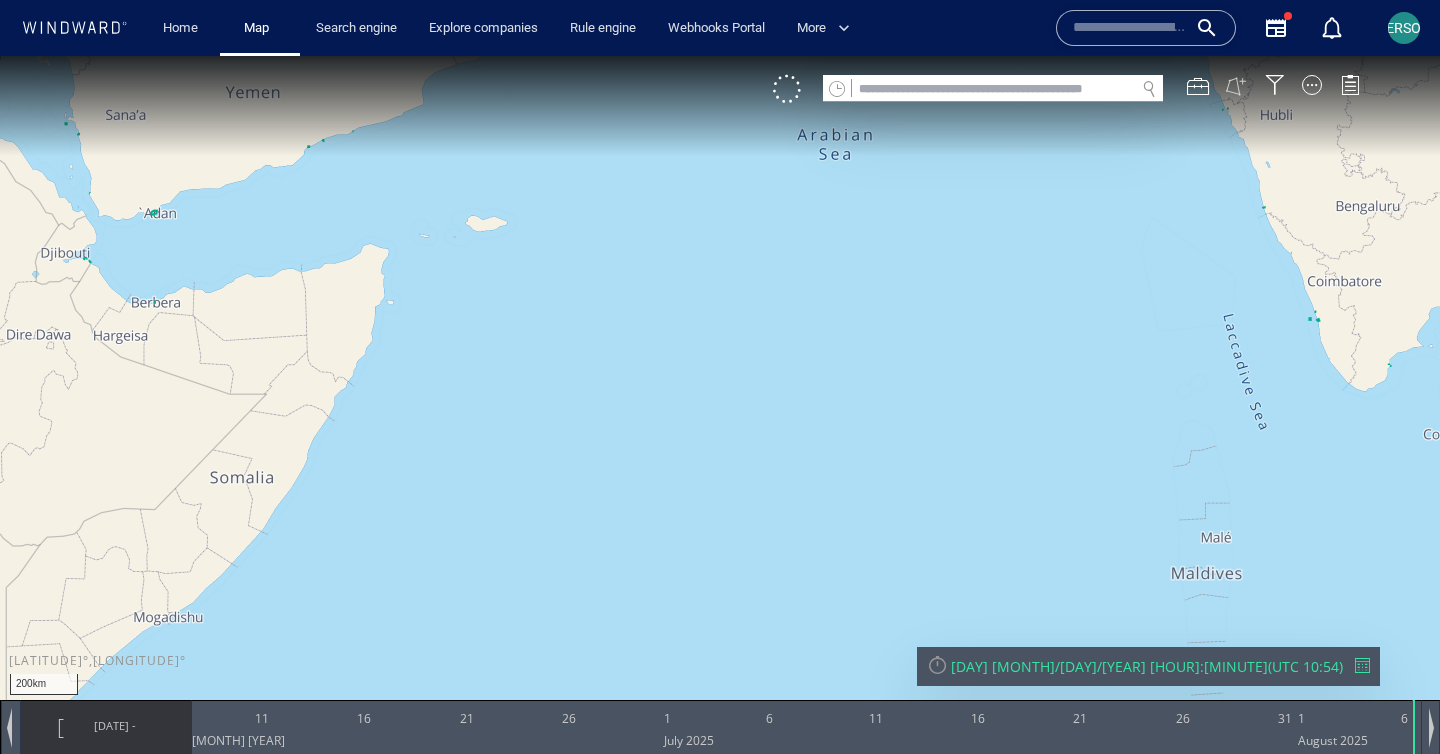 click at bounding box center [1236, 86] 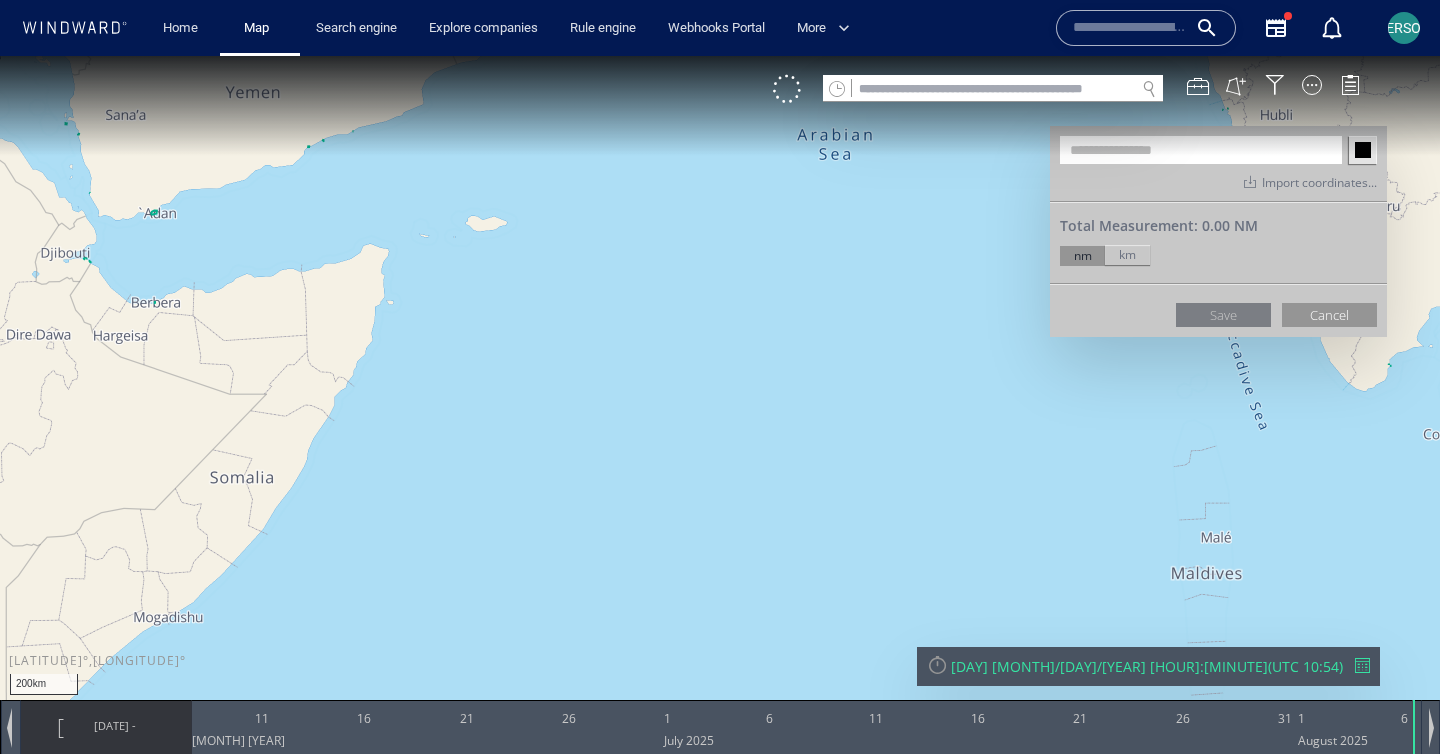 click at bounding box center (720, 395) 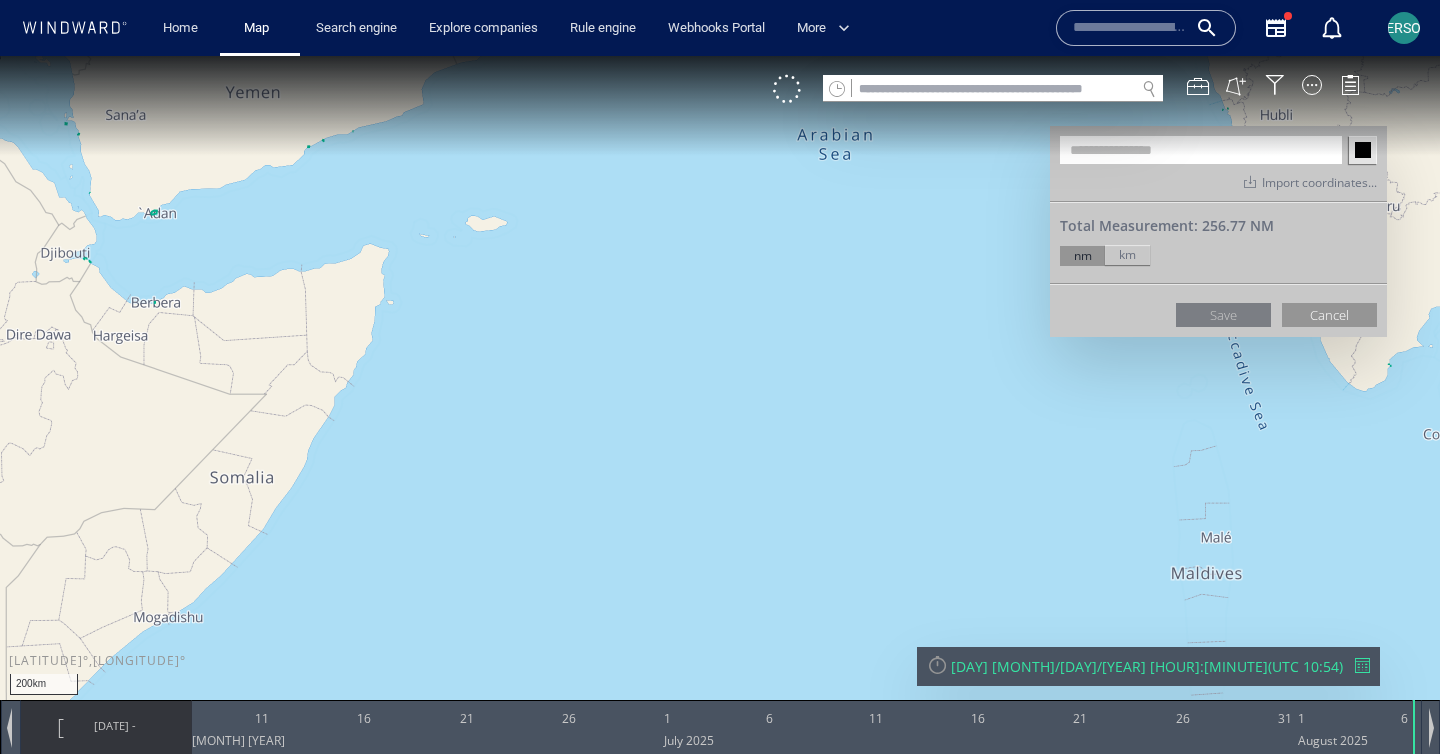 click at bounding box center [720, 395] 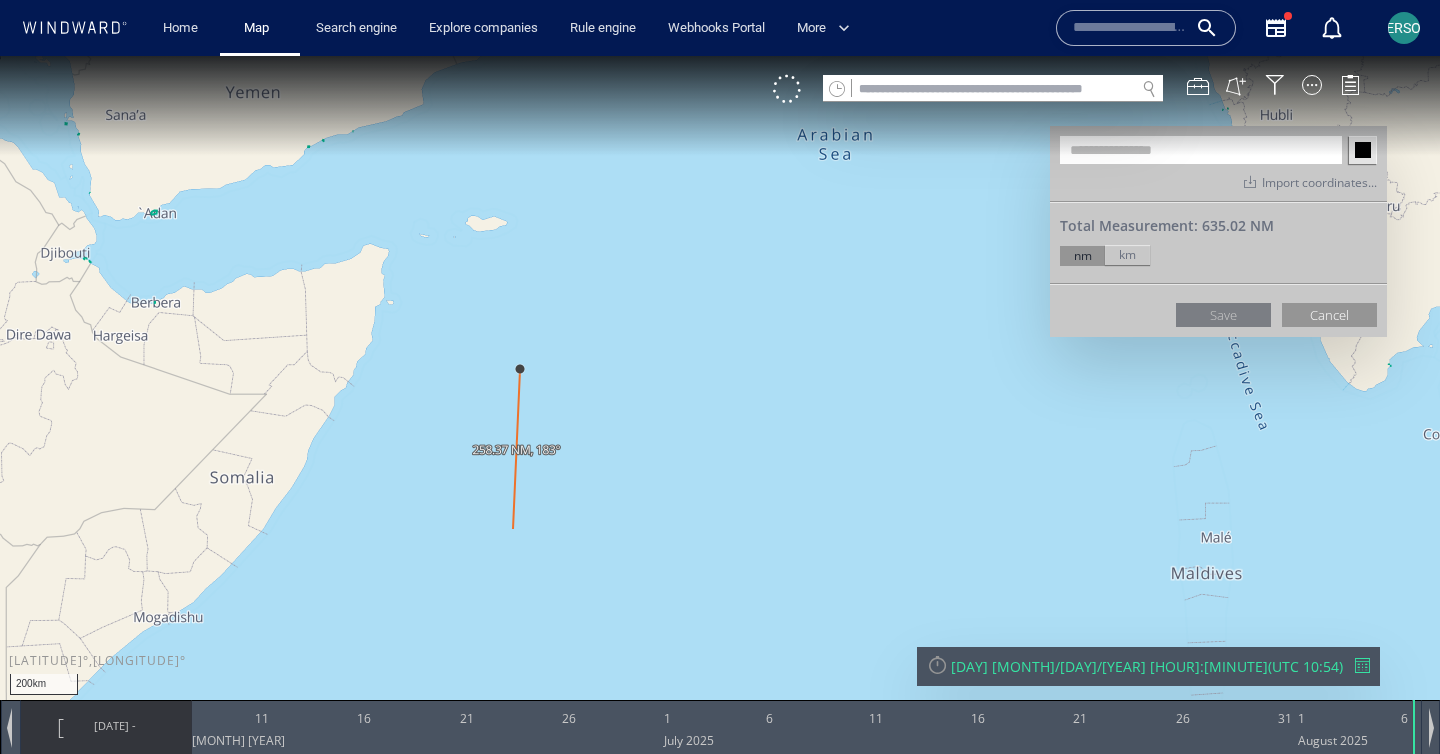 click at bounding box center [720, 395] 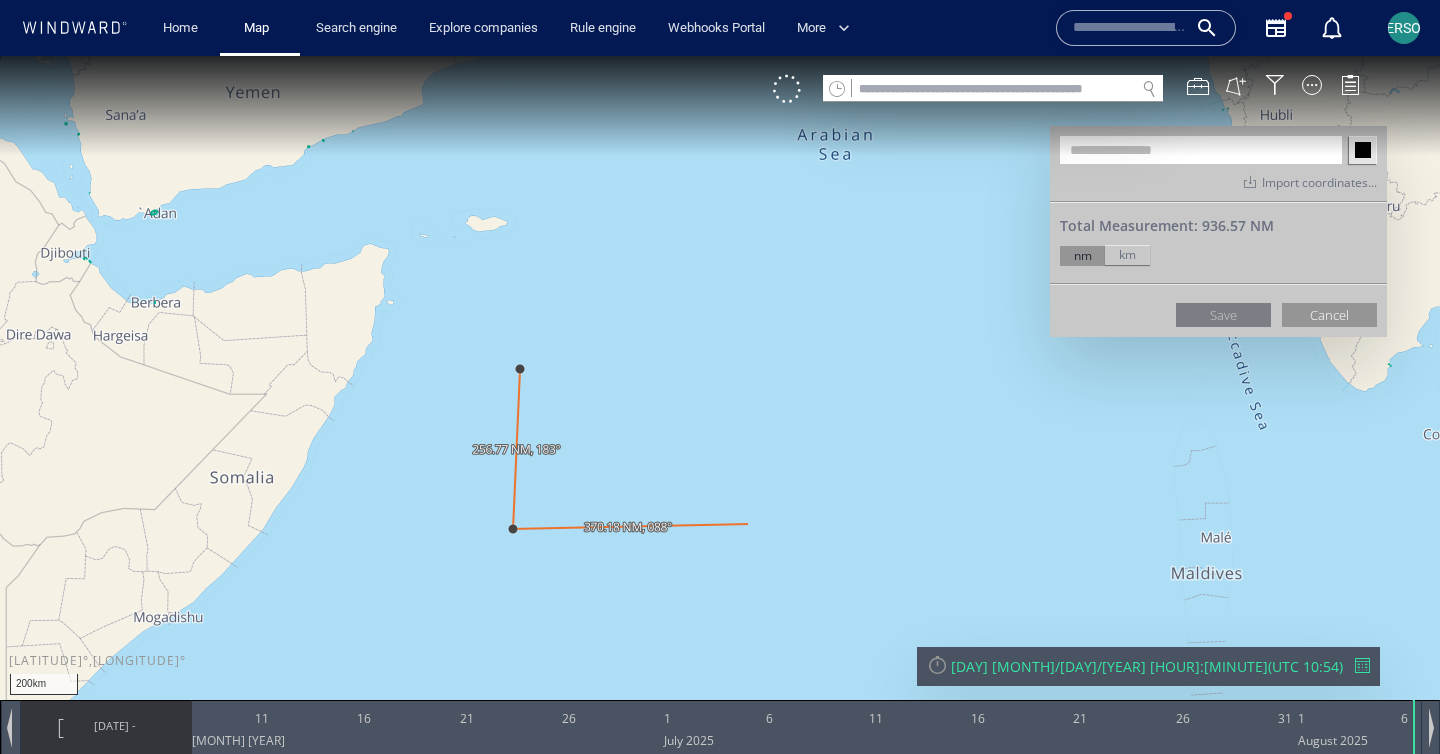 click at bounding box center [720, 395] 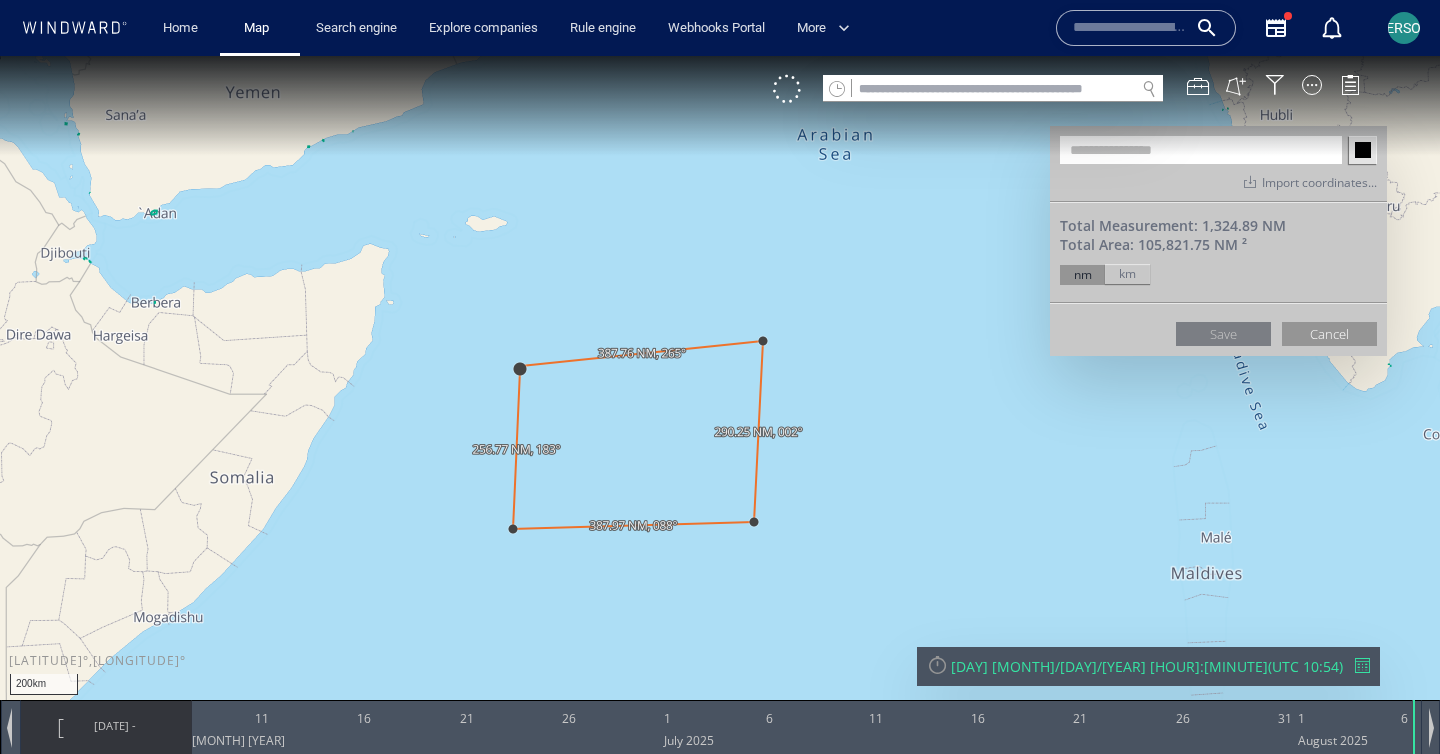 click at bounding box center [720, 395] 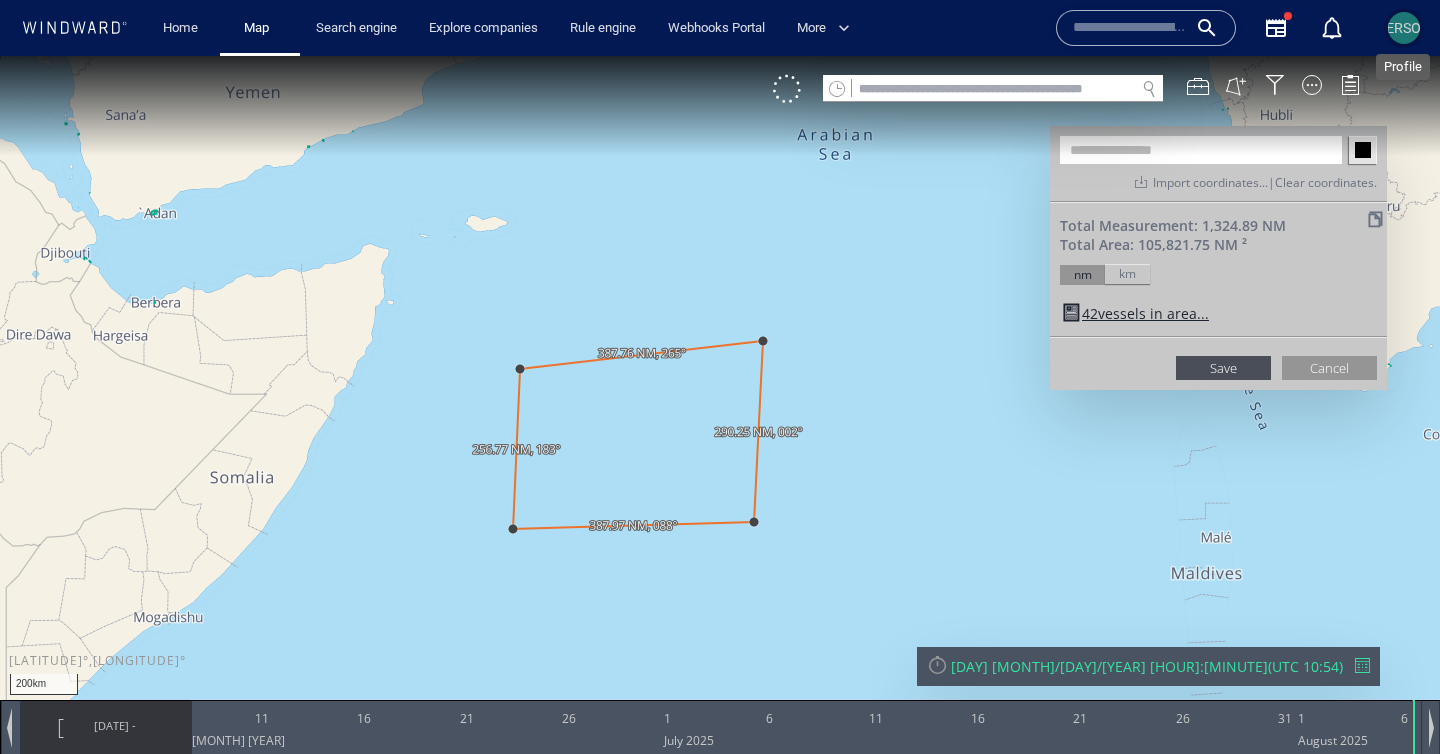 click on "JM" at bounding box center [1404, 28] 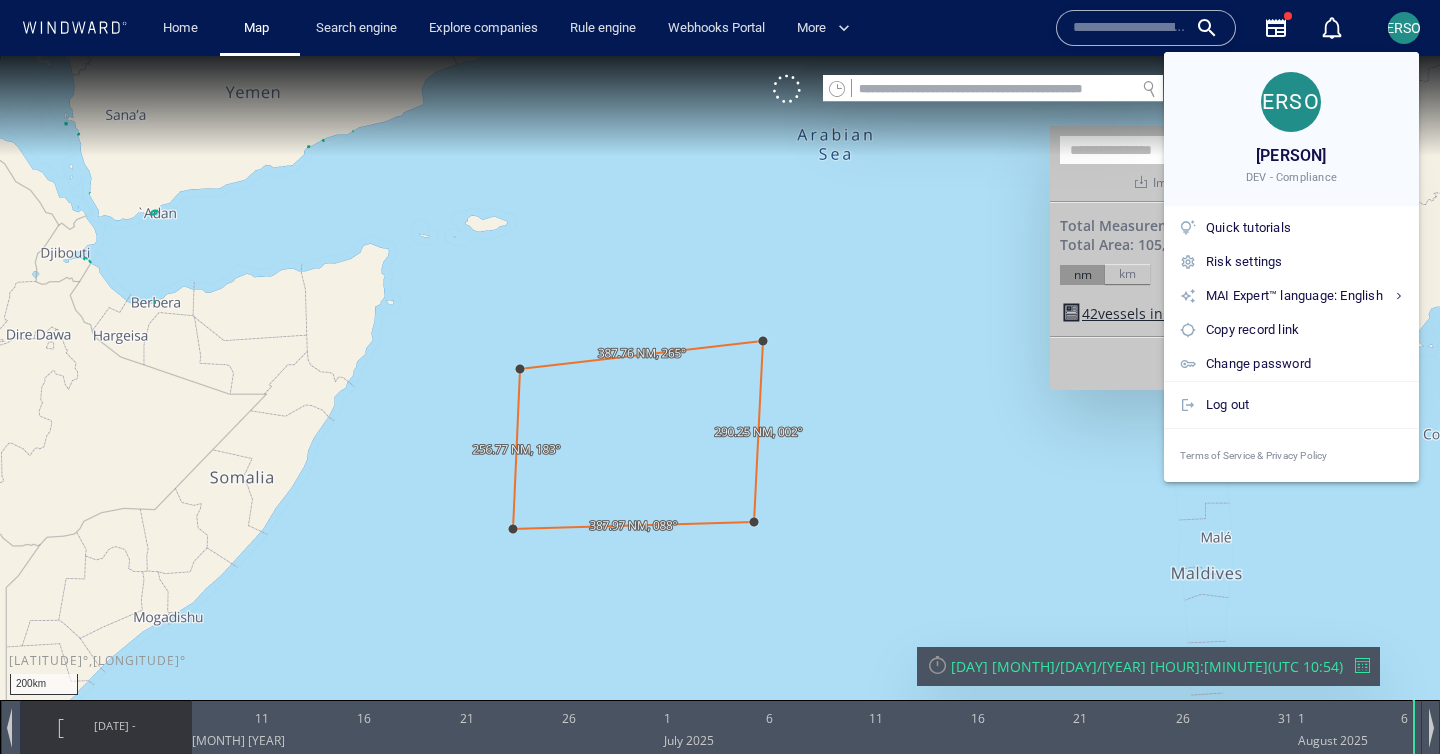 click at bounding box center (720, 377) 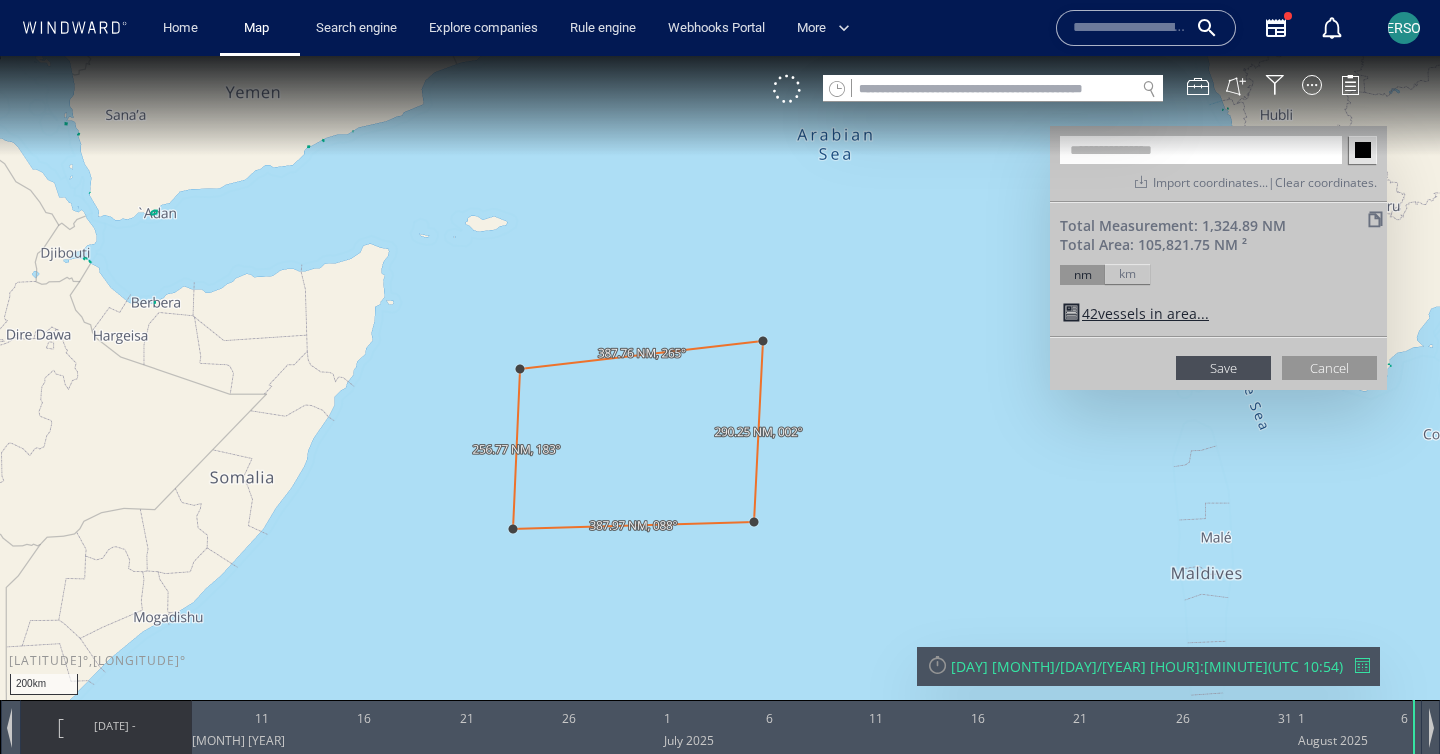 click at bounding box center (1201, 150) 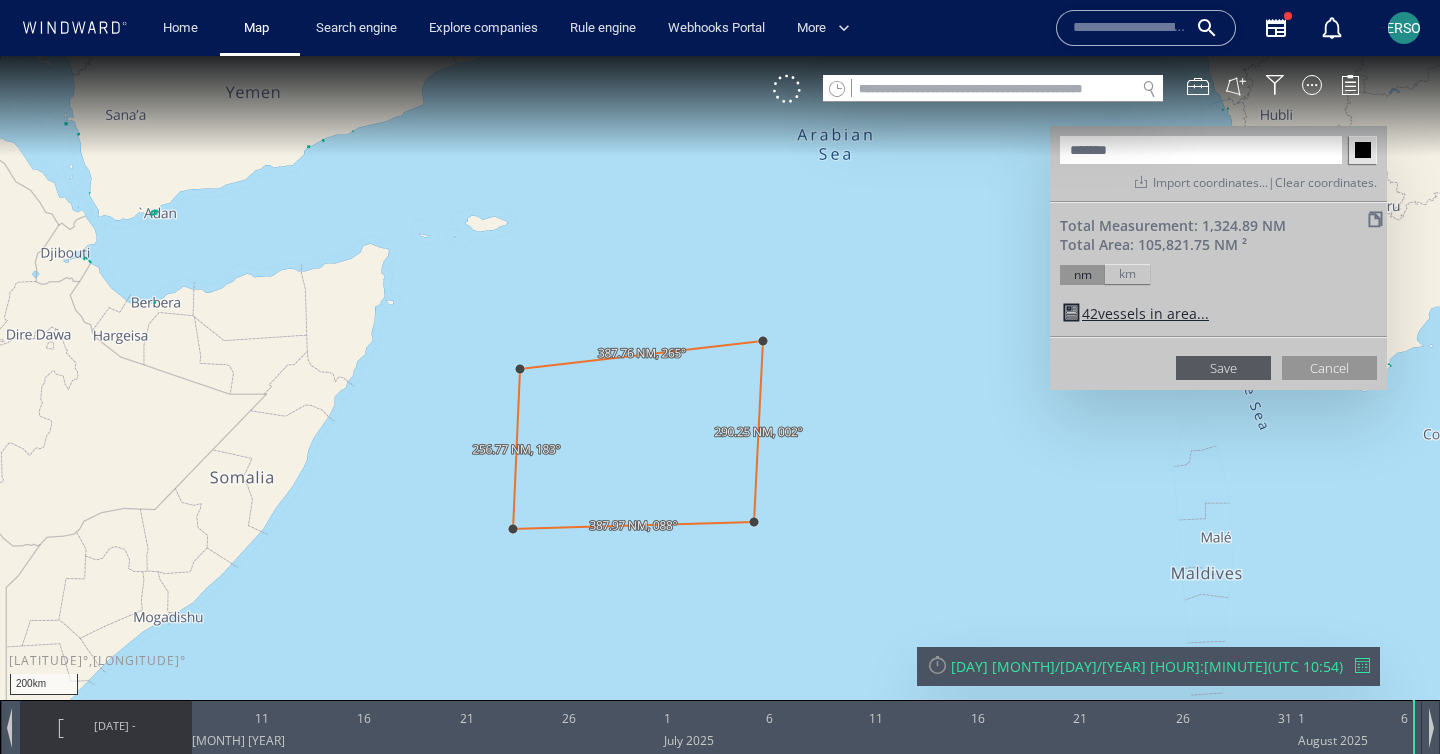 type on "*******" 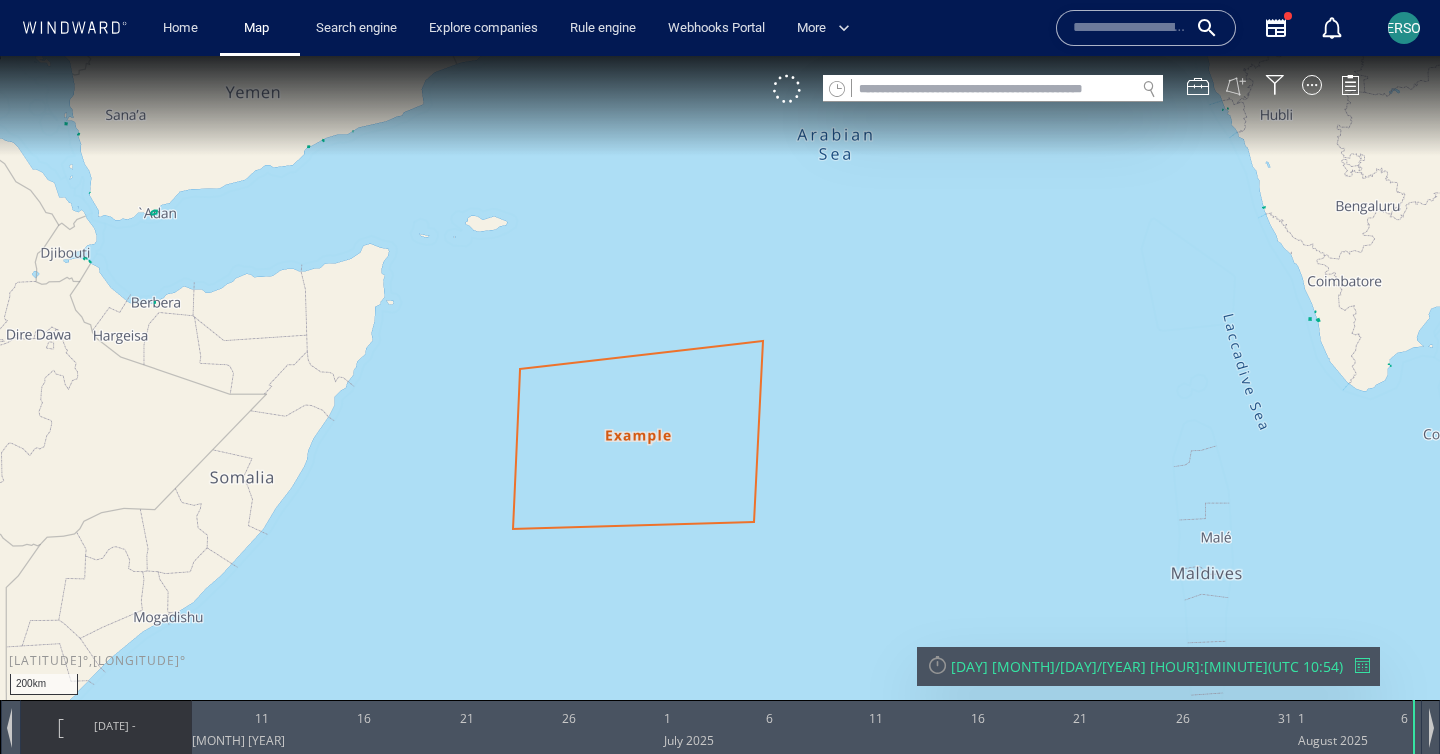 click at bounding box center (1236, 86) 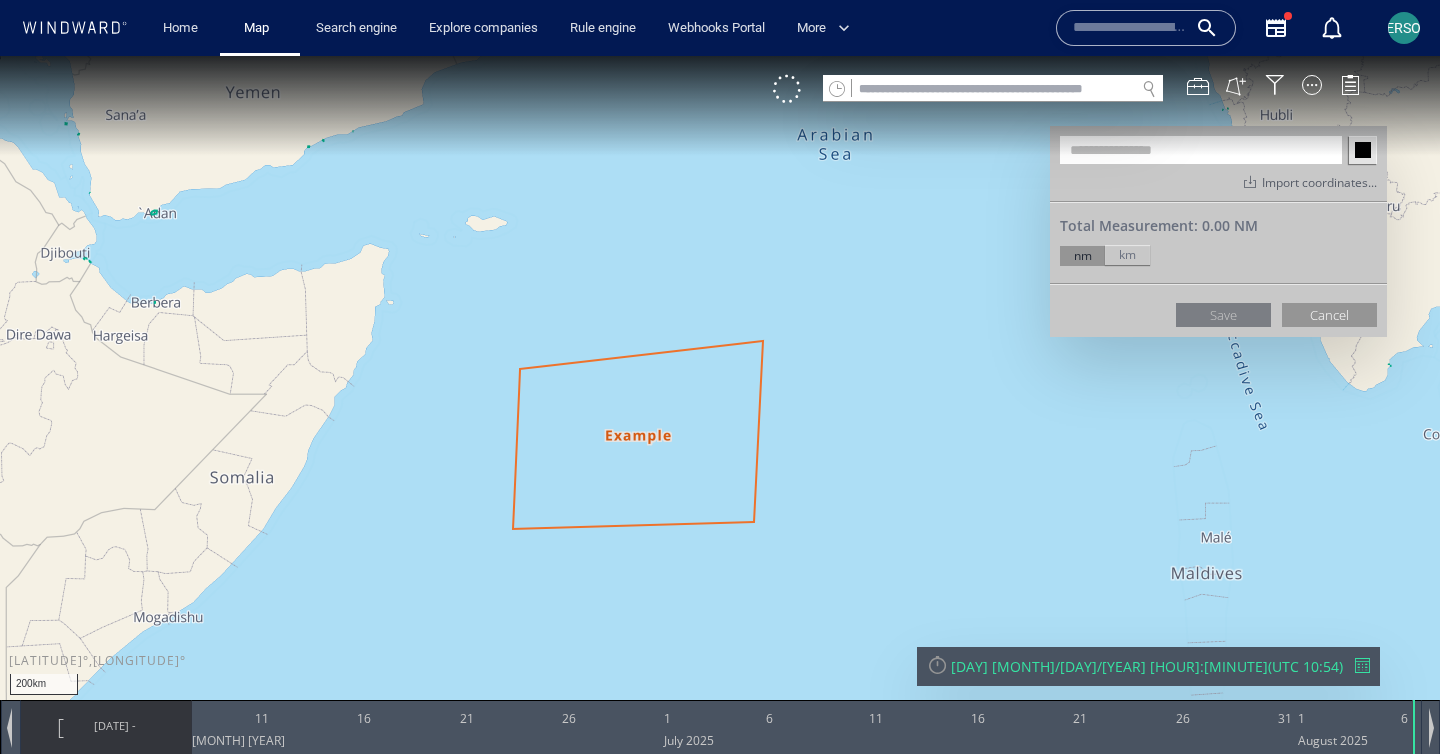 click on "Import coordinates." 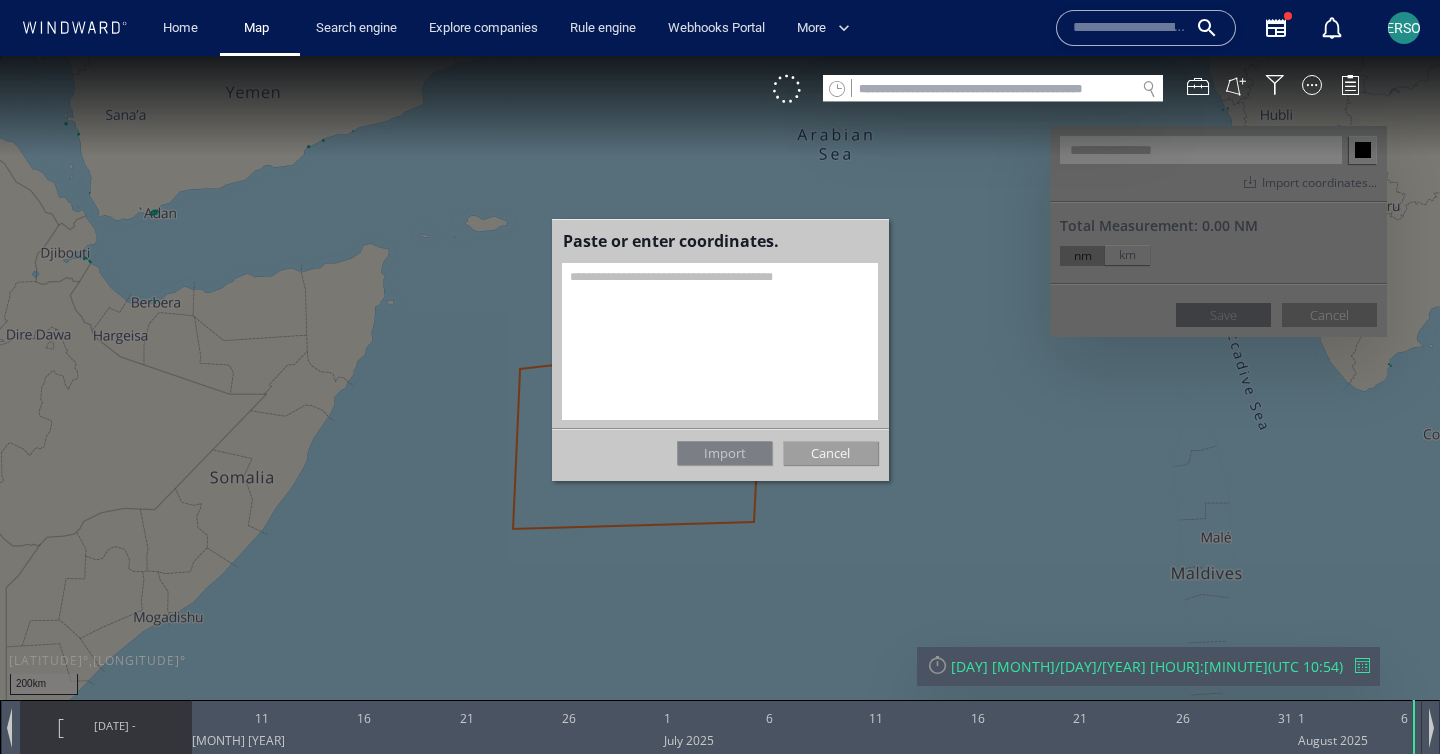 click on "Cancel" 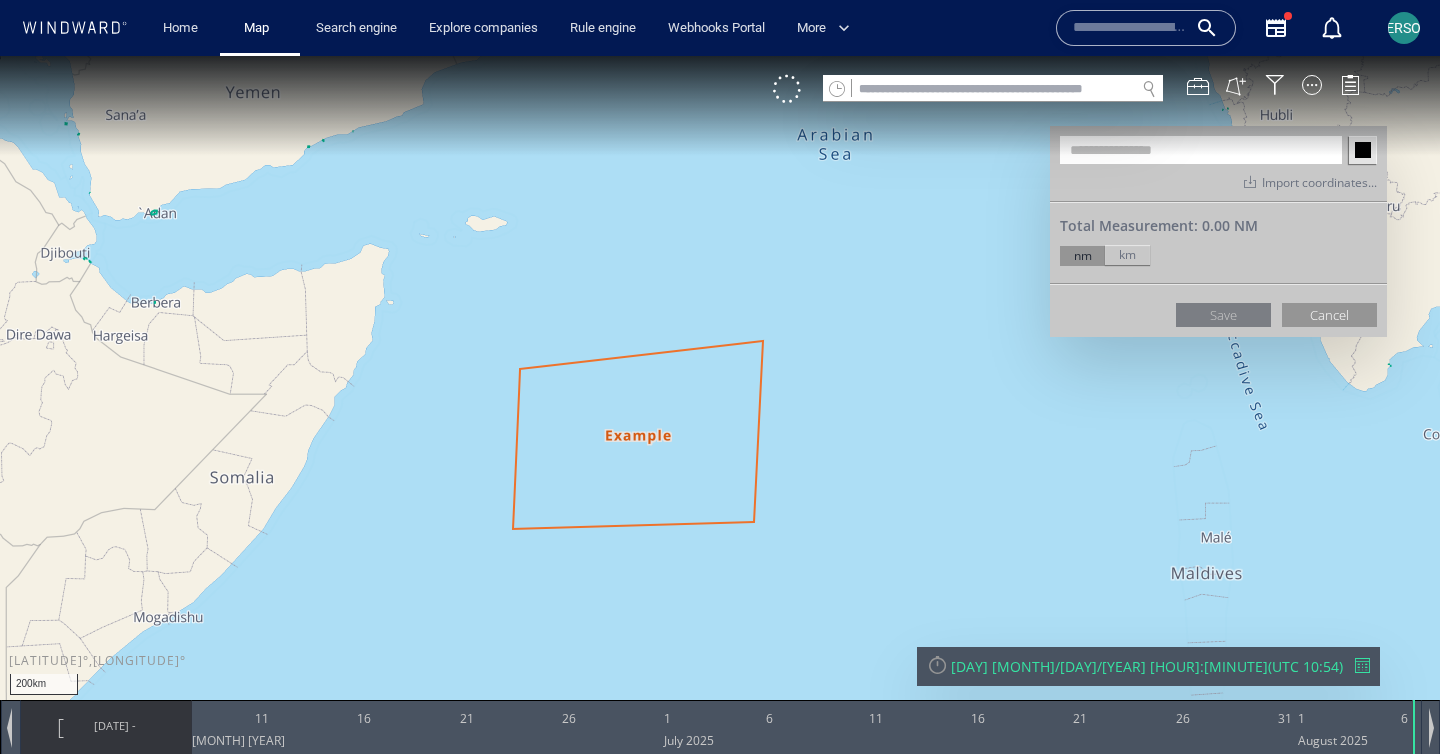click at bounding box center [720, 395] 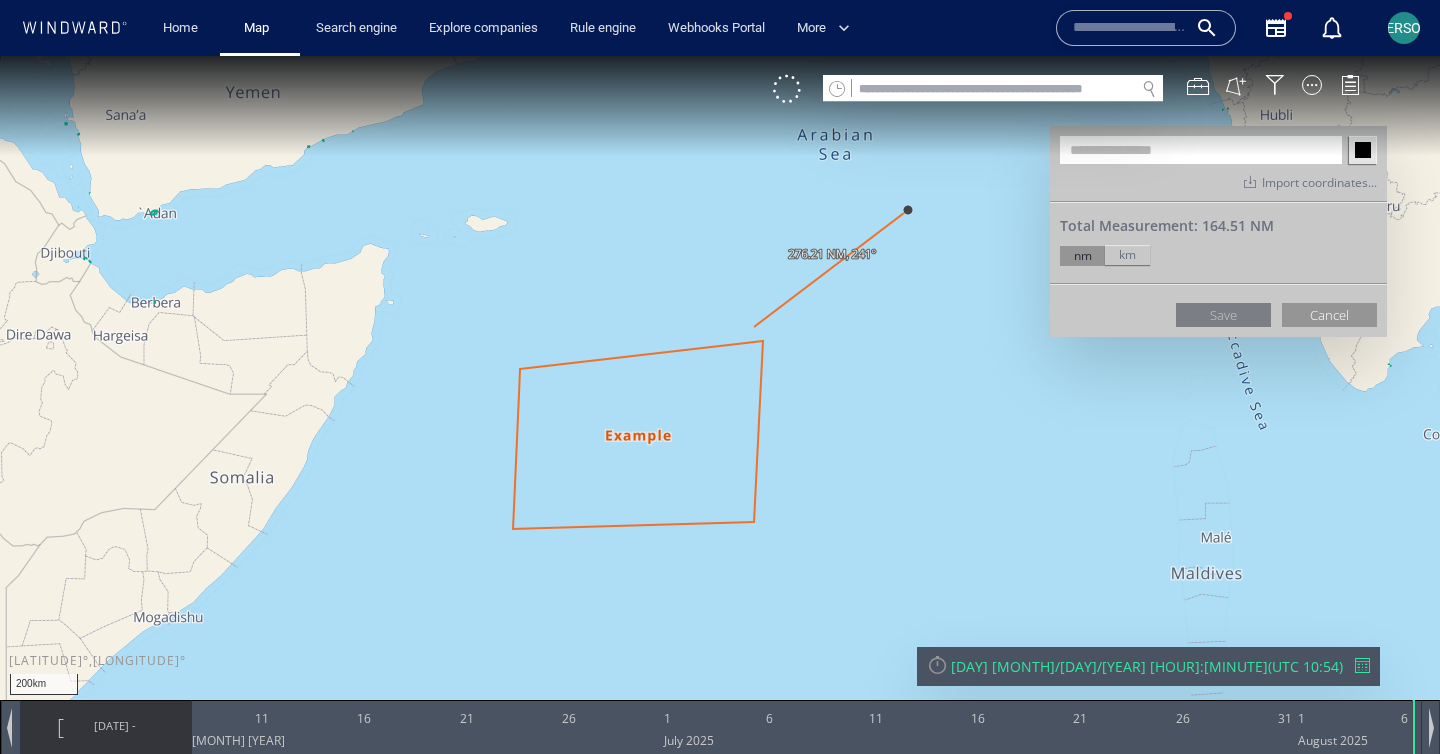 click at bounding box center [720, 395] 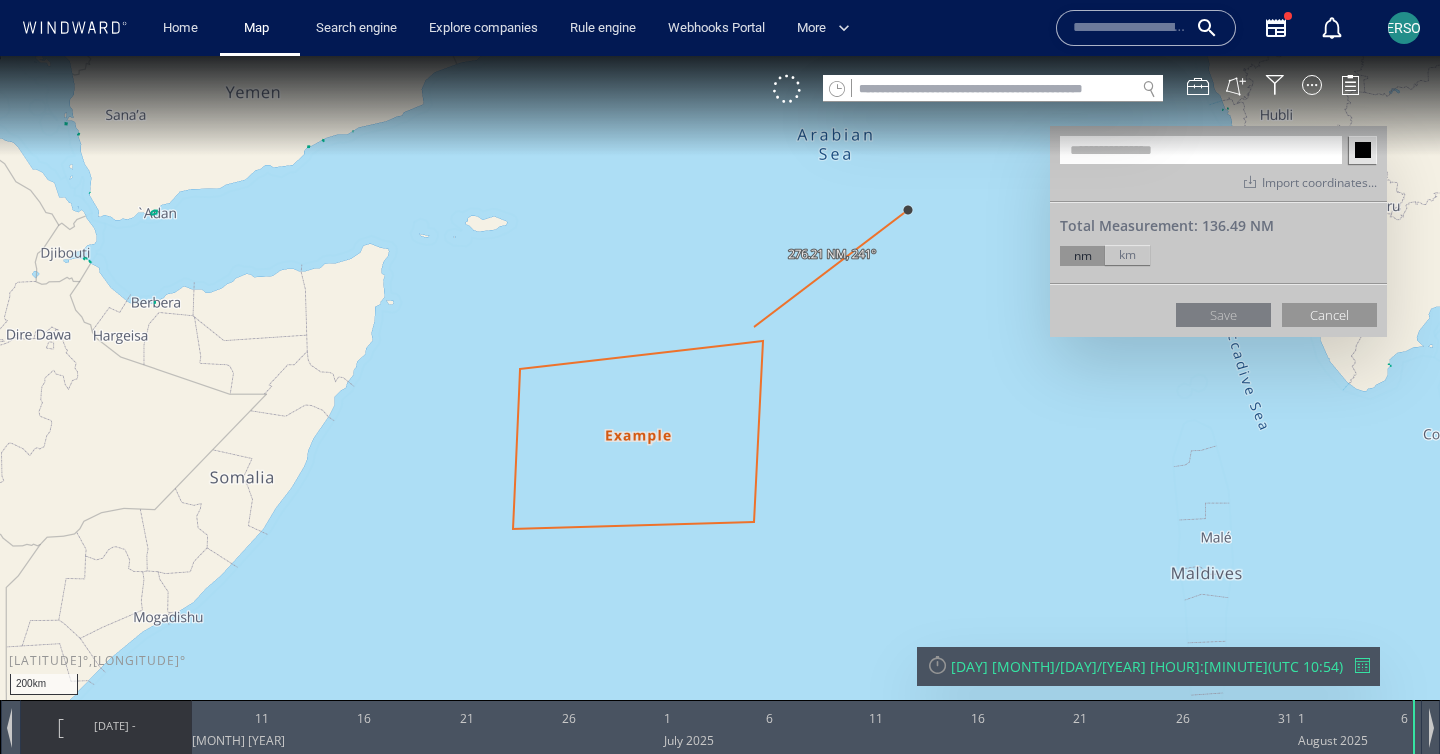 click at bounding box center [720, 395] 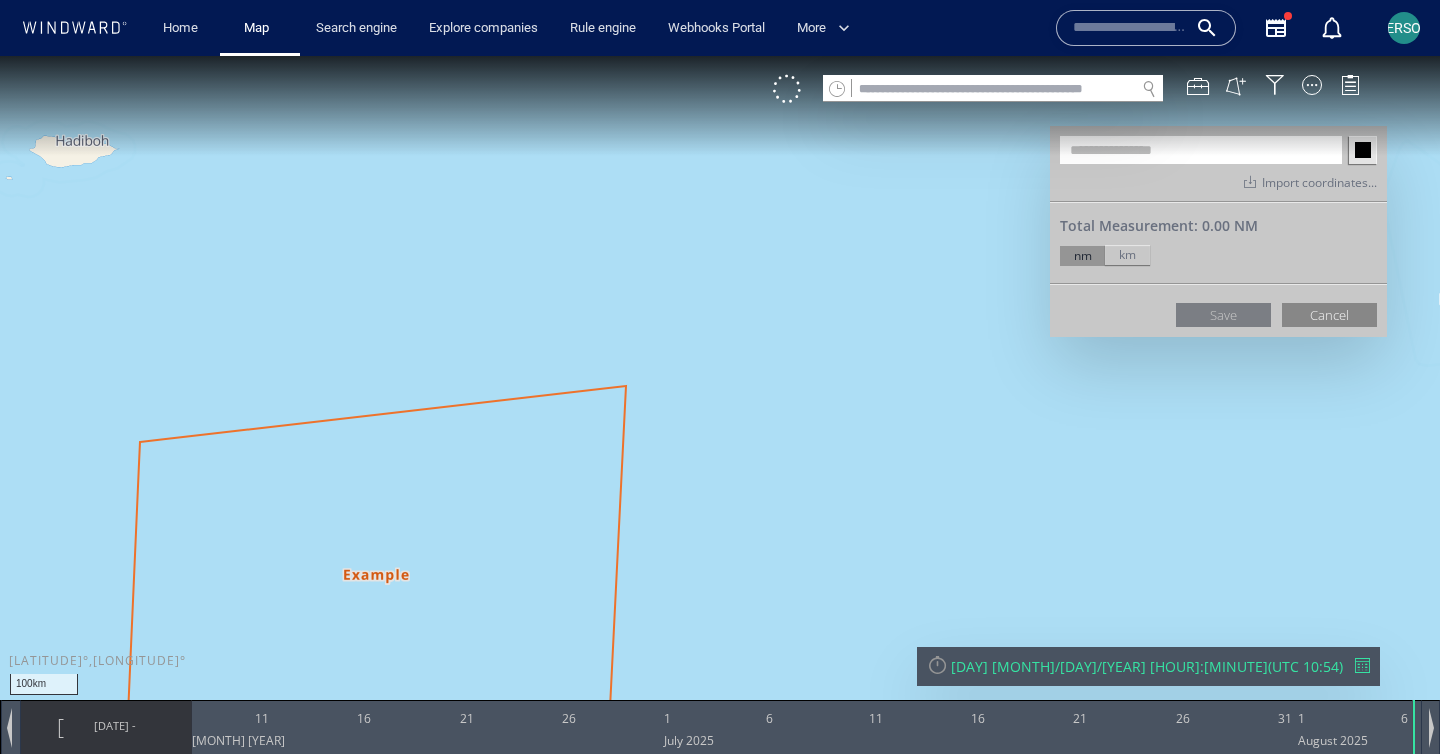 click on "Cancel" 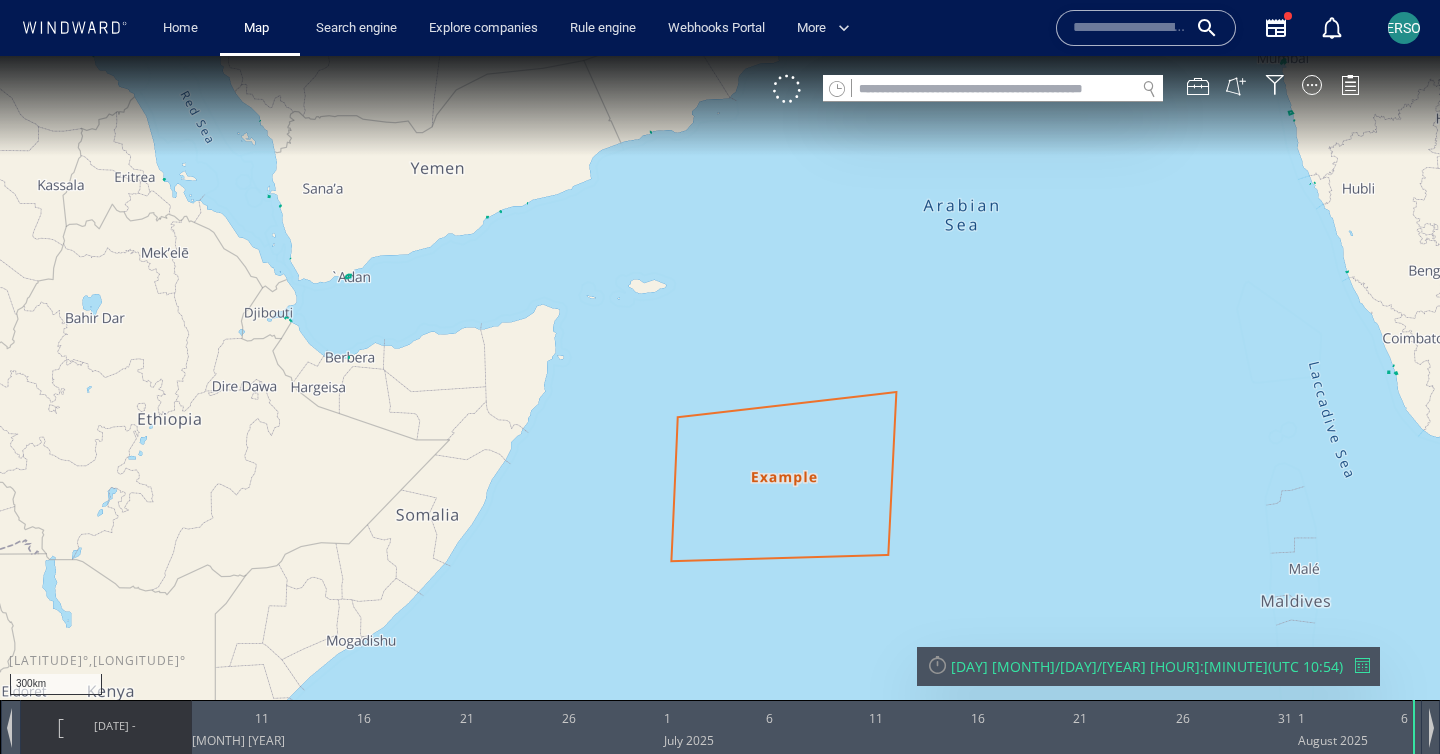 drag, startPoint x: 1134, startPoint y: 397, endPoint x: 1044, endPoint y: 394, distance: 90.04999 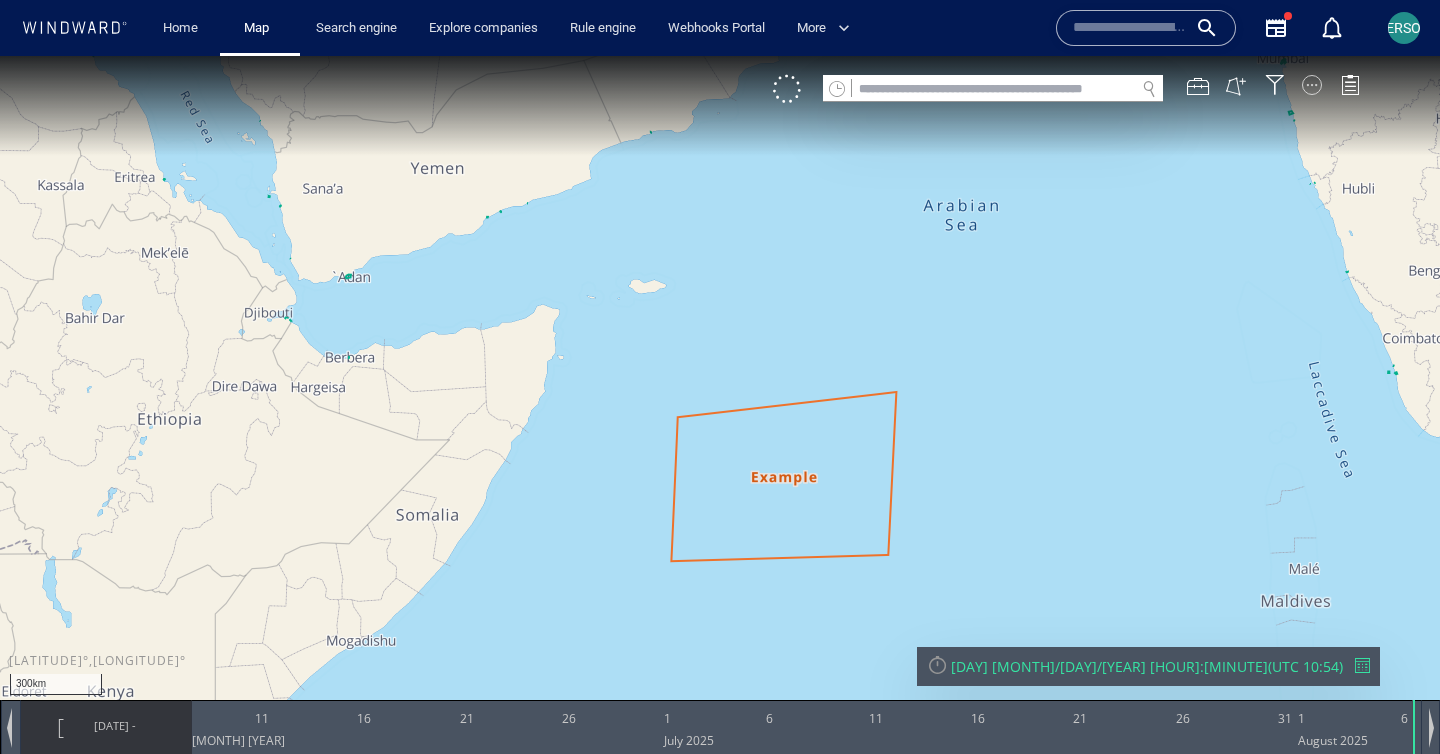 click at bounding box center [1312, 85] 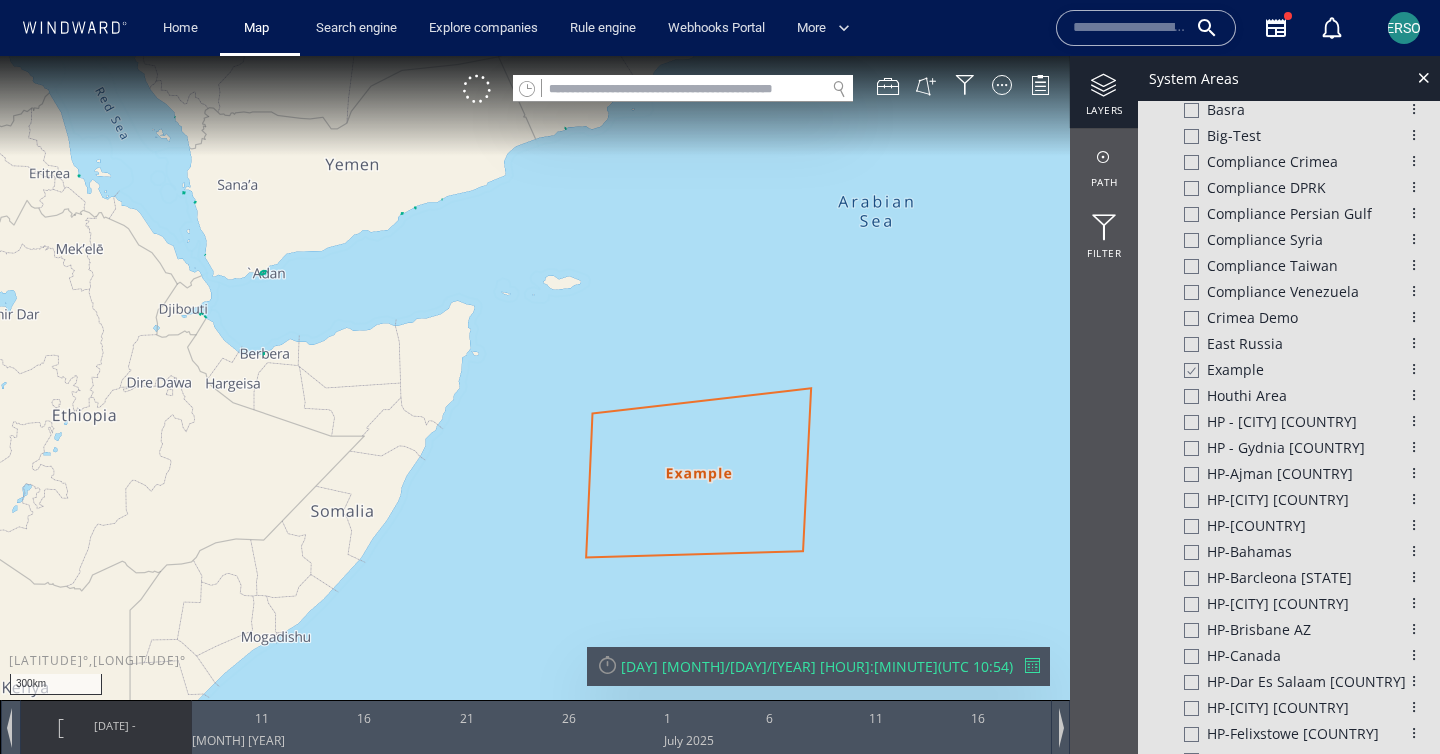 scroll, scrollTop: 1341, scrollLeft: 0, axis: vertical 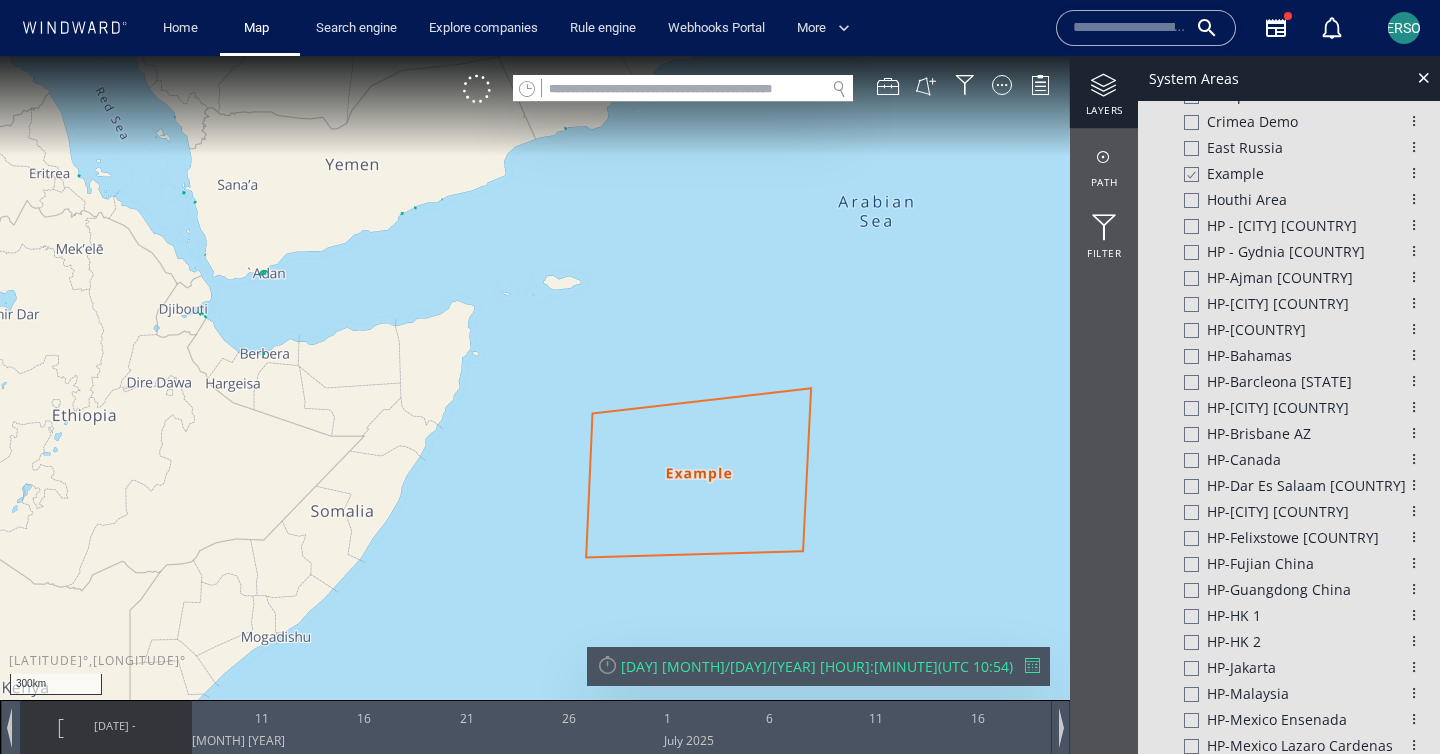 click 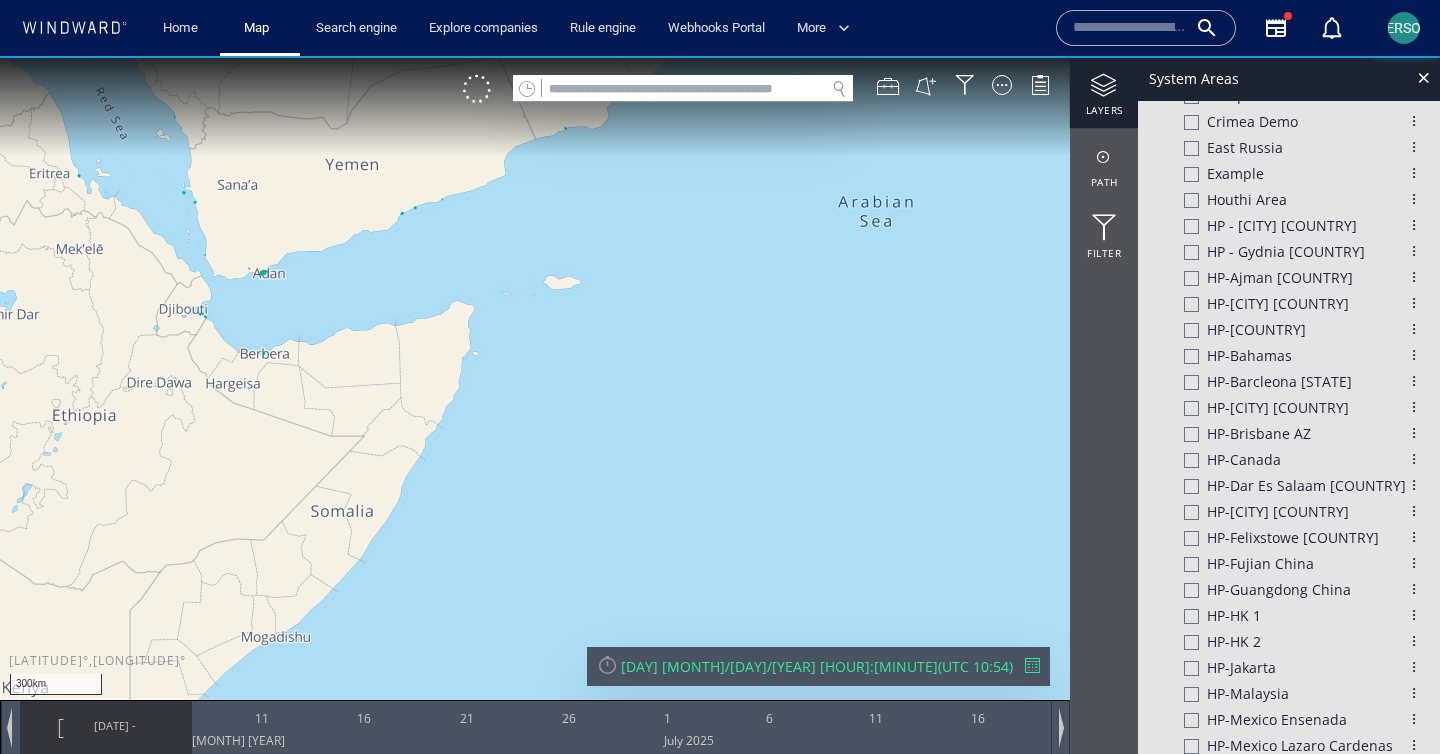 click 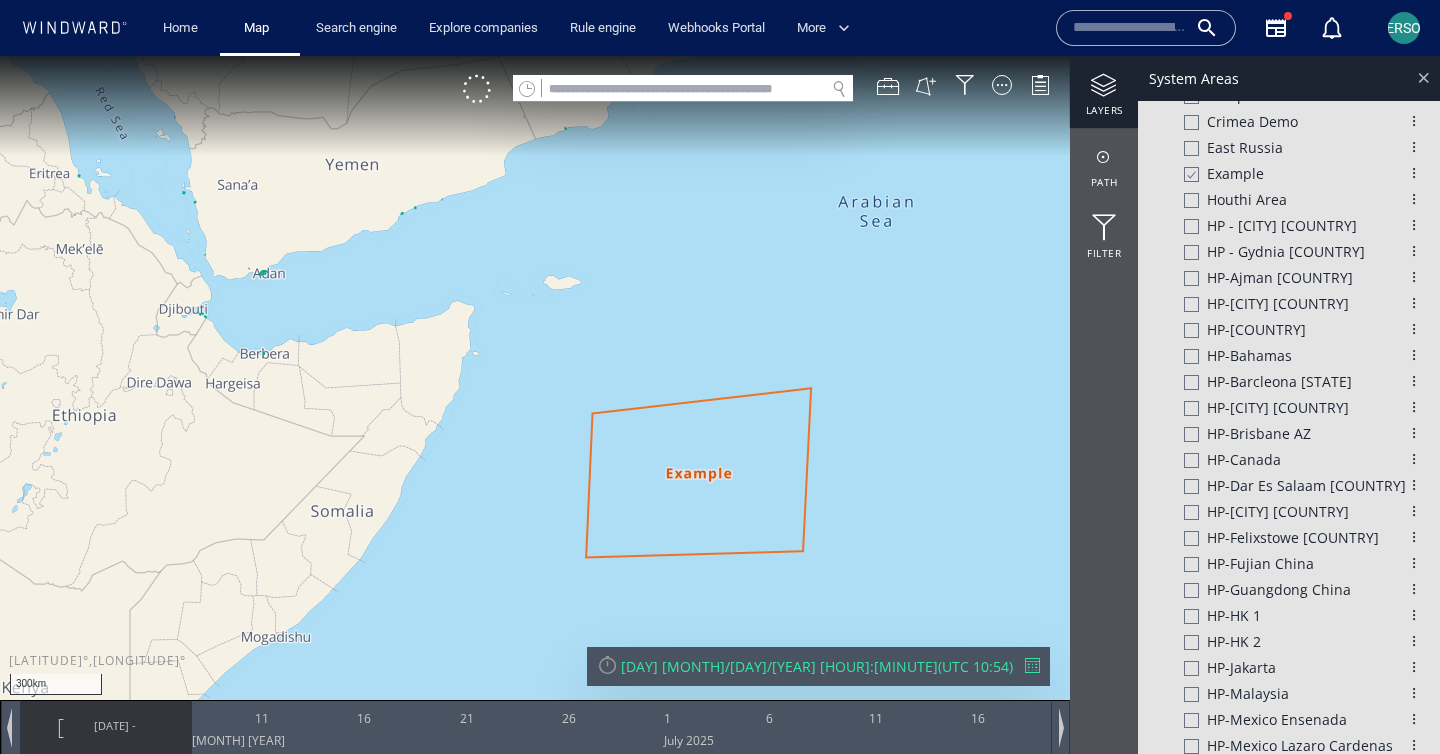 click 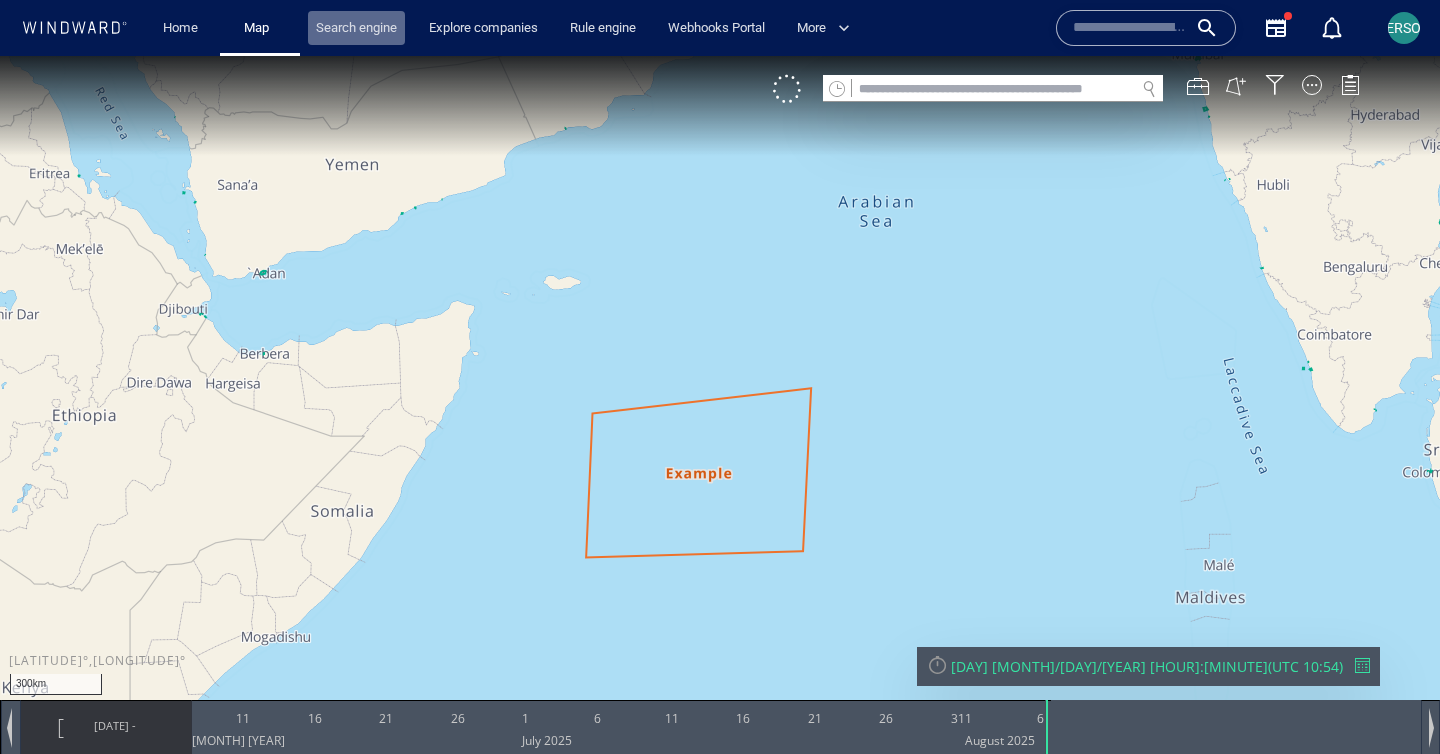 click on "Search engine" at bounding box center (356, 28) 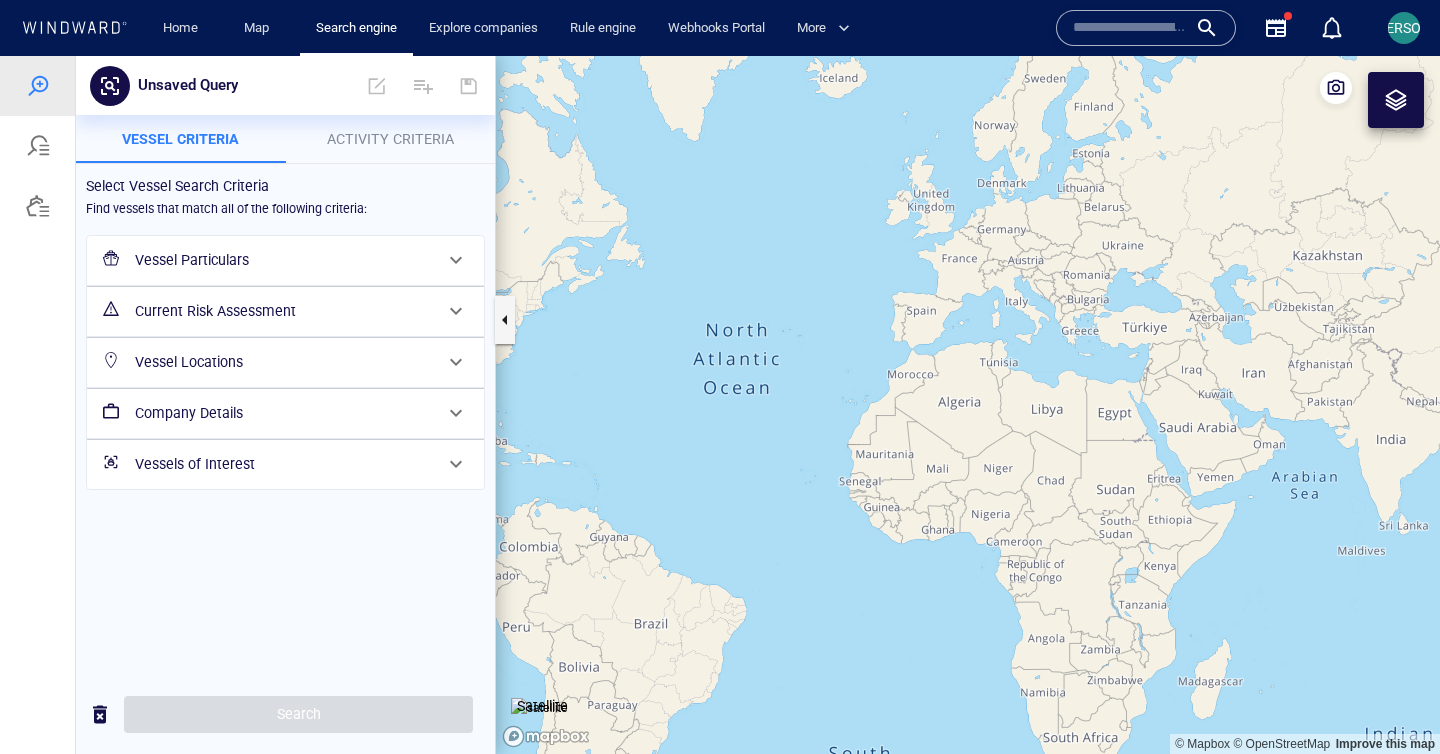drag, startPoint x: 1124, startPoint y: 396, endPoint x: 880, endPoint y: 322, distance: 254.9745 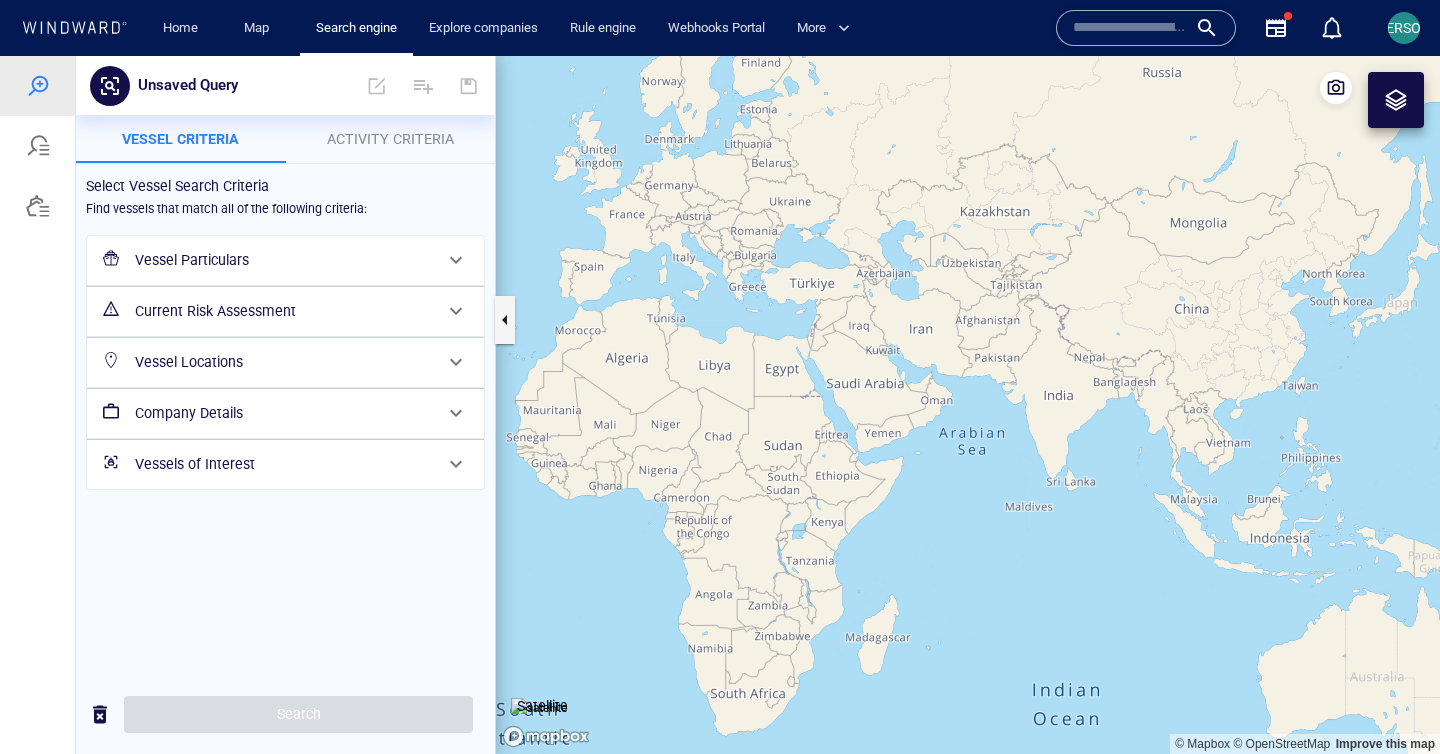 drag, startPoint x: 1304, startPoint y: 538, endPoint x: 1104, endPoint y: 538, distance: 200 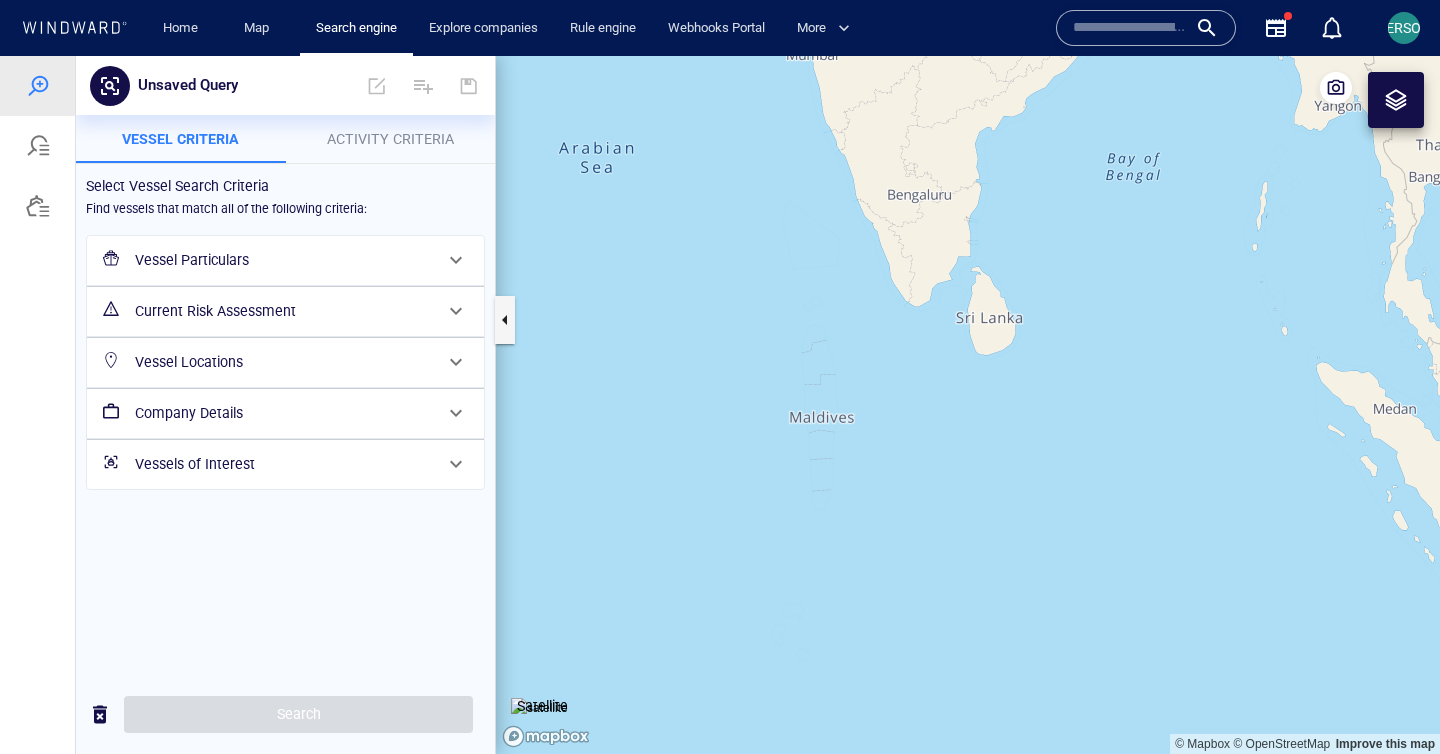 drag, startPoint x: 815, startPoint y: 459, endPoint x: 867, endPoint y: 474, distance: 54.120235 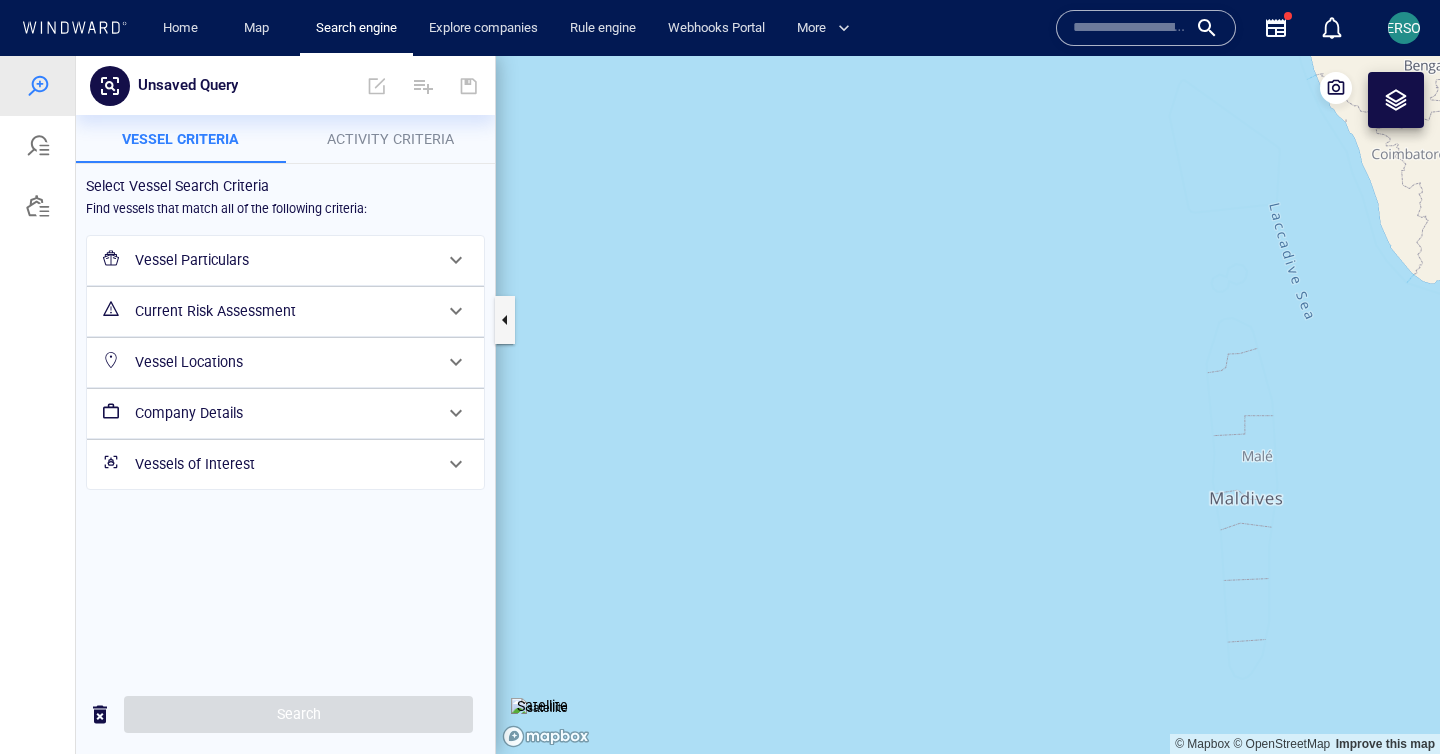 drag, startPoint x: 1106, startPoint y: 562, endPoint x: 882, endPoint y: 566, distance: 224.0357 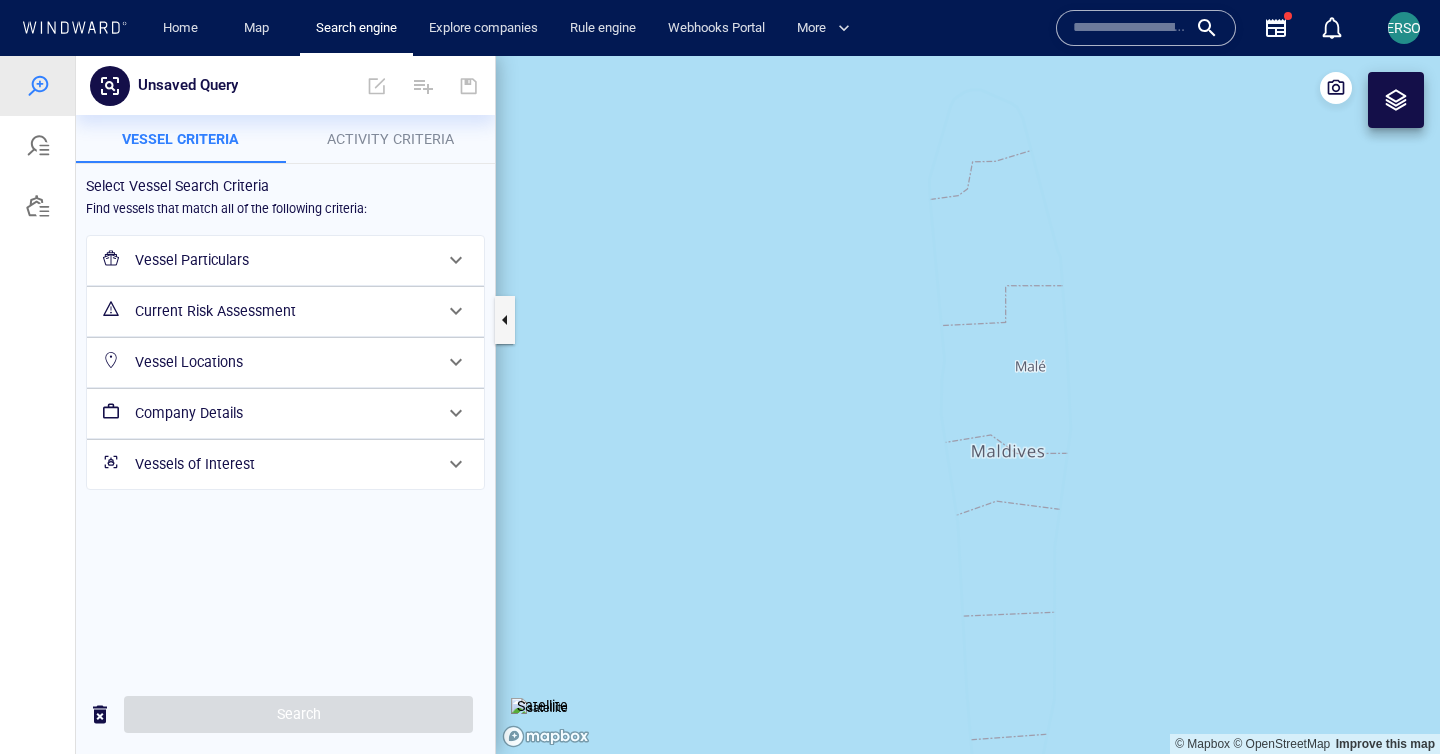 click at bounding box center [1396, 100] 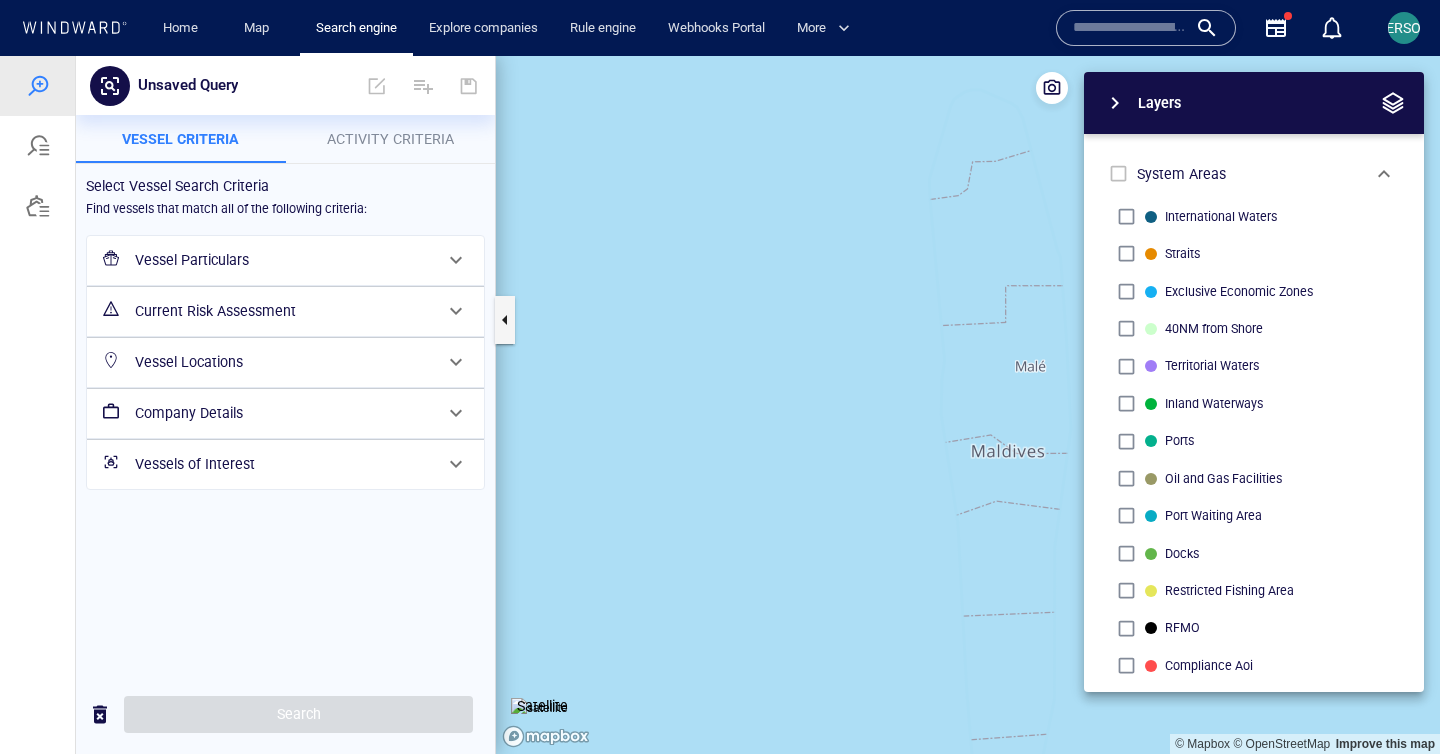 drag, startPoint x: 971, startPoint y: 287, endPoint x: 827, endPoint y: 268, distance: 145.24806 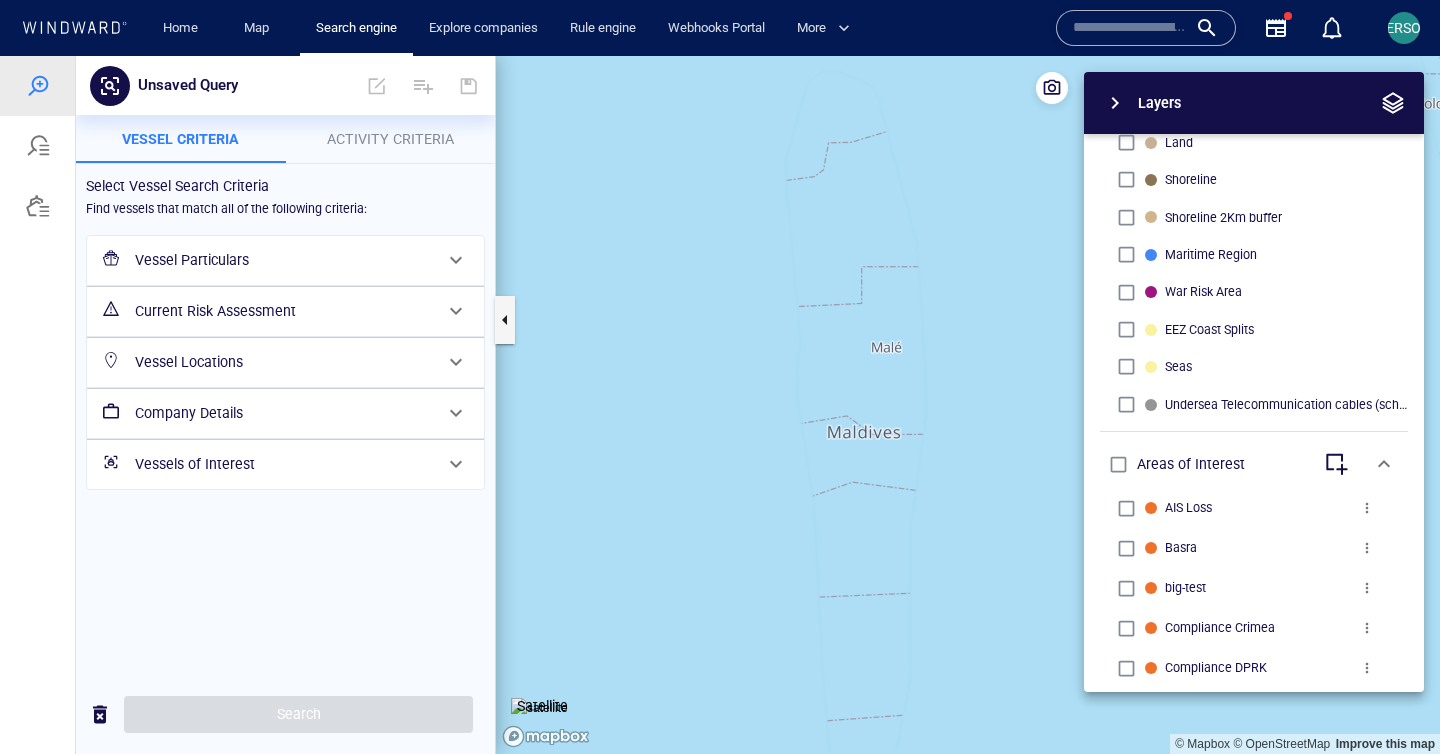 scroll, scrollTop: 756, scrollLeft: 0, axis: vertical 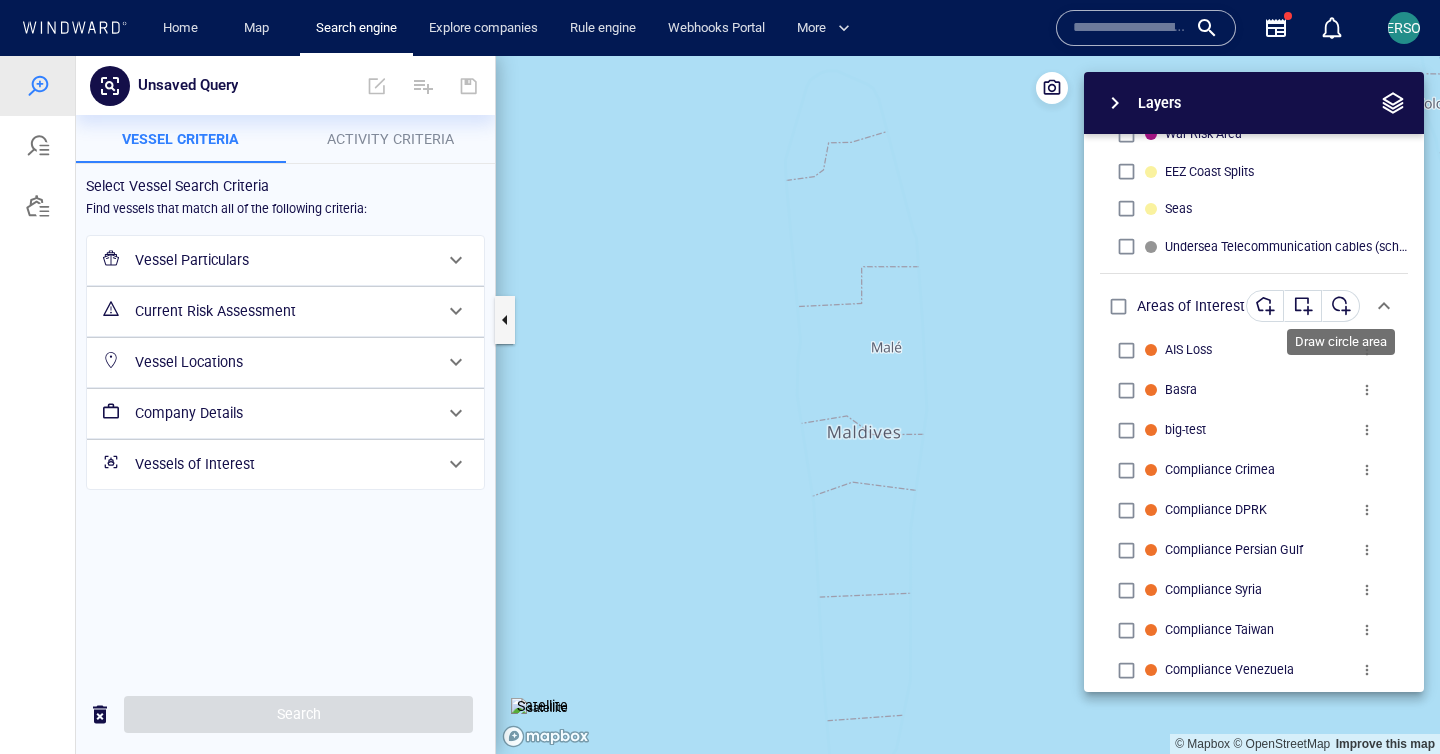 click at bounding box center [1341, 306] 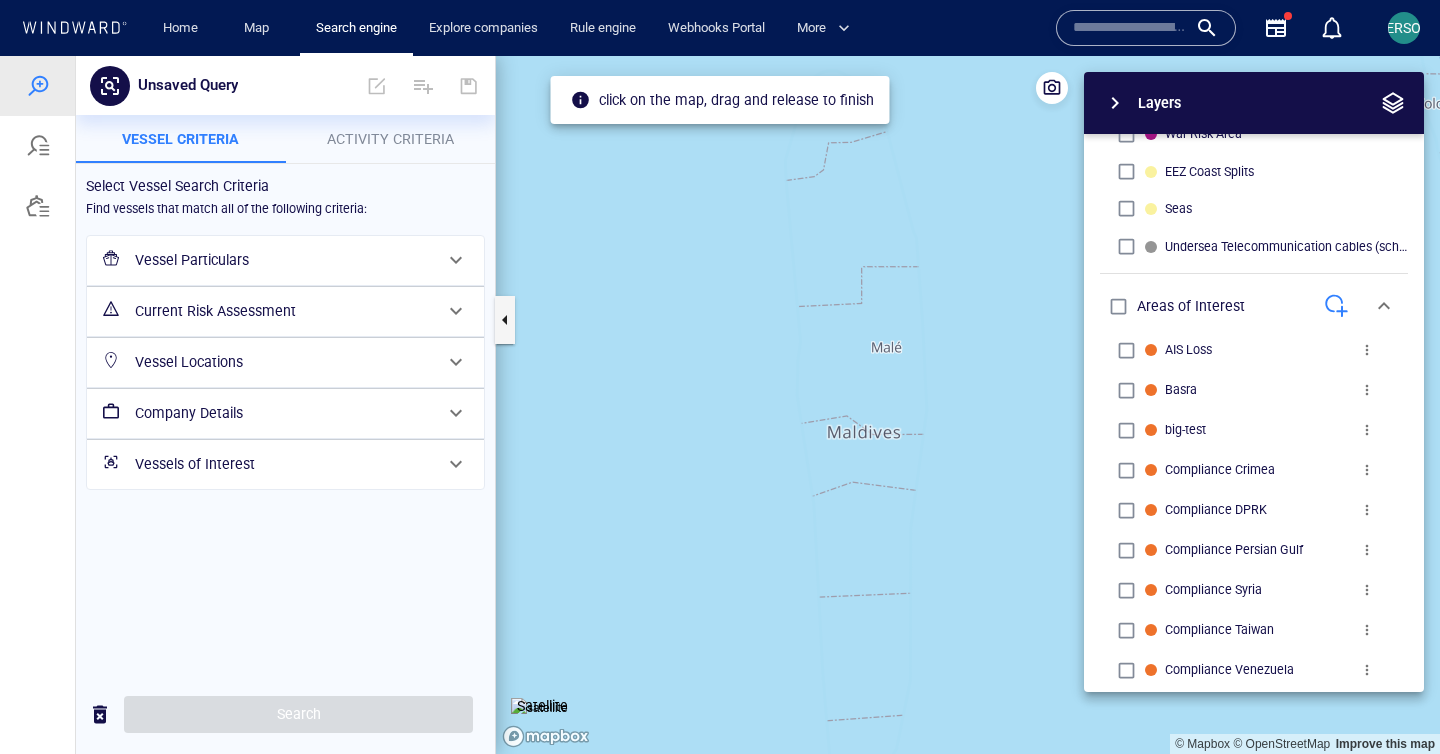 click at bounding box center (968, 405) 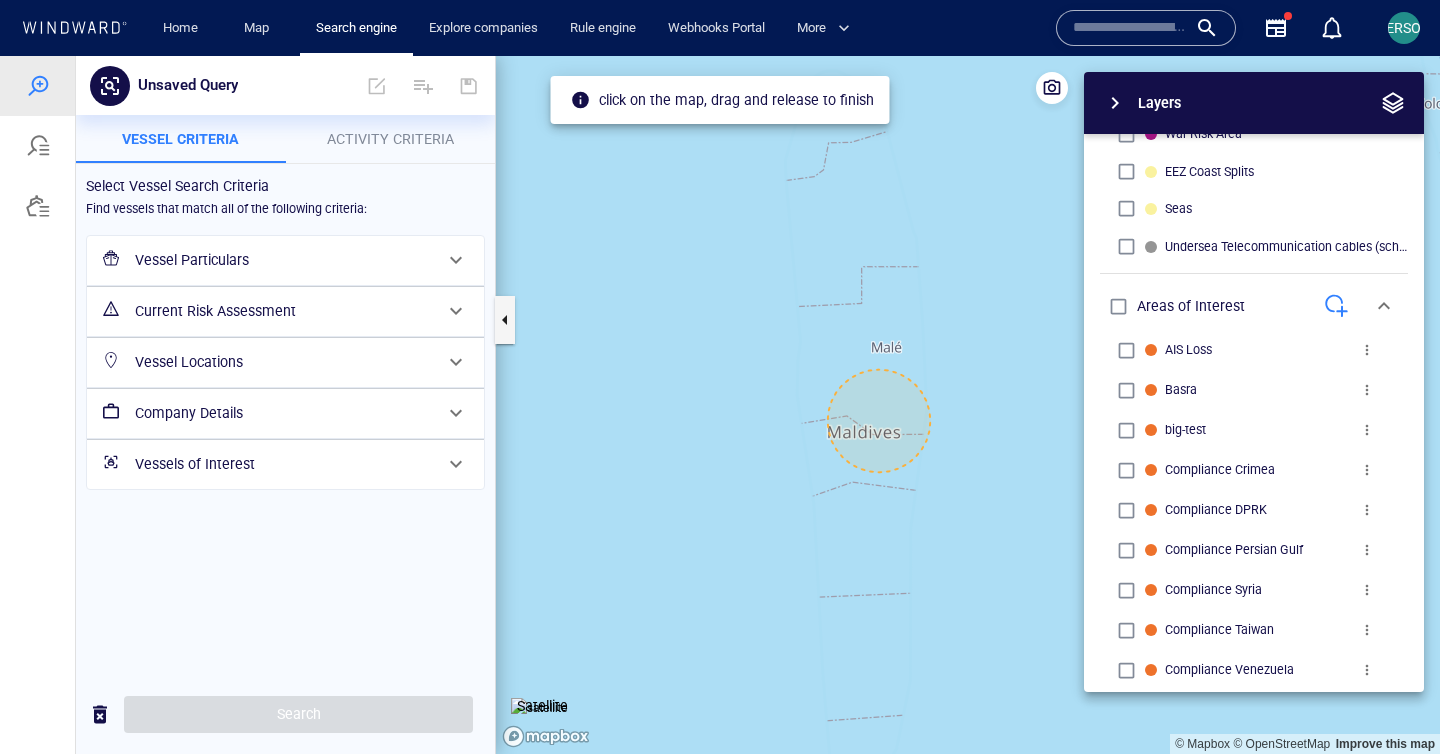 drag, startPoint x: 879, startPoint y: 421, endPoint x: 914, endPoint y: 469, distance: 59.405388 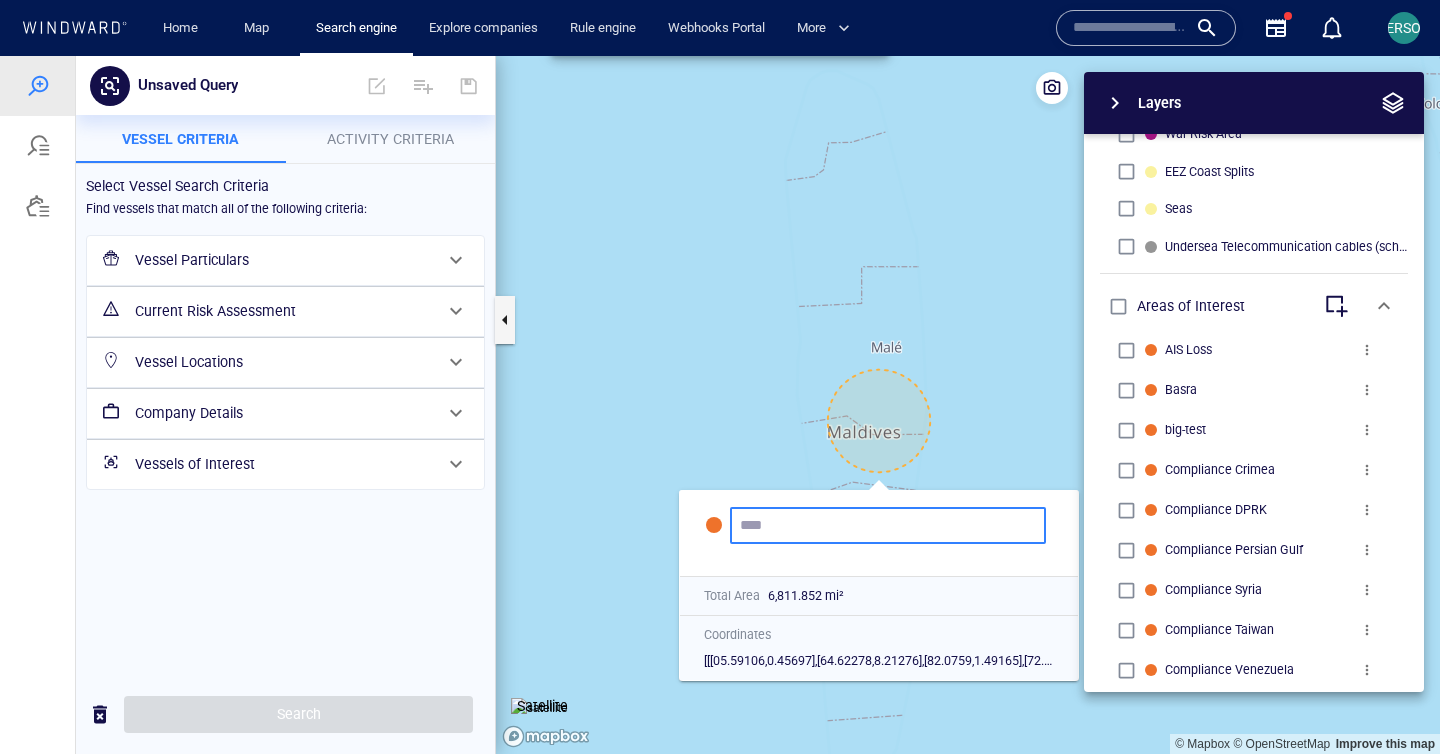 scroll, scrollTop: 0, scrollLeft: 0, axis: both 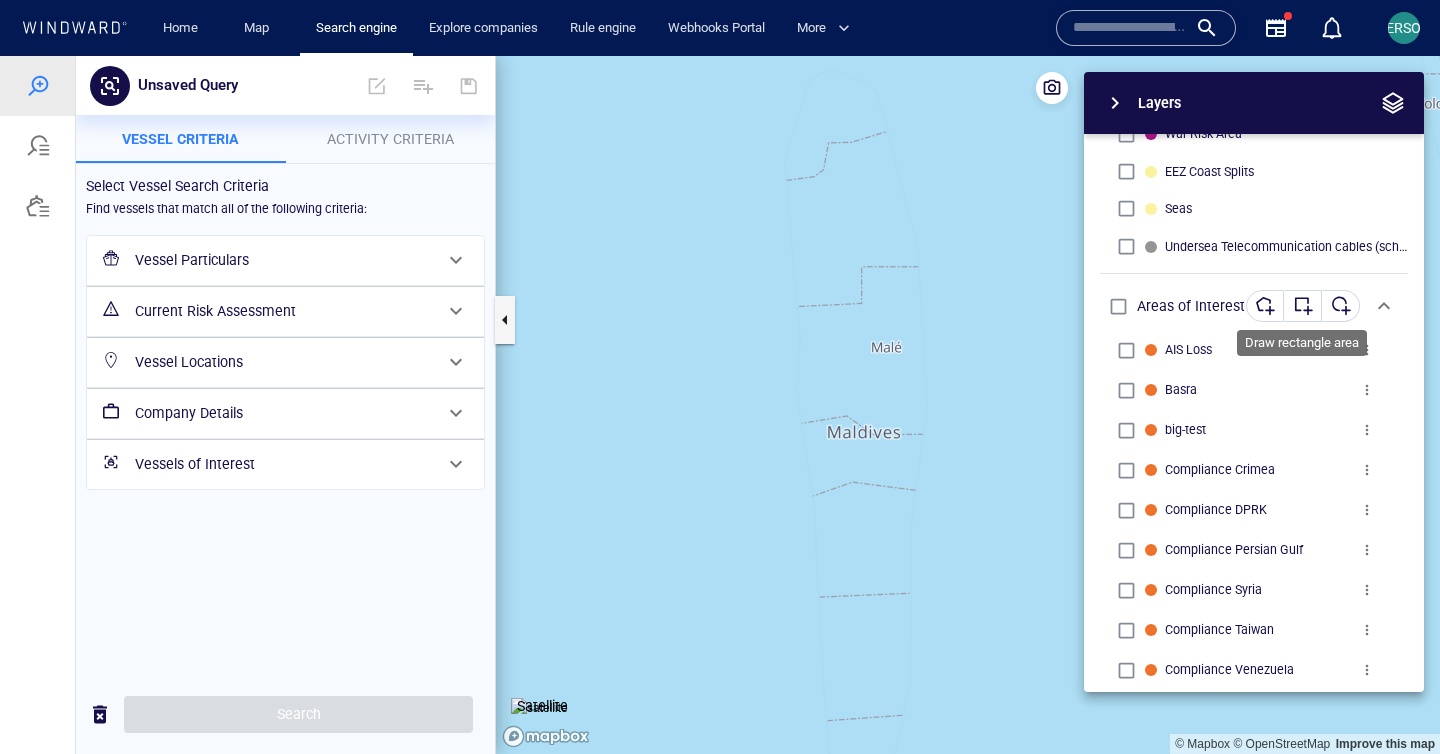 click at bounding box center (1303, 306) 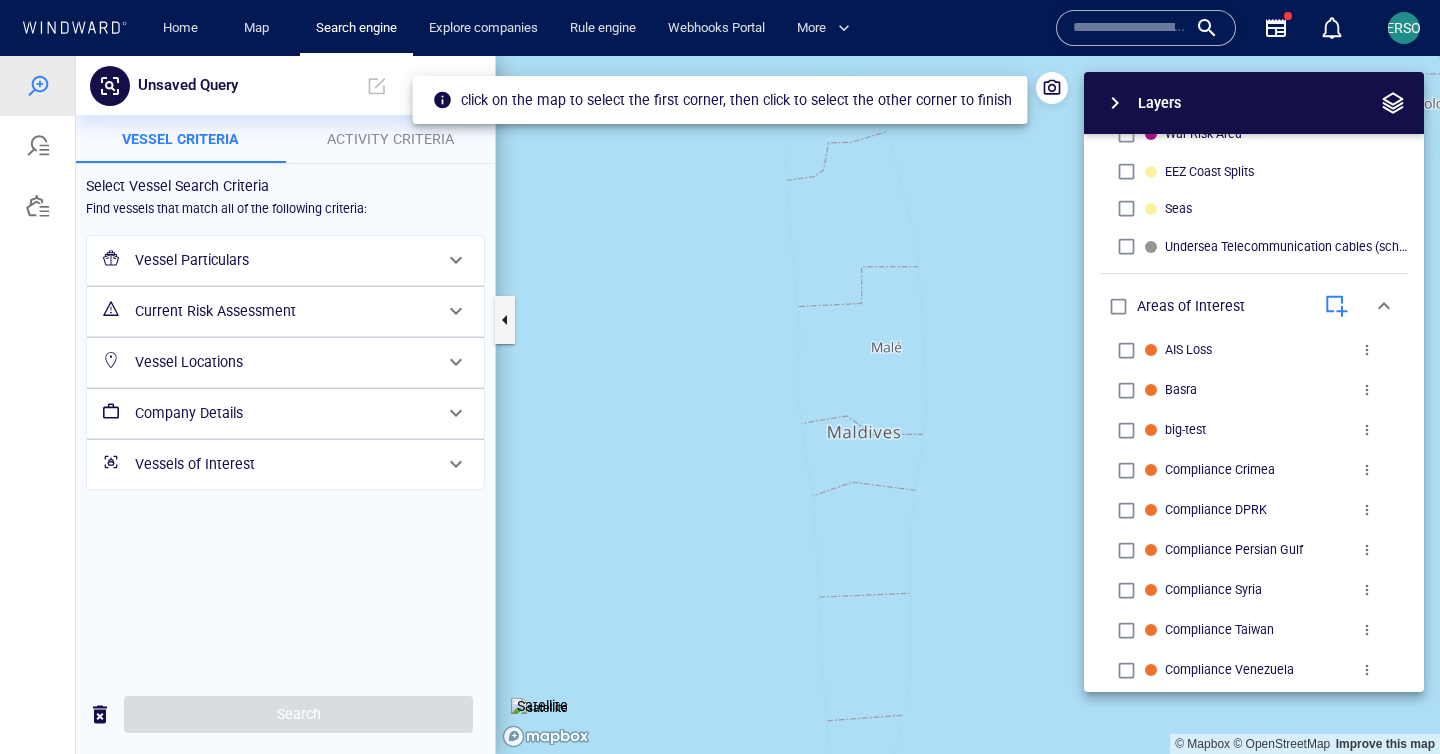 click at bounding box center [968, 405] 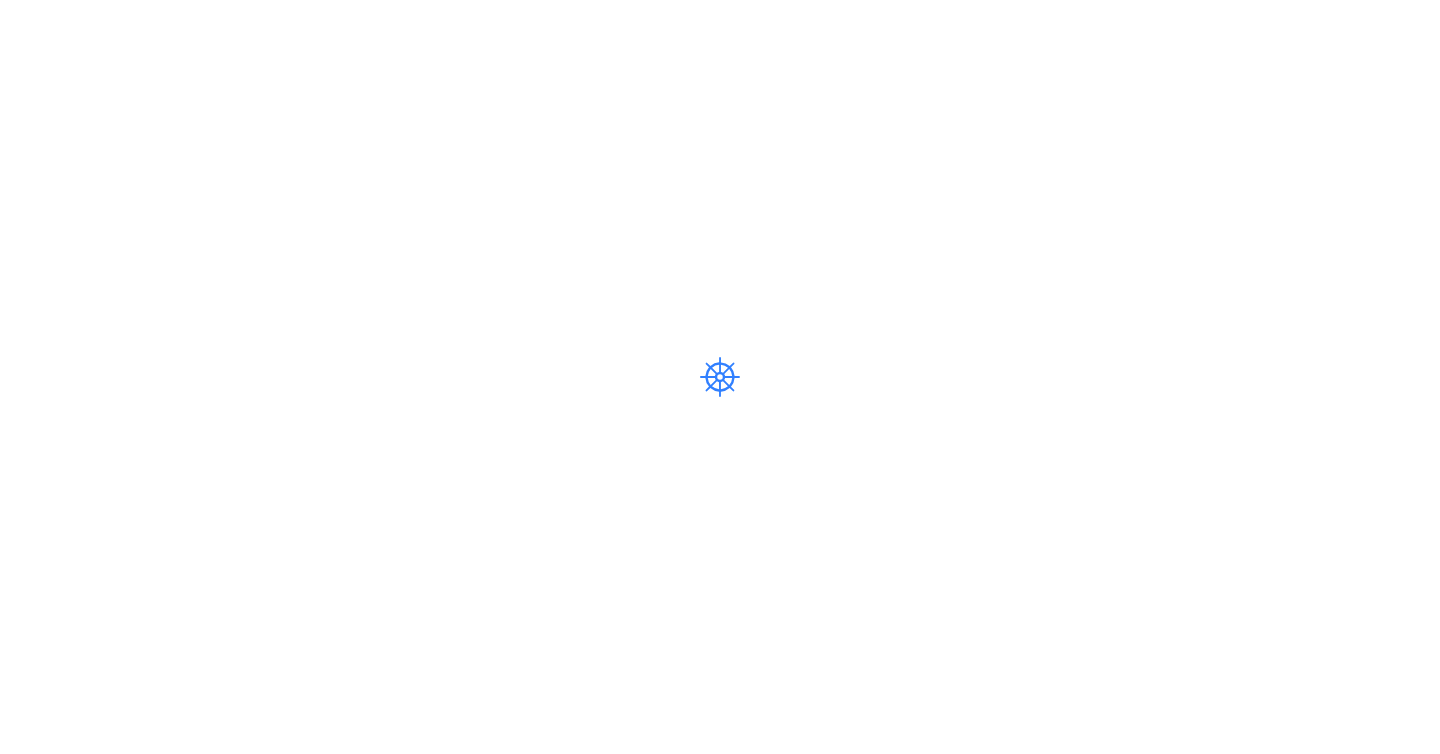 scroll, scrollTop: 0, scrollLeft: 0, axis: both 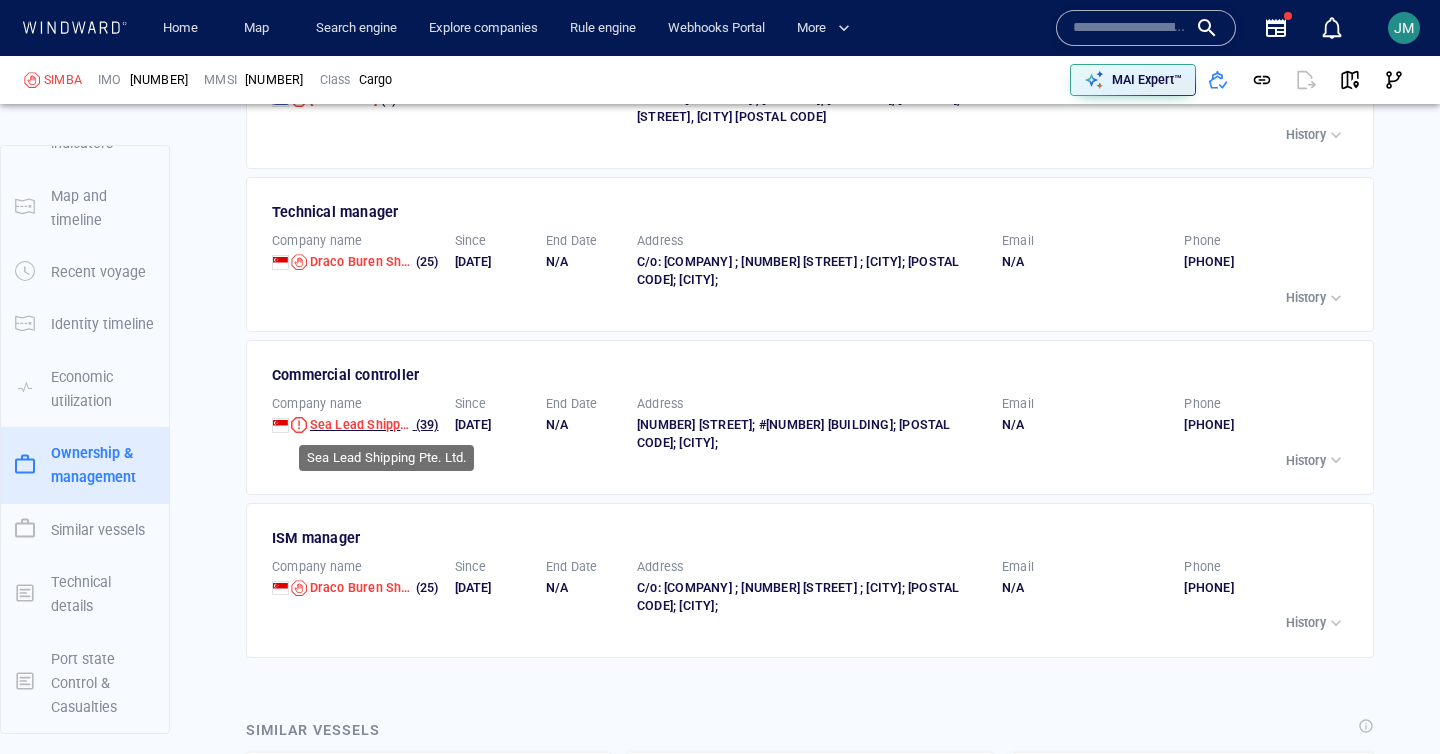 click on "Sea Lead Shipping Pte. Ltd." at bounding box center [390, 424] 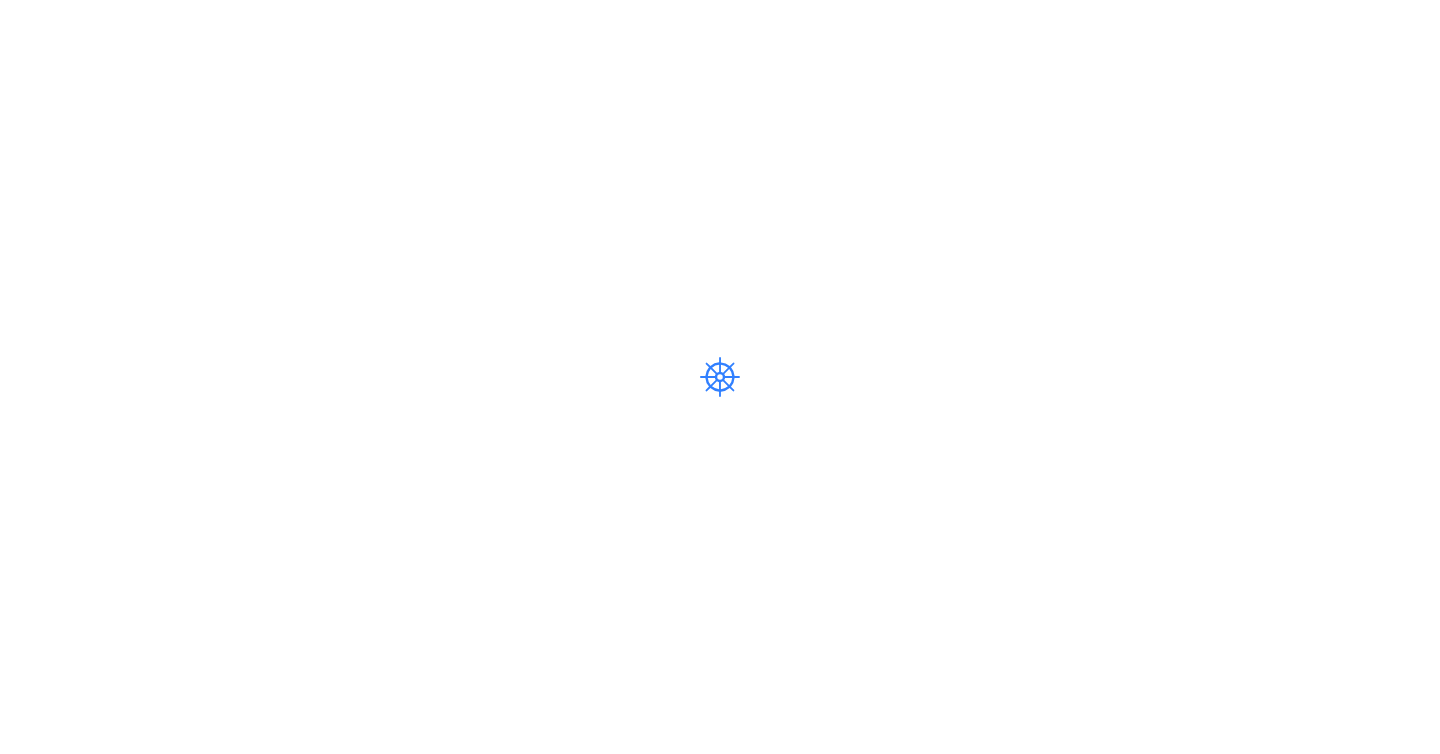 scroll, scrollTop: 0, scrollLeft: 0, axis: both 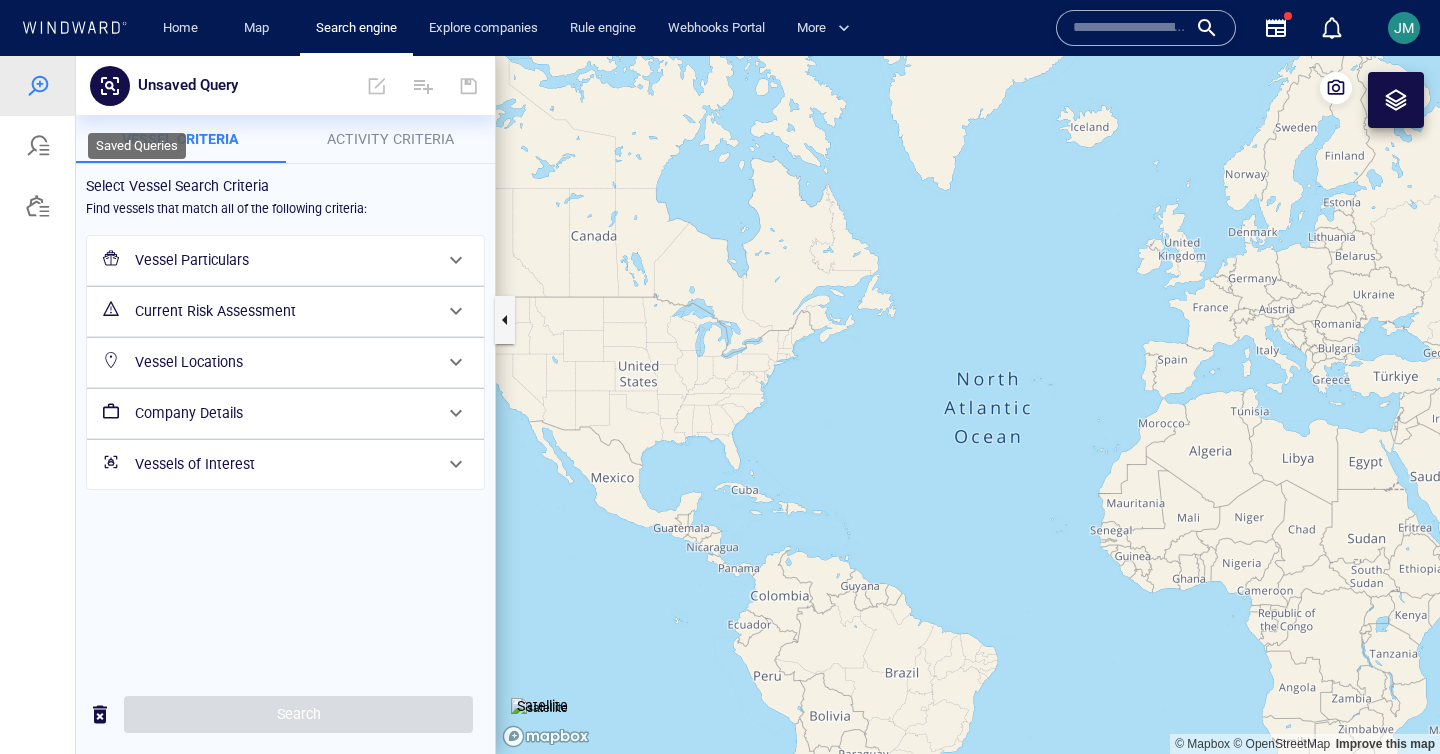 click at bounding box center (38, 146) 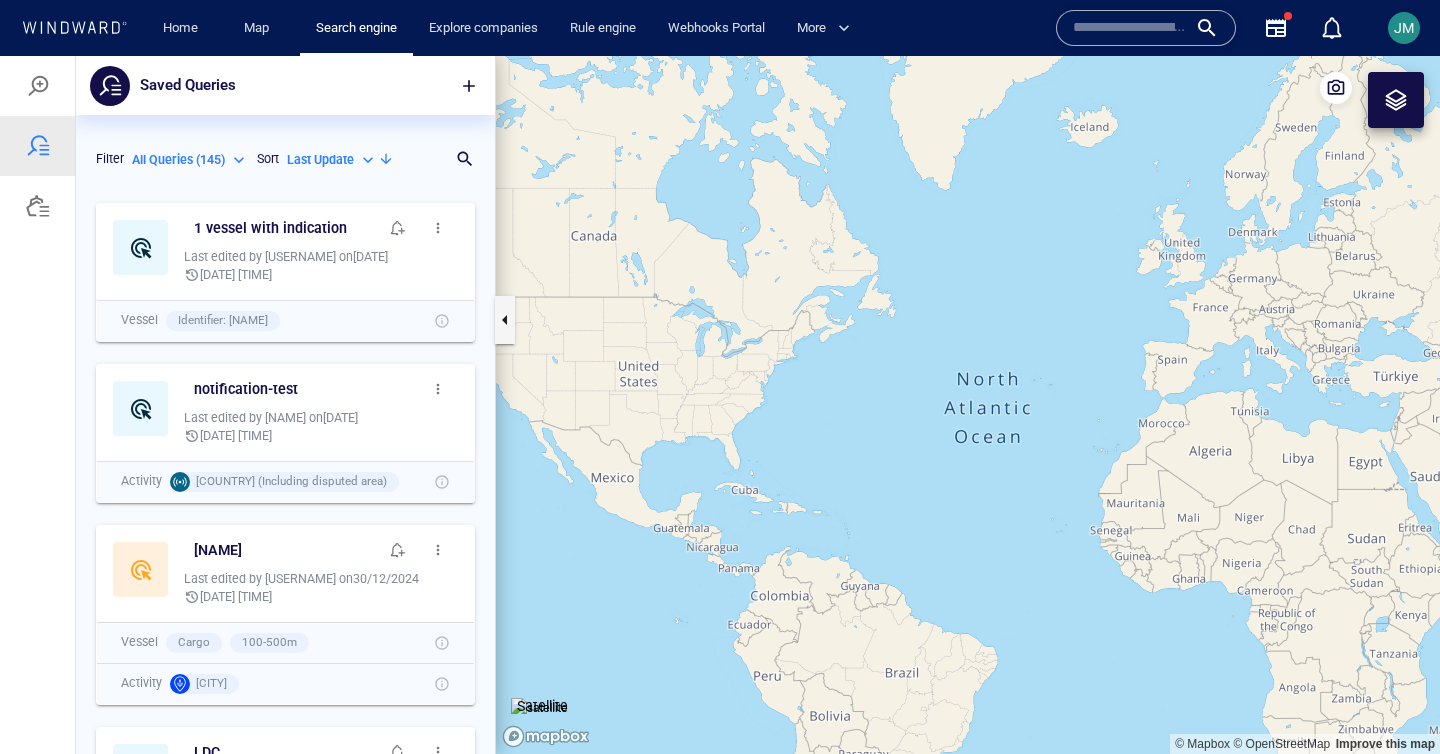 scroll, scrollTop: 1, scrollLeft: 1, axis: both 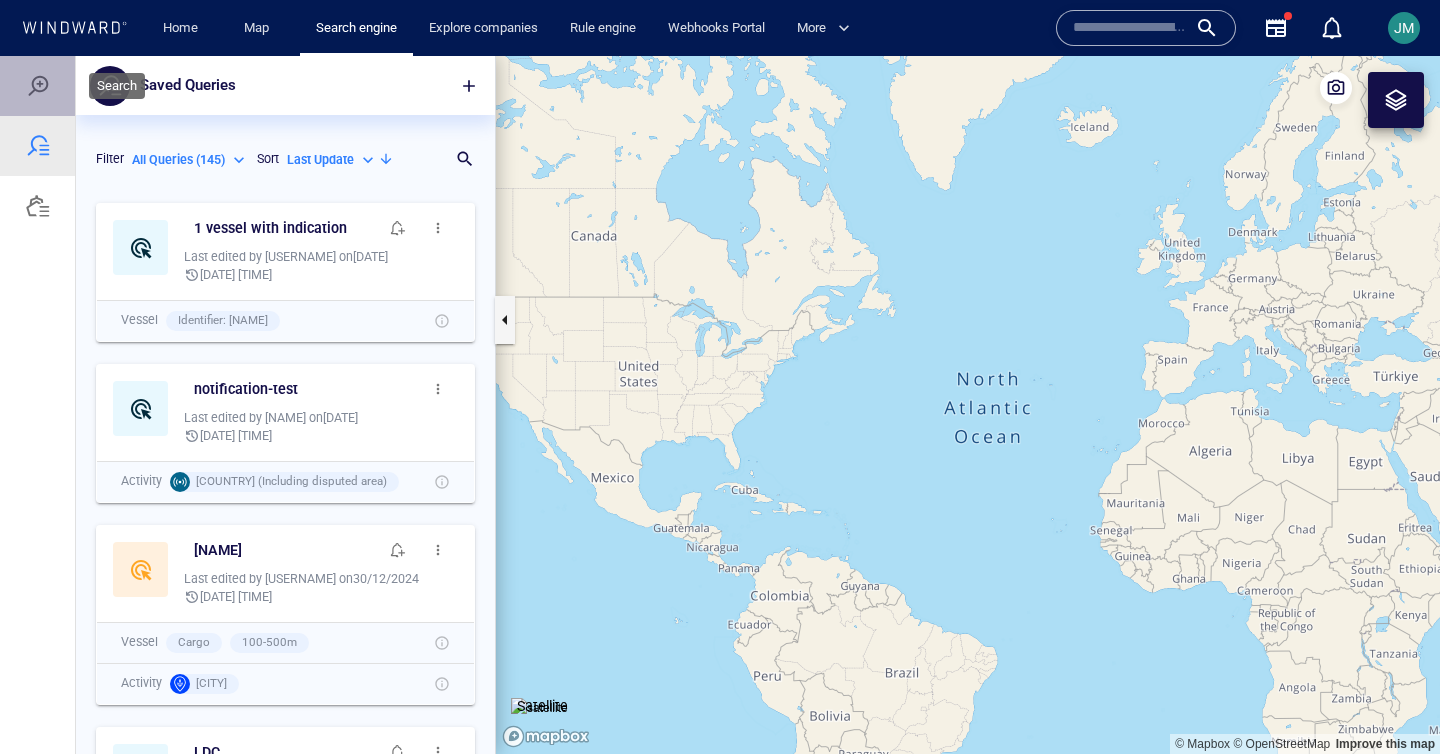 click at bounding box center [37, 86] 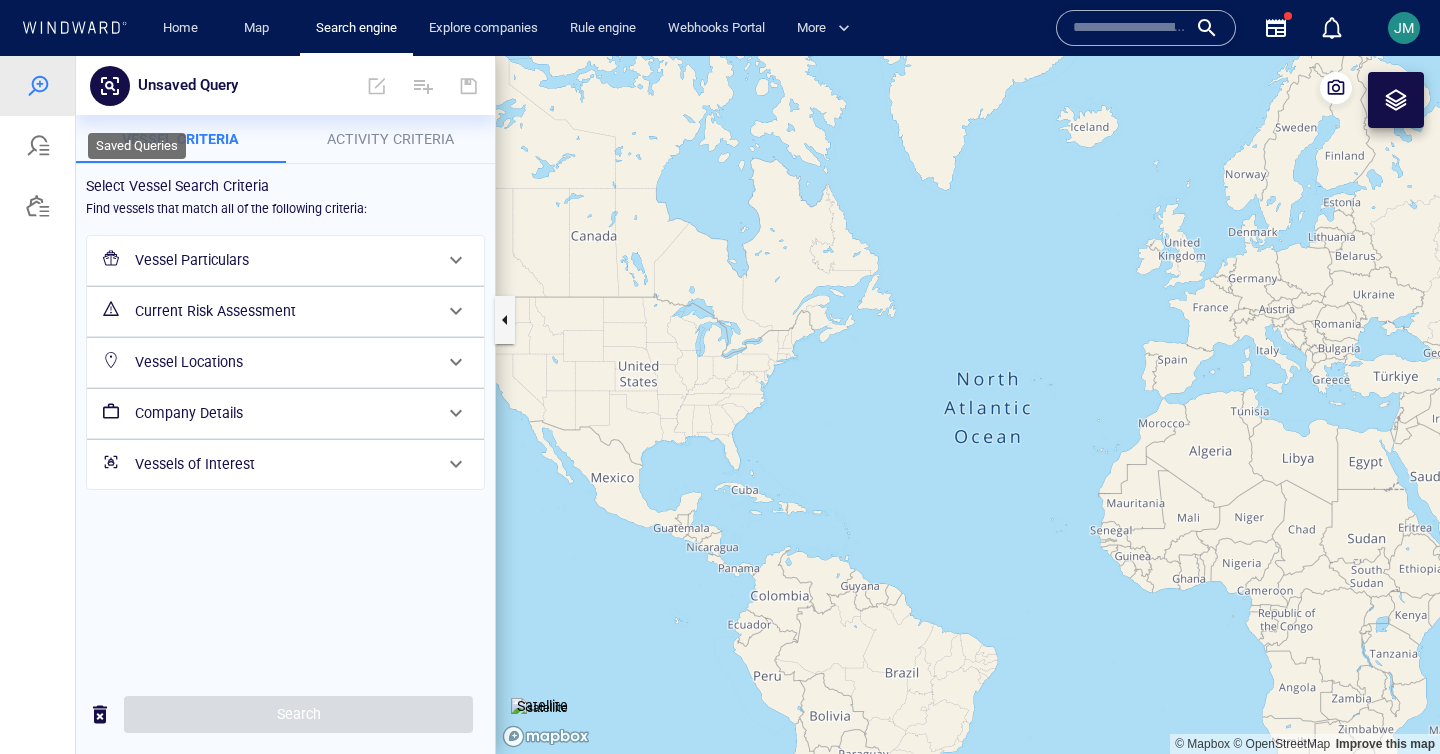 click at bounding box center (38, 146) 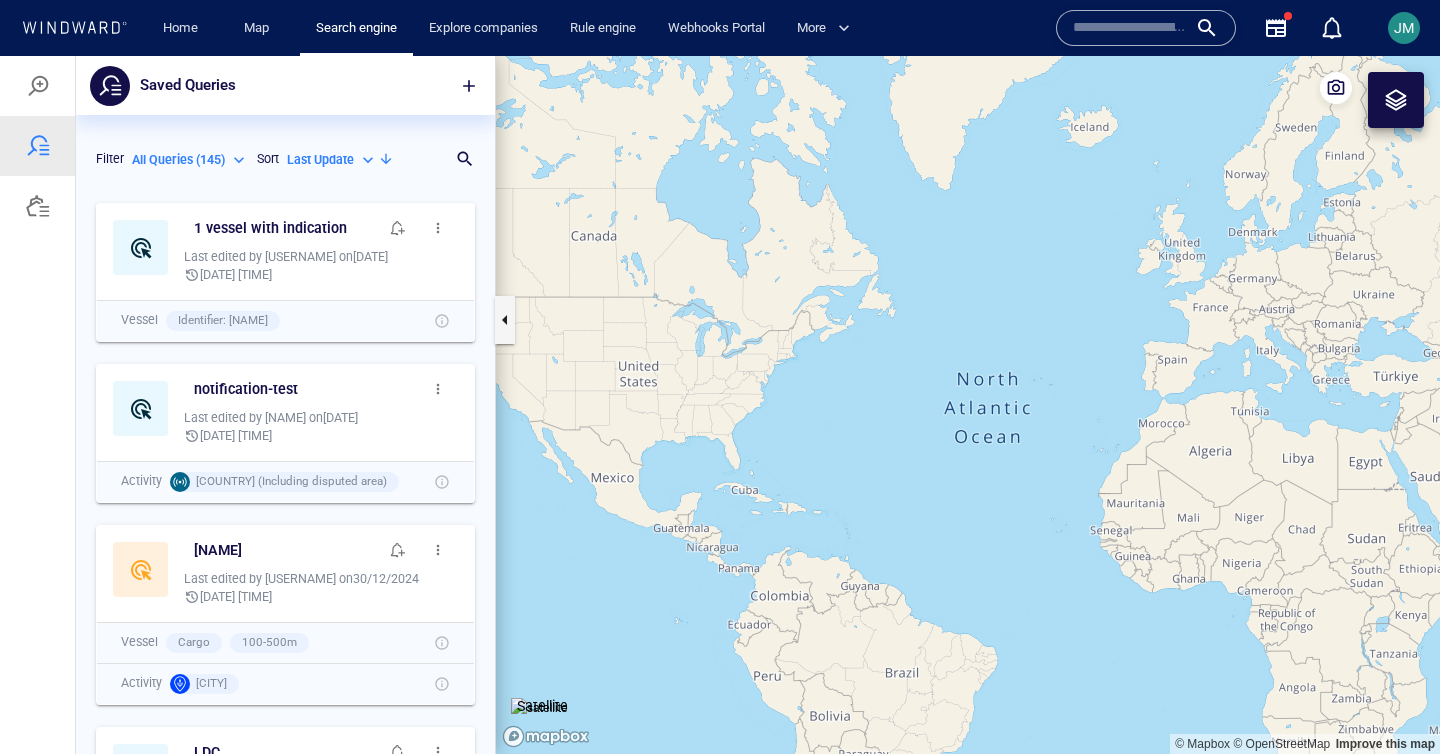 scroll, scrollTop: 1, scrollLeft: 1, axis: both 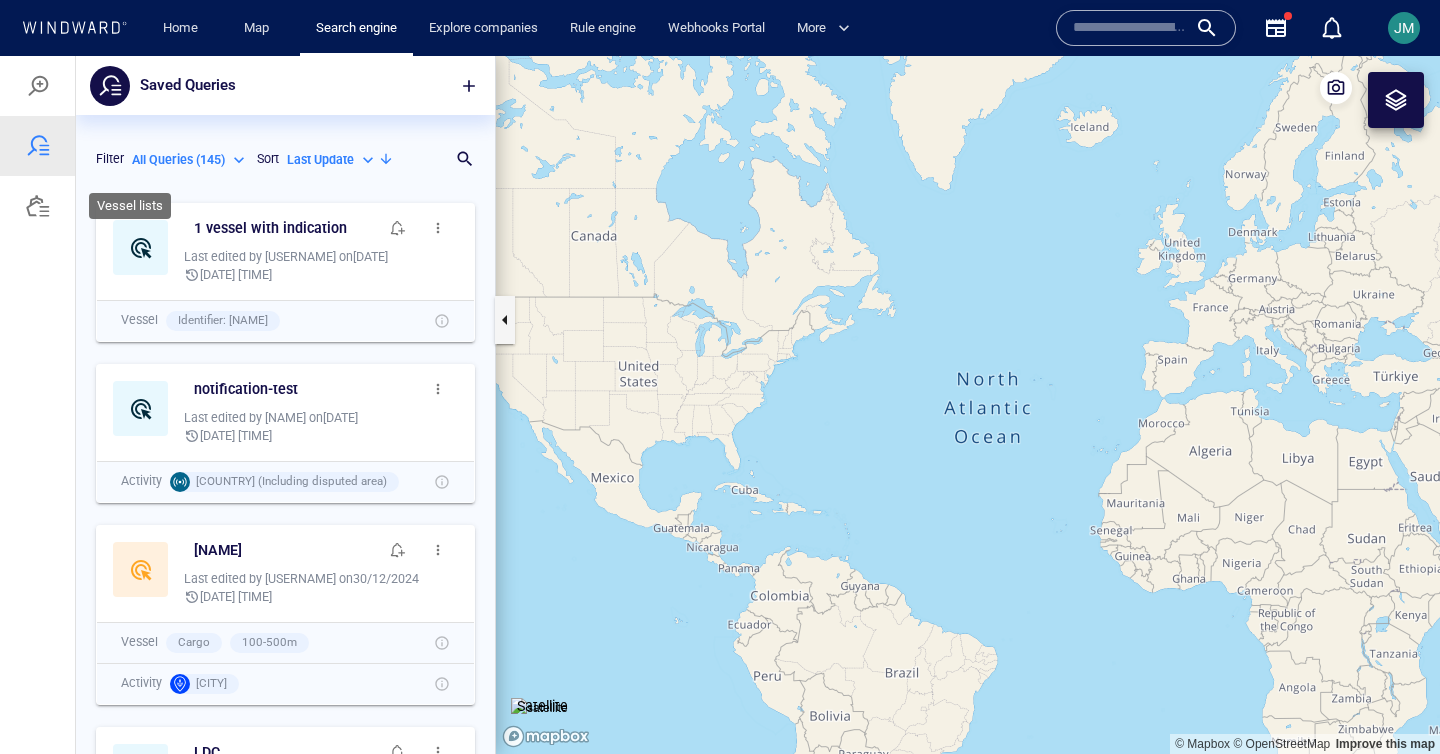 click at bounding box center [38, 206] 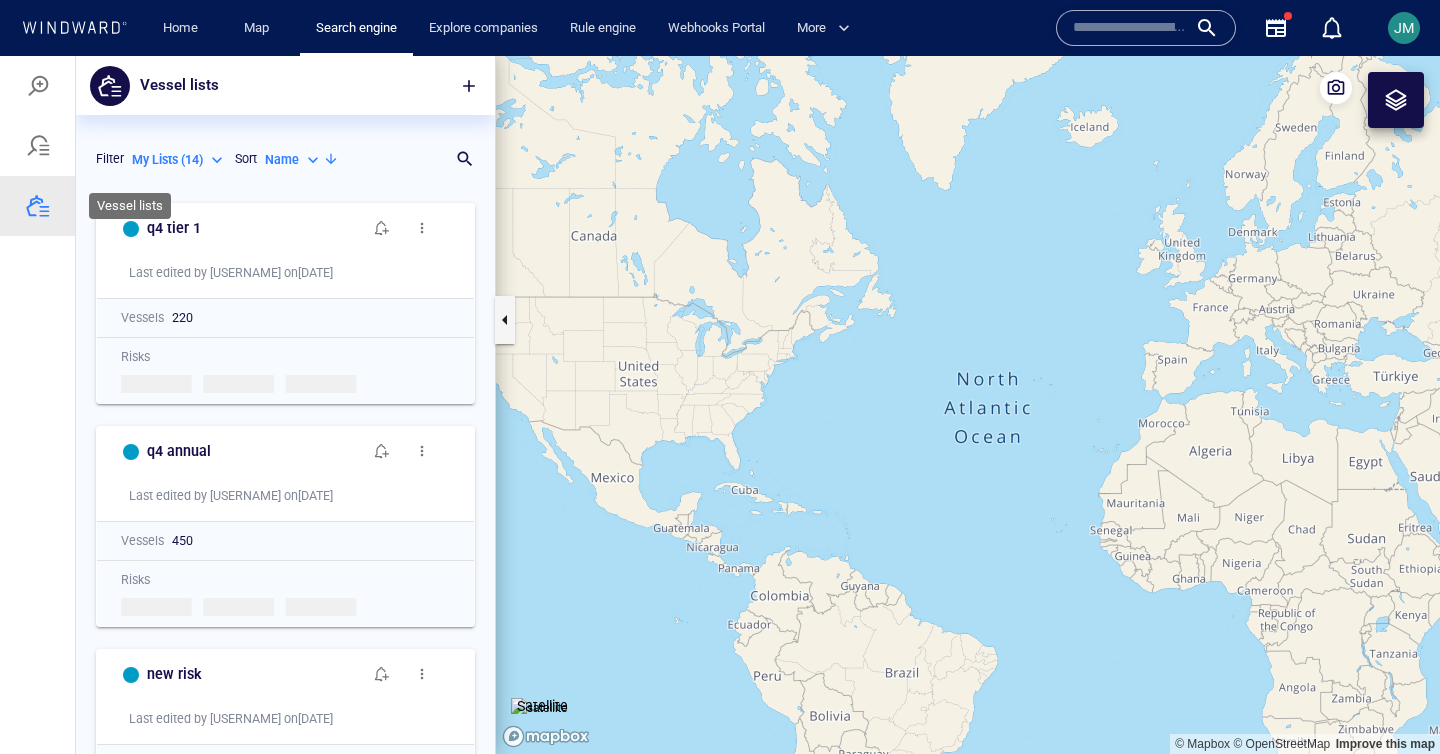 scroll, scrollTop: 1, scrollLeft: 1, axis: both 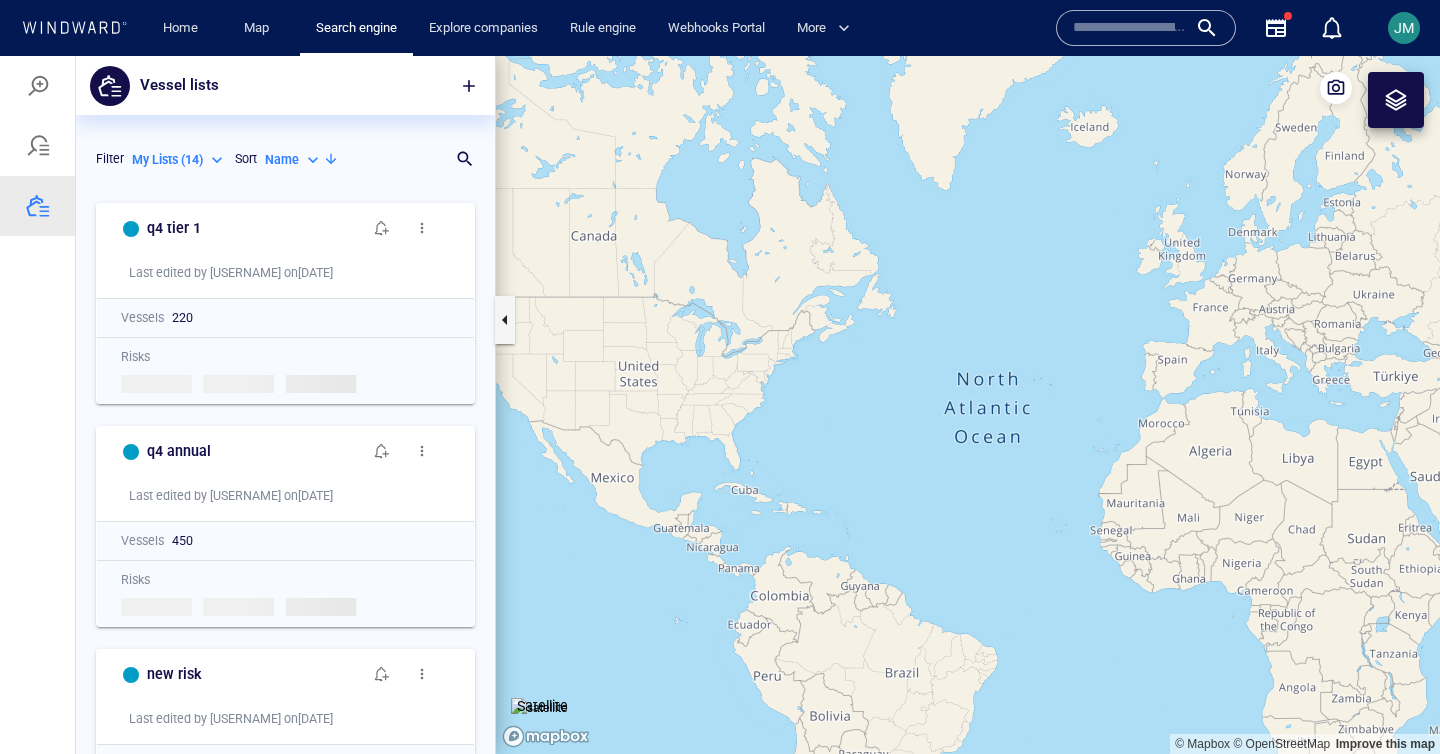 click on "My Lists   ( [NUMBER] )" at bounding box center [179, 160] 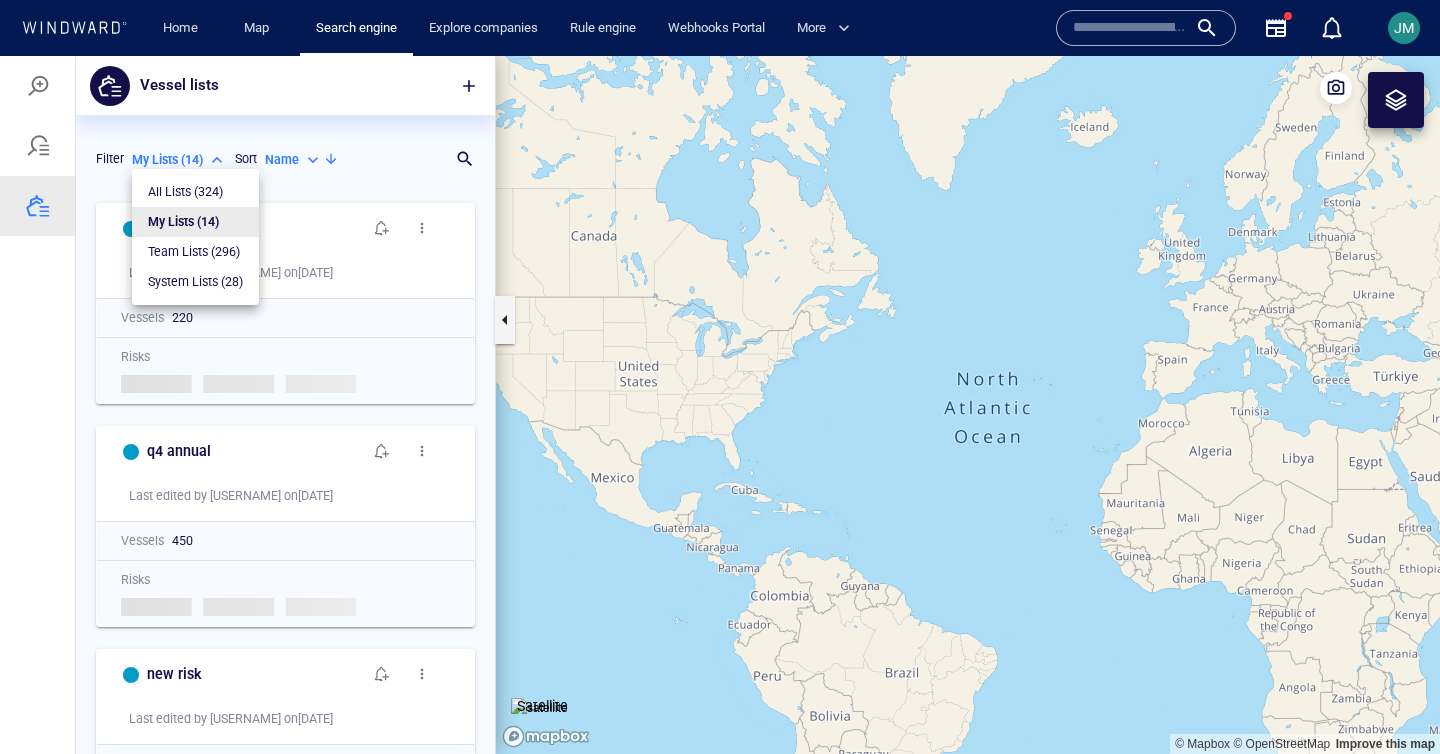 click on "All Lists   ( 324 )" at bounding box center [185, 192] 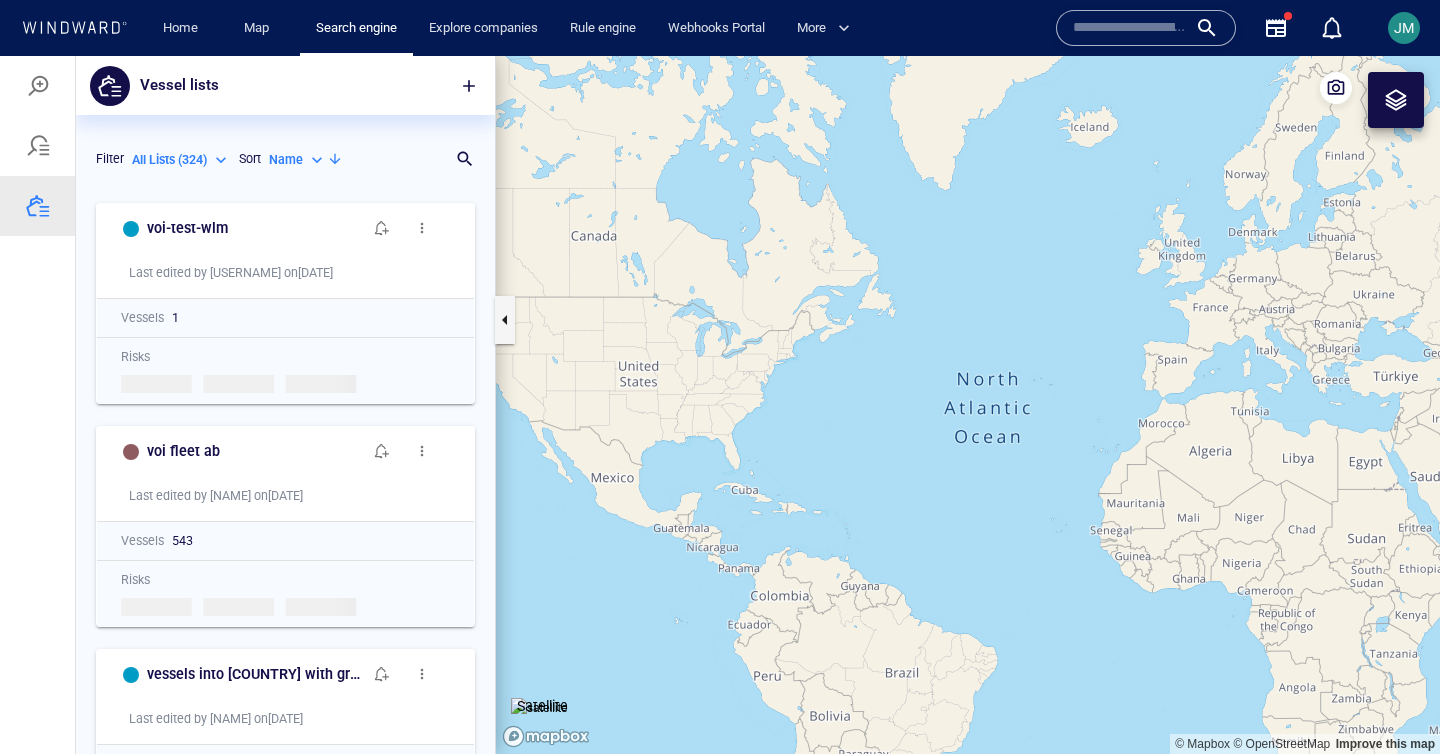 click on "All Lists   ( 324 )" at bounding box center [181, 160] 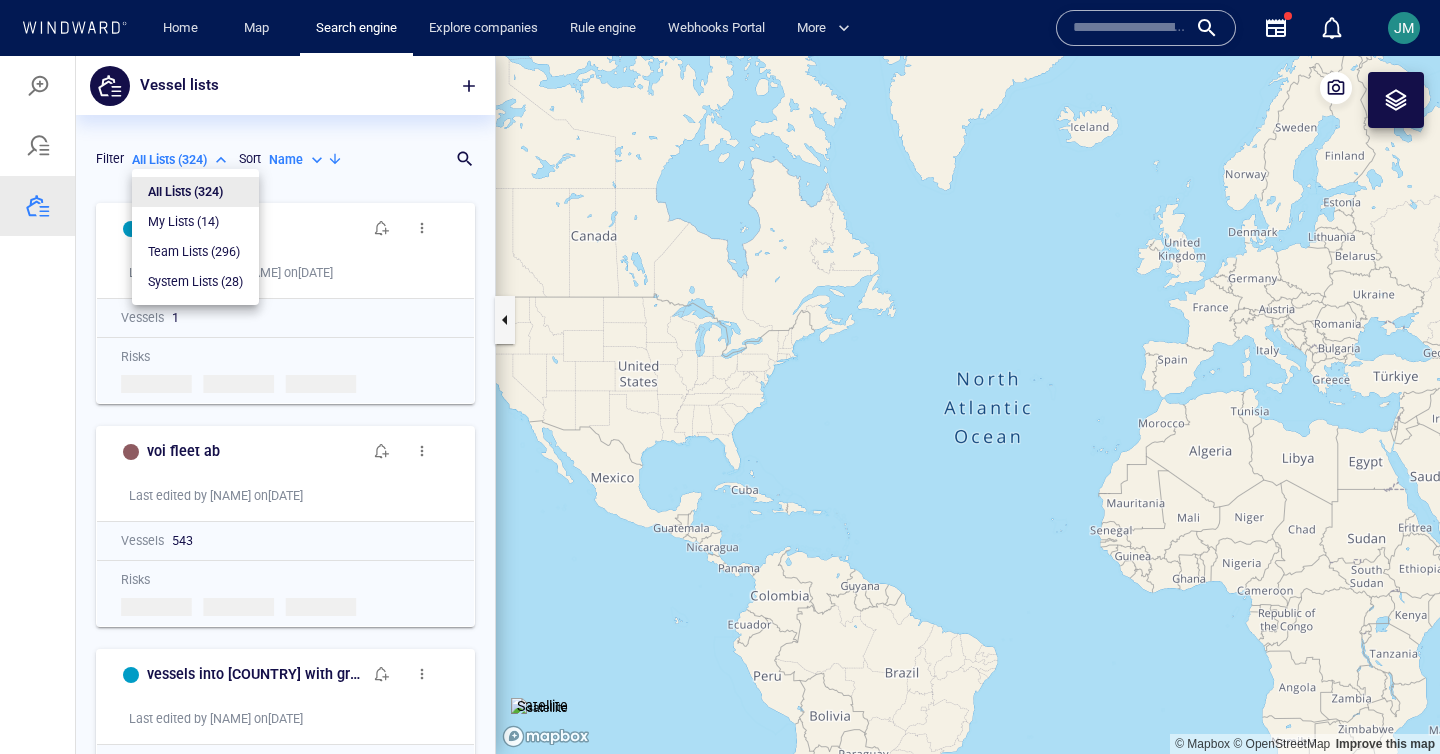 click on "My Lists   ( [NUMBER] )" at bounding box center (183, 222) 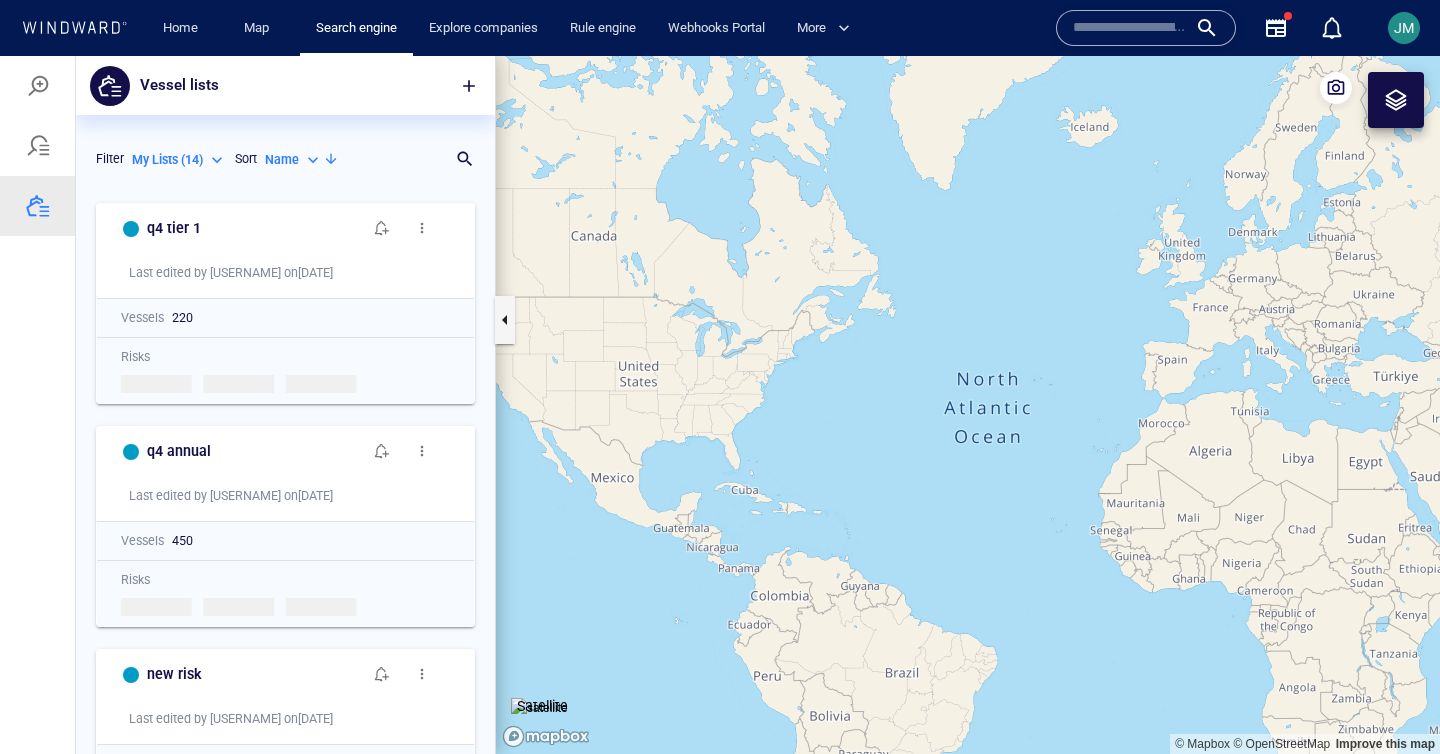 click on "My Lists   ( [NUMBER] )" at bounding box center (179, 160) 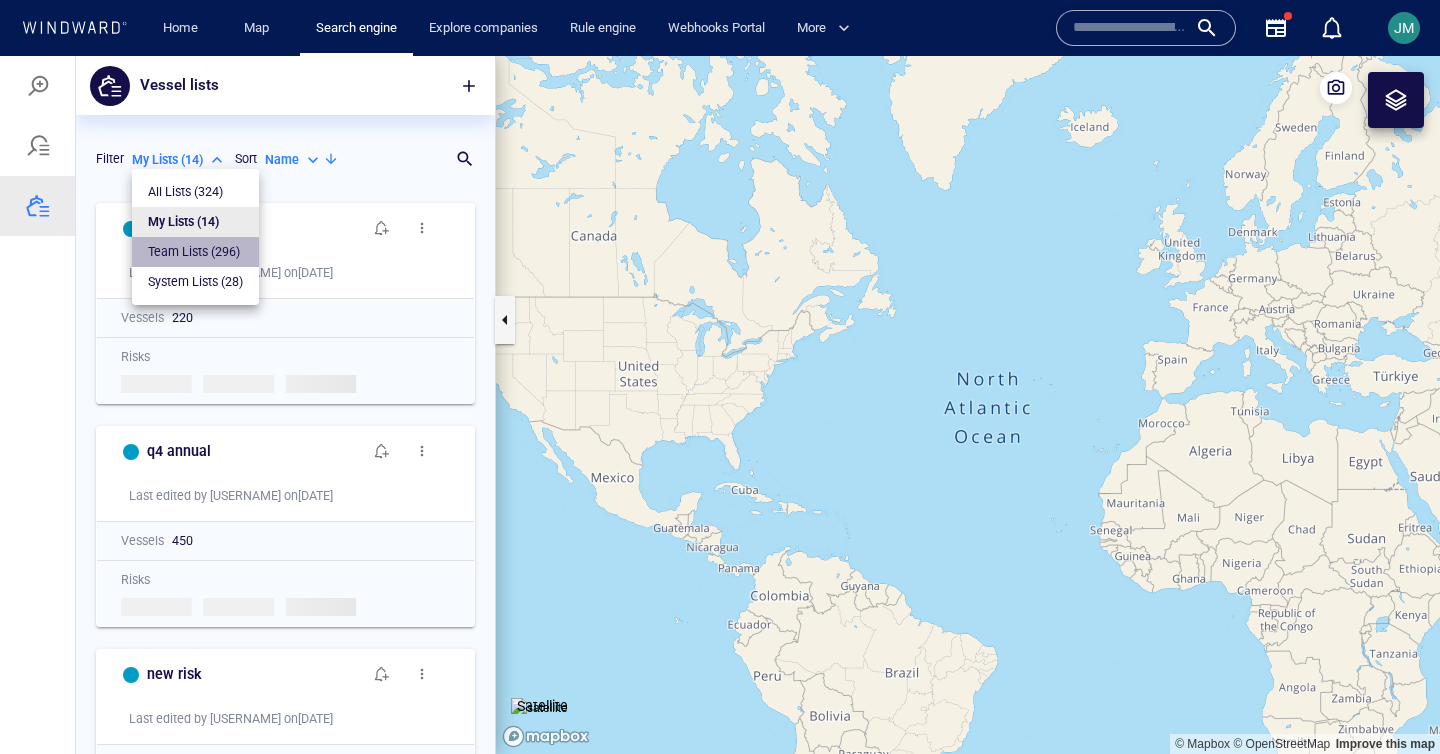 click on "Team Lists   ( 296 )" at bounding box center [194, 252] 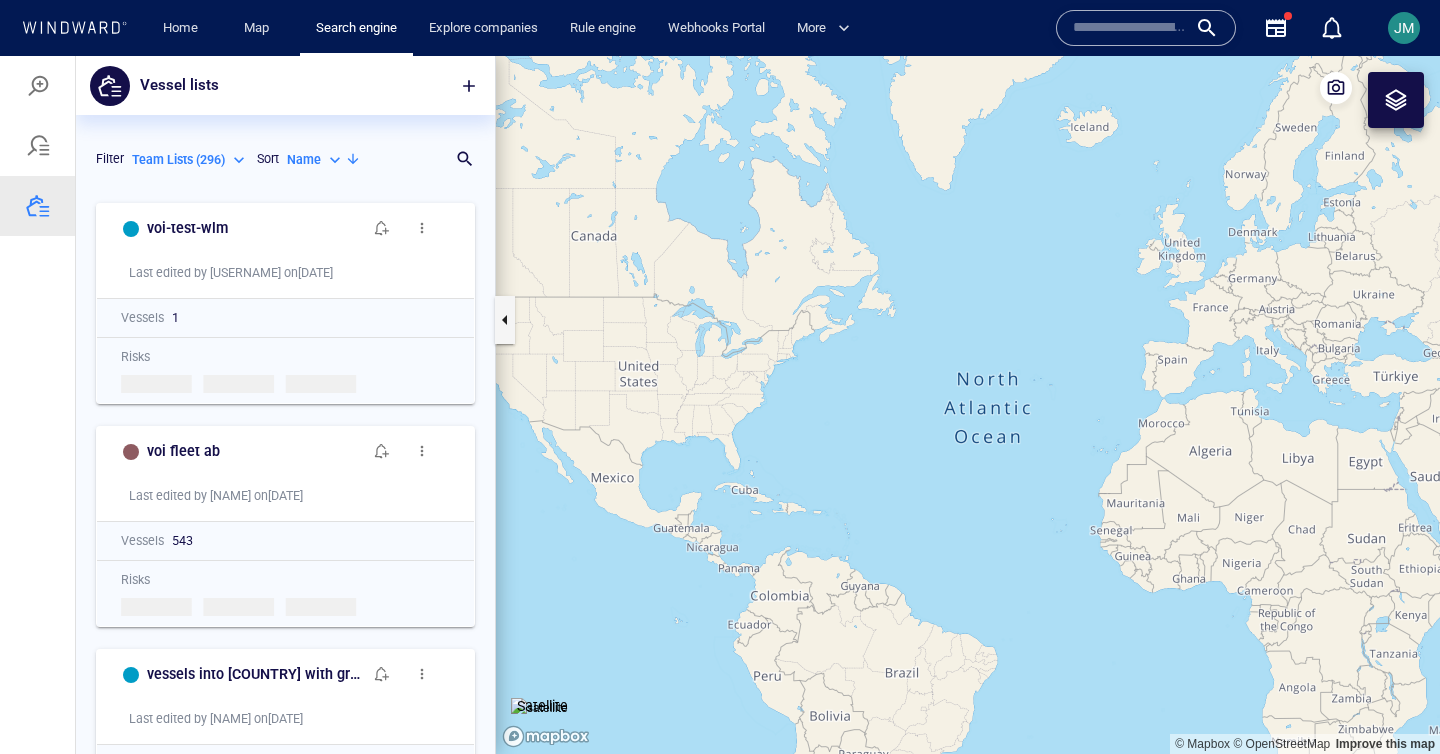 click on "Team Lists   ( 296 )" at bounding box center [190, 160] 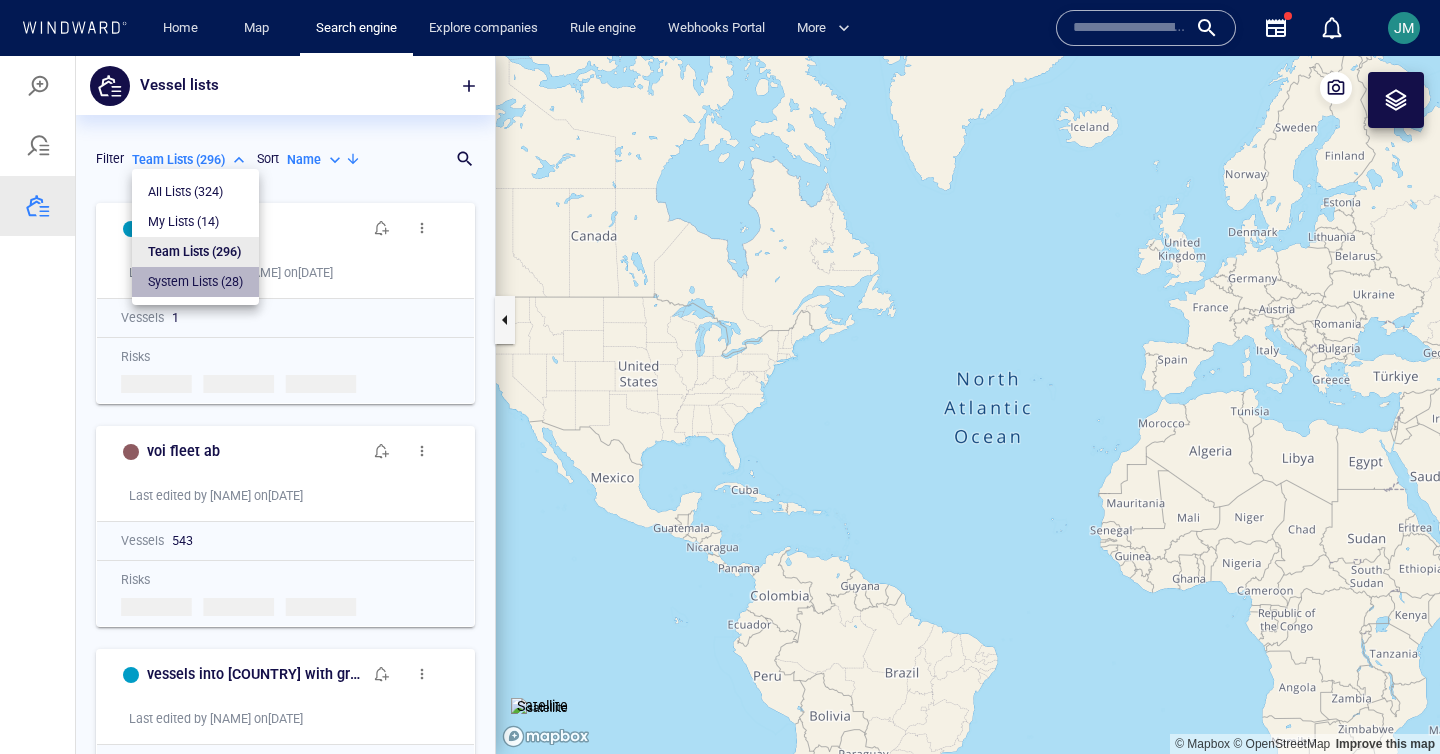 click on "System Lists   ( 28 )" at bounding box center [195, 282] 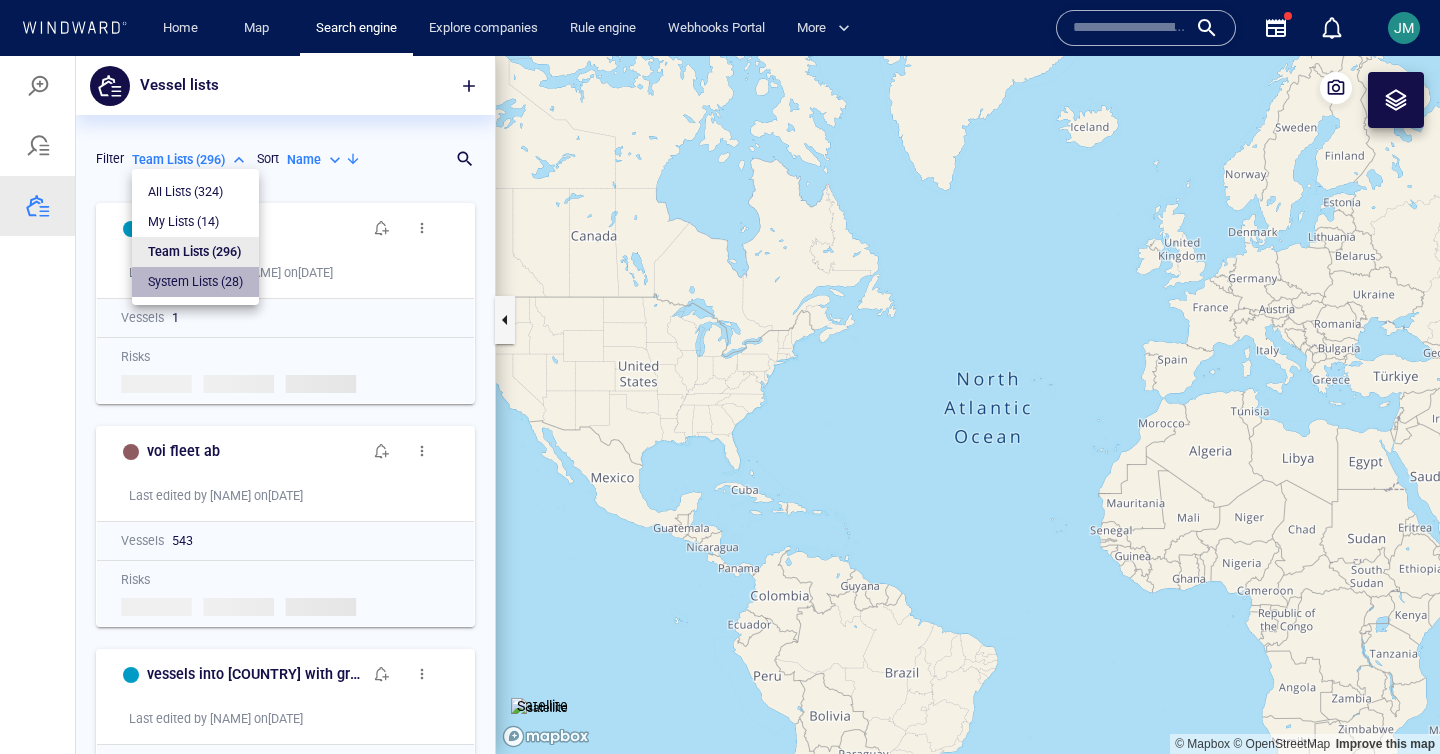 type on "**********" 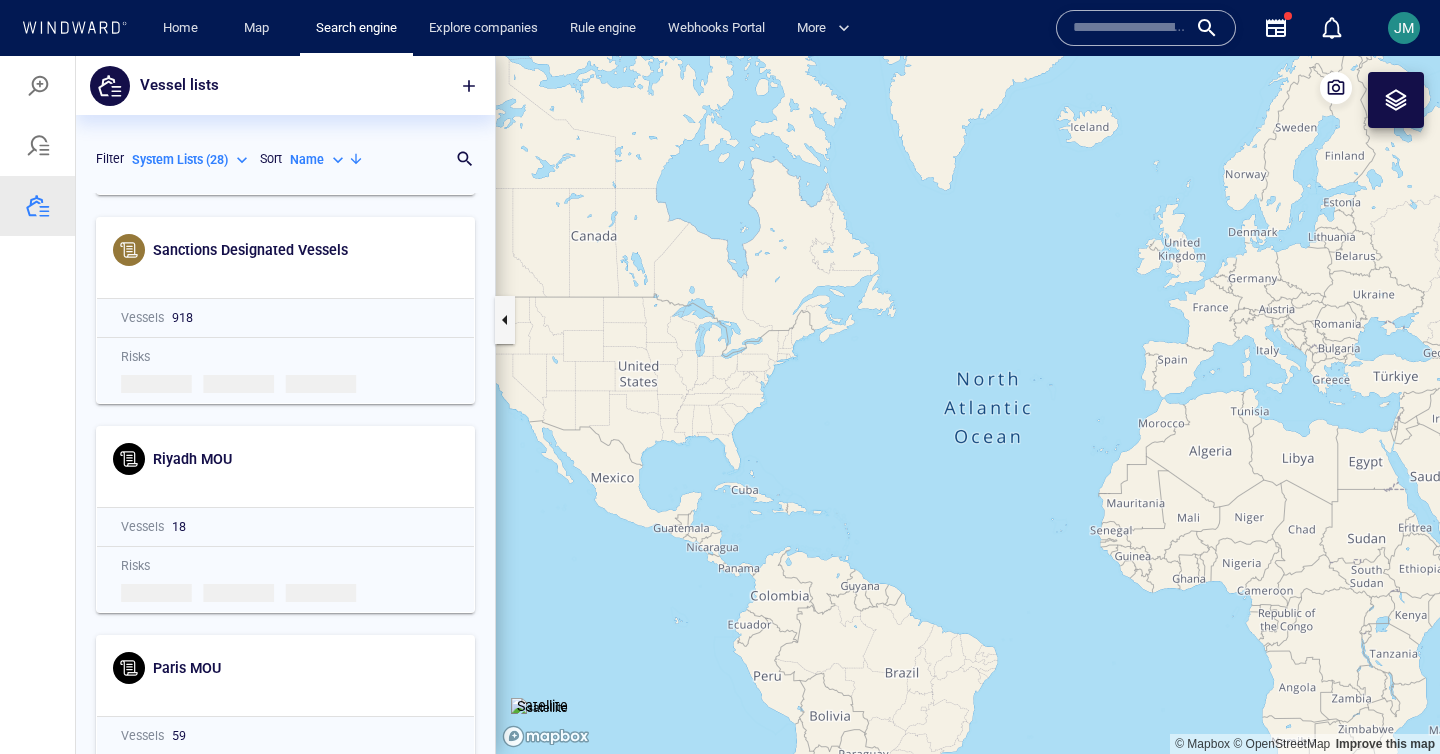 scroll, scrollTop: 0, scrollLeft: 0, axis: both 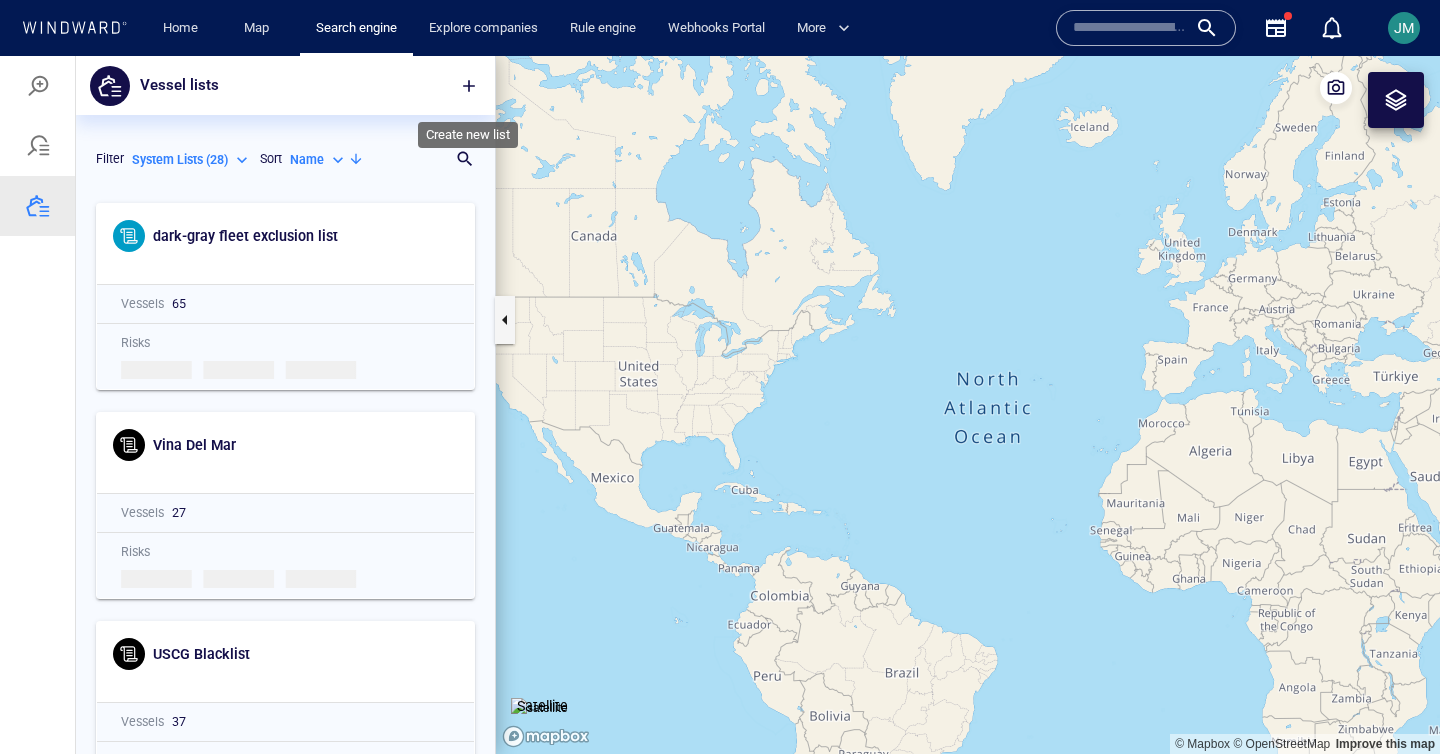 click at bounding box center (469, 86) 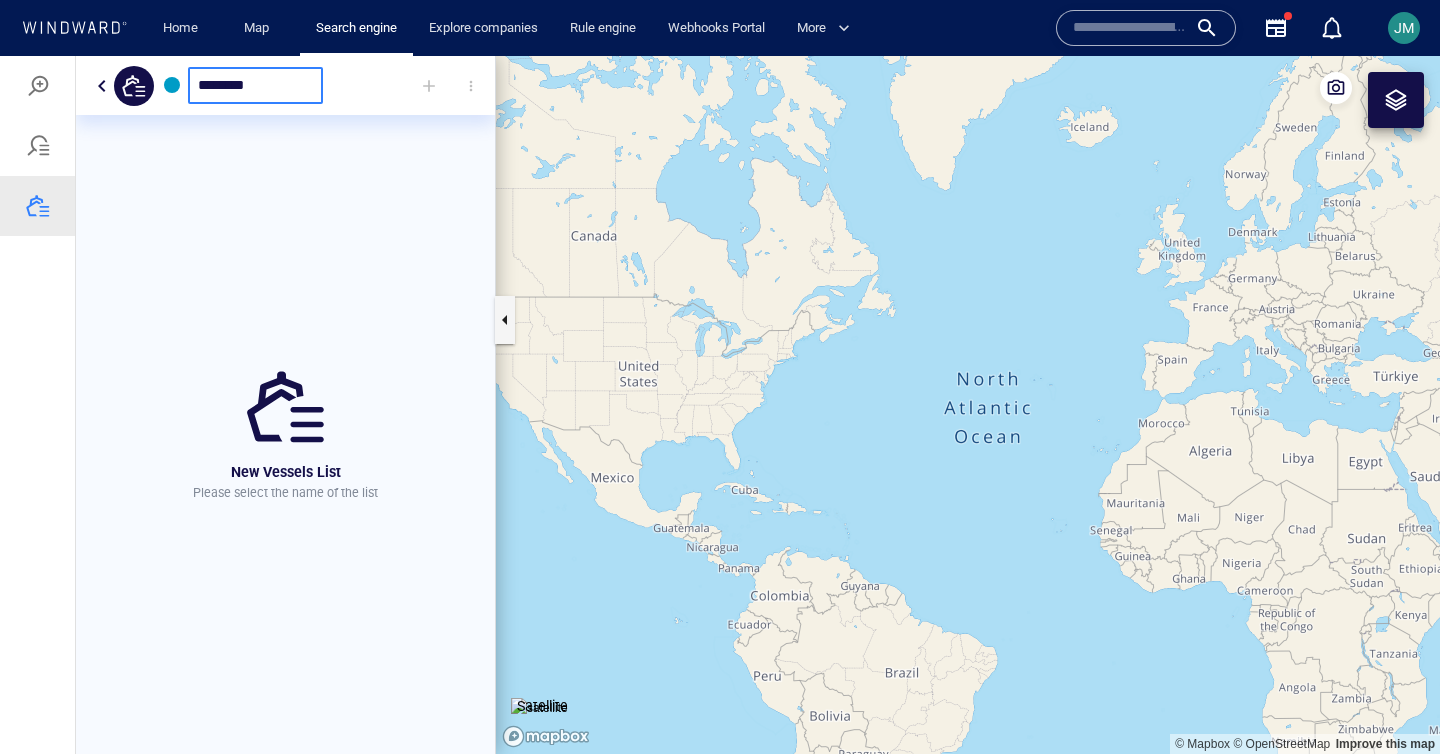 type on "********" 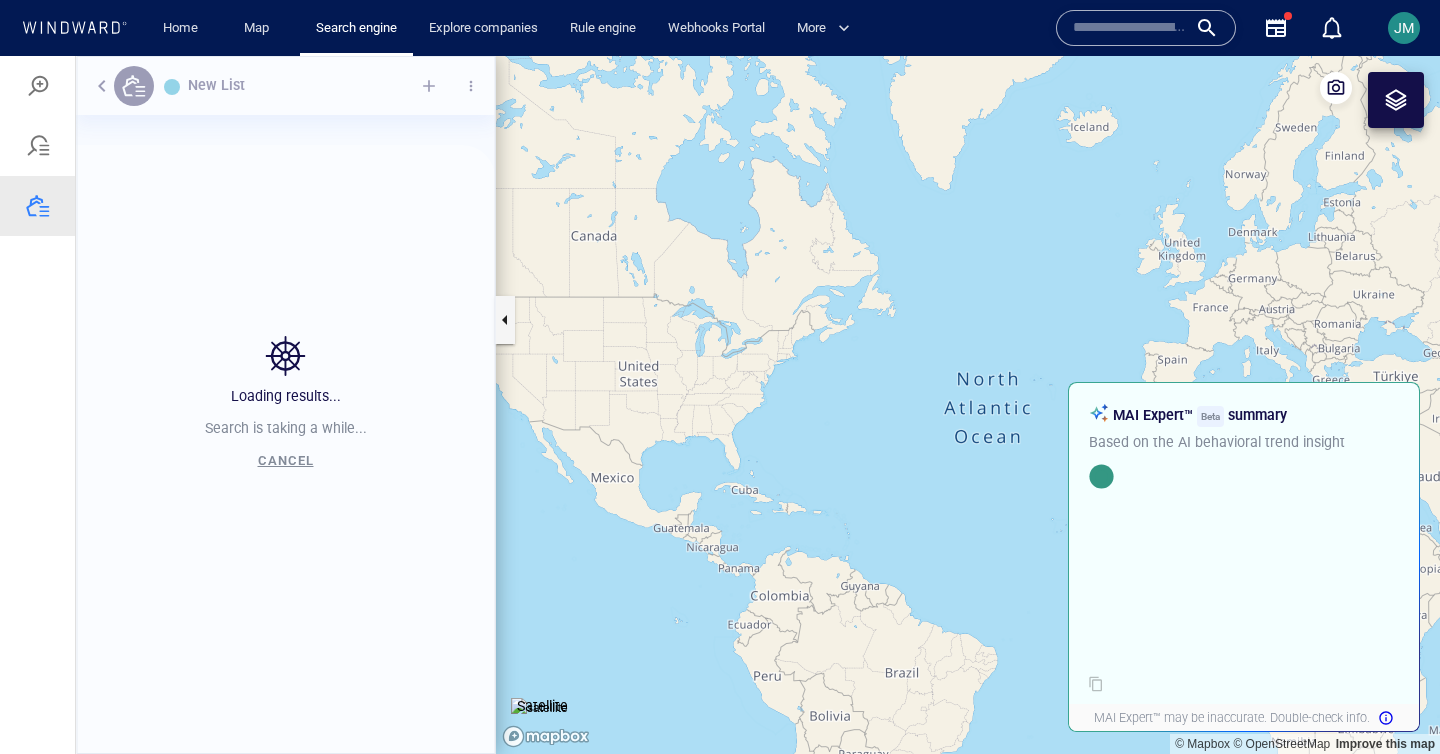 scroll, scrollTop: 1, scrollLeft: 1, axis: both 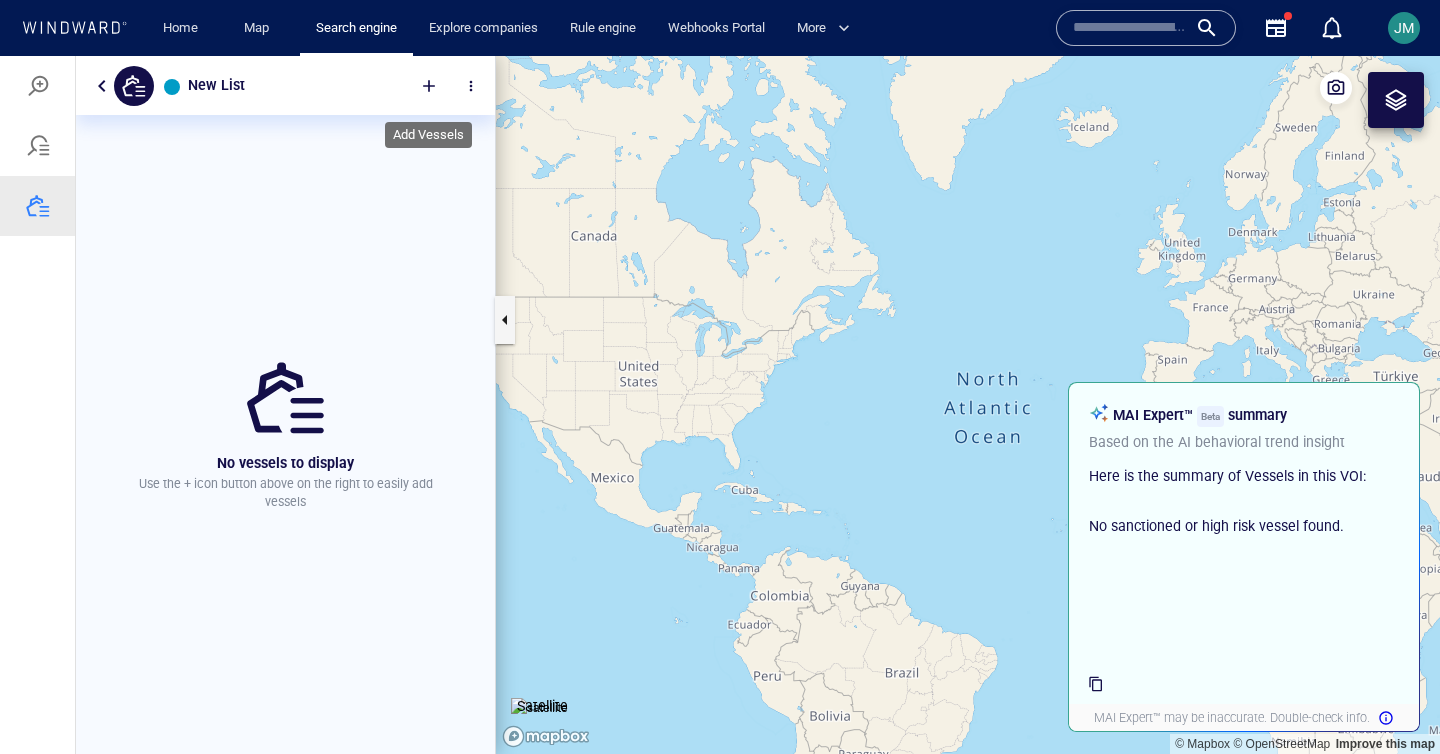 click at bounding box center [429, 86] 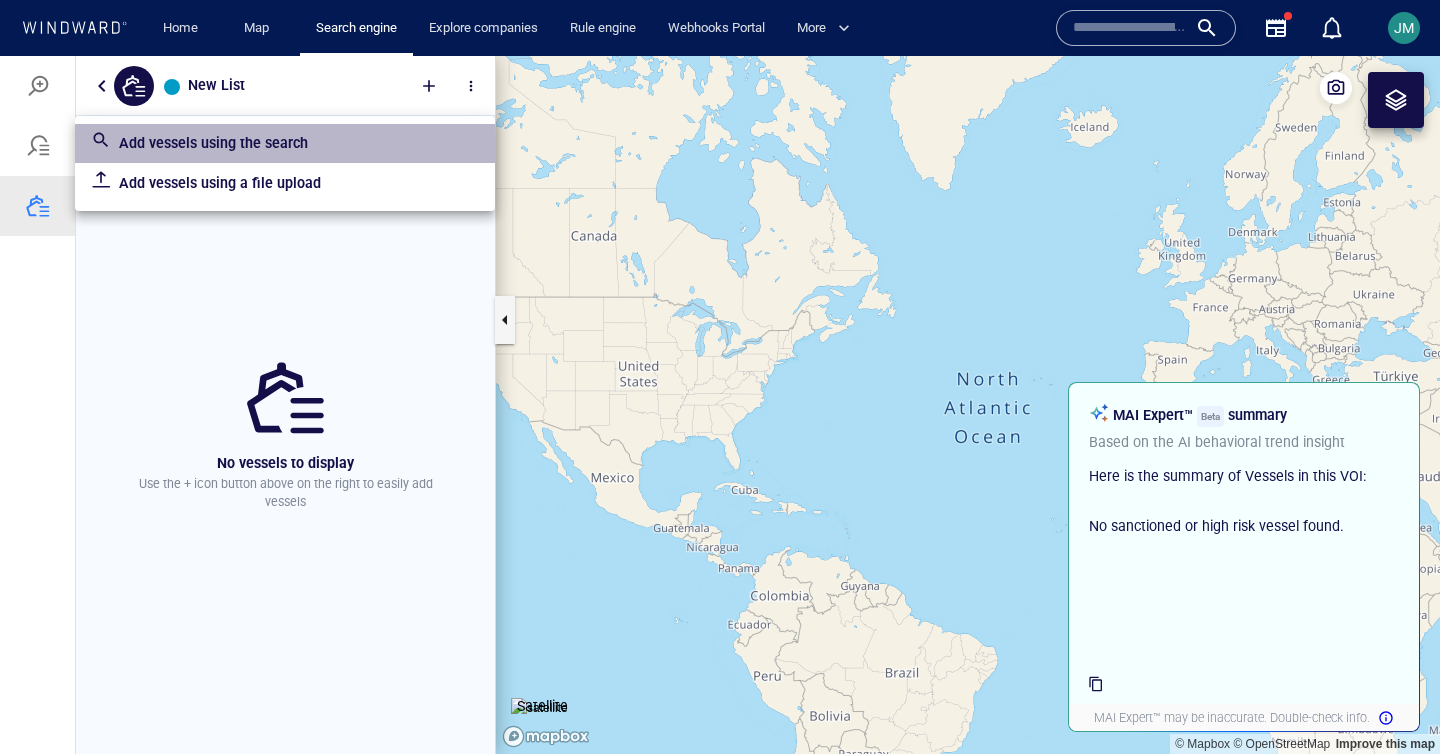 click on "Add vessels using the search" at bounding box center (299, 143) 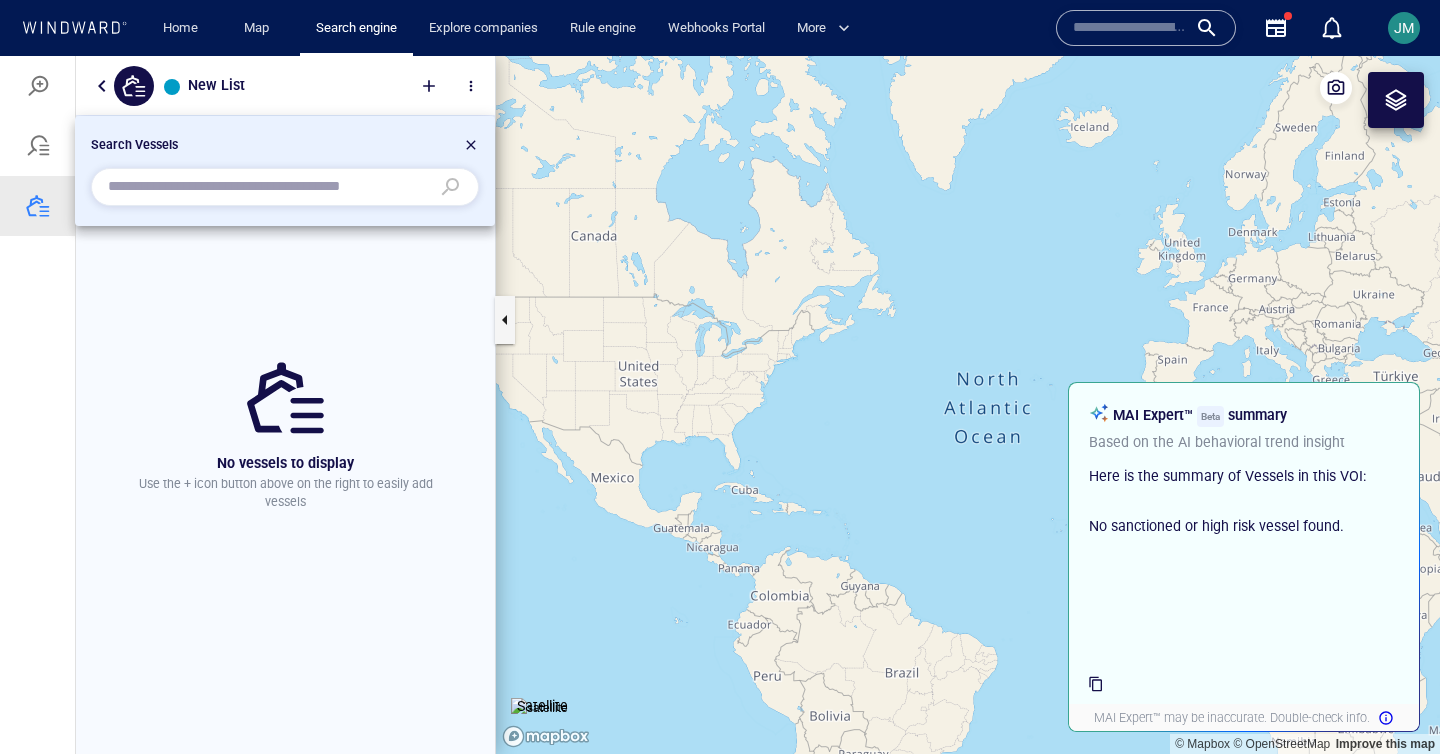 click at bounding box center (269, 187) 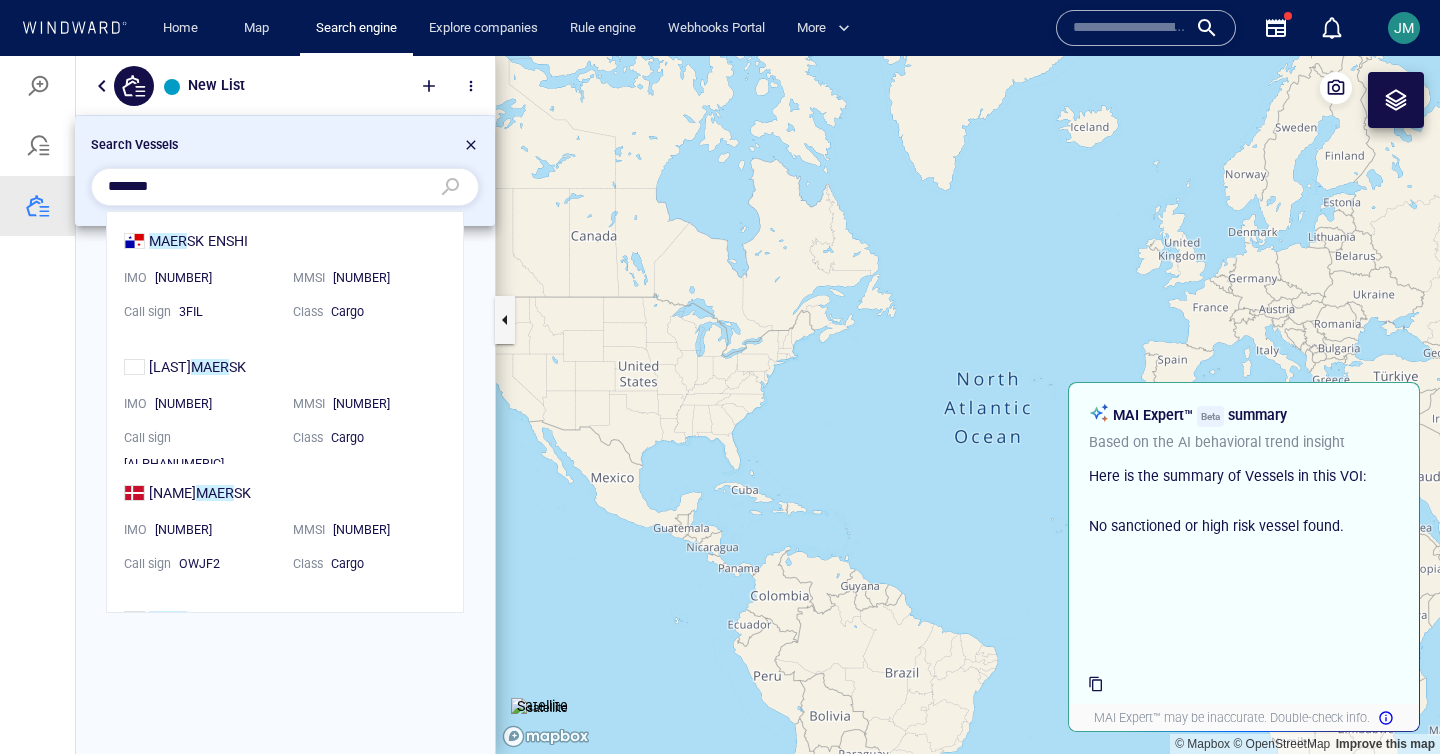 scroll, scrollTop: 1, scrollLeft: 1, axis: both 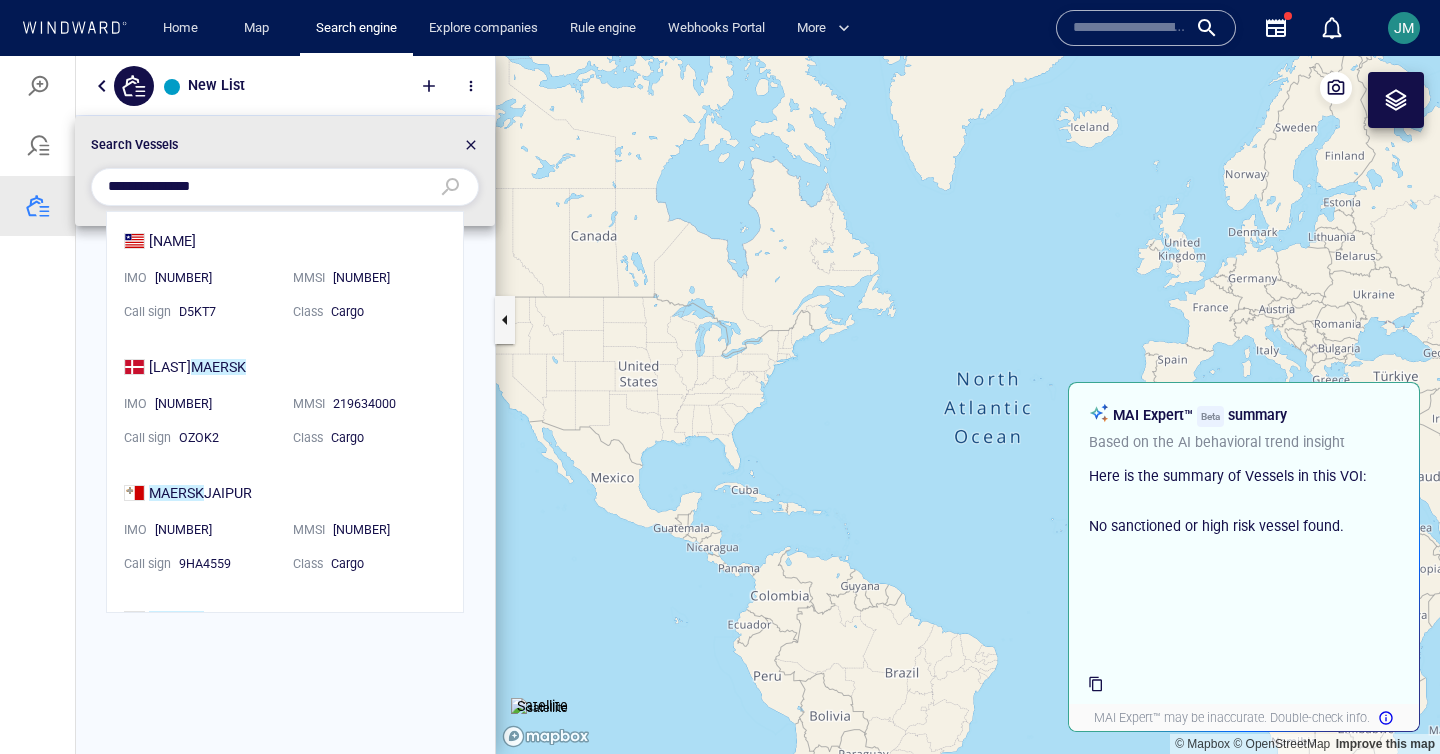 type on "**********" 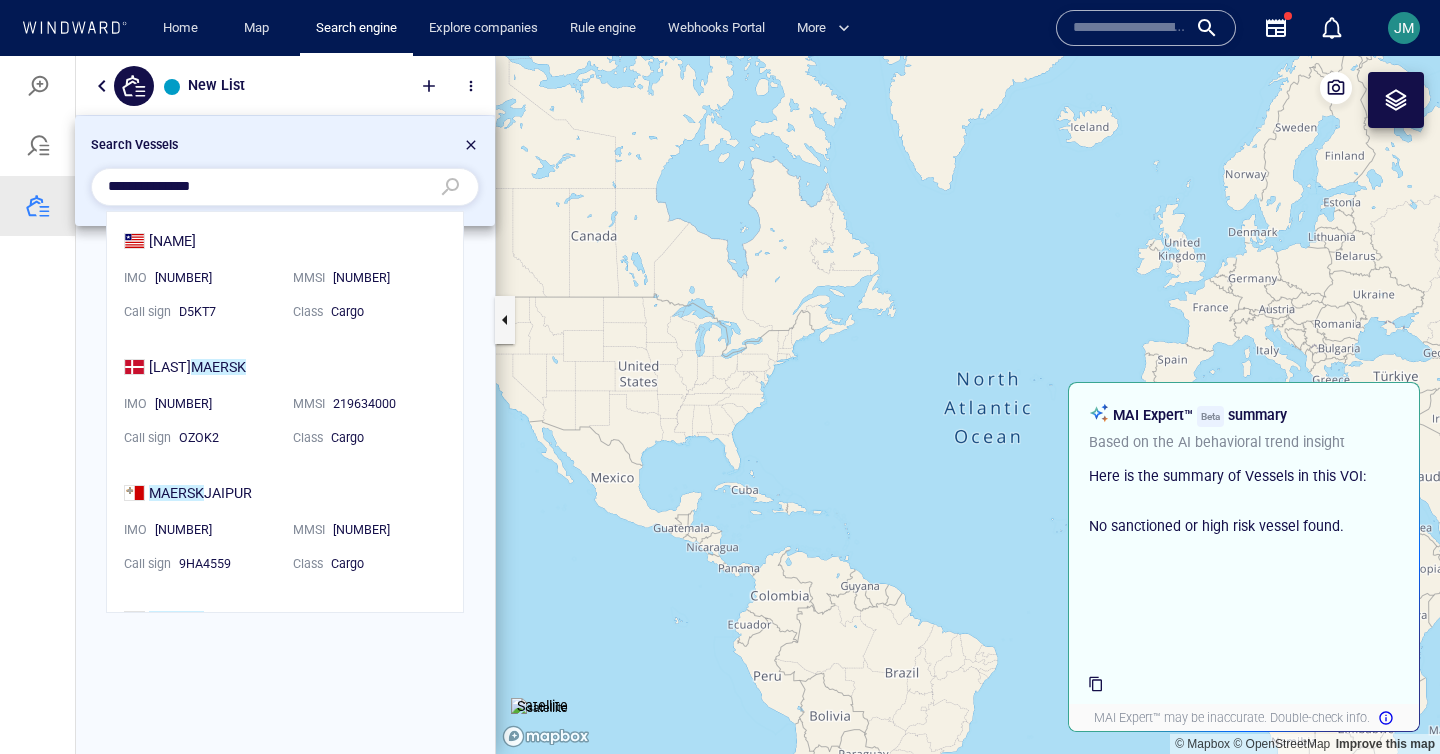 click on "TYGRA IMO 9164263 MMSI 636017404 Call sign D5KT7 Class Cargo" at bounding box center [285, 275] 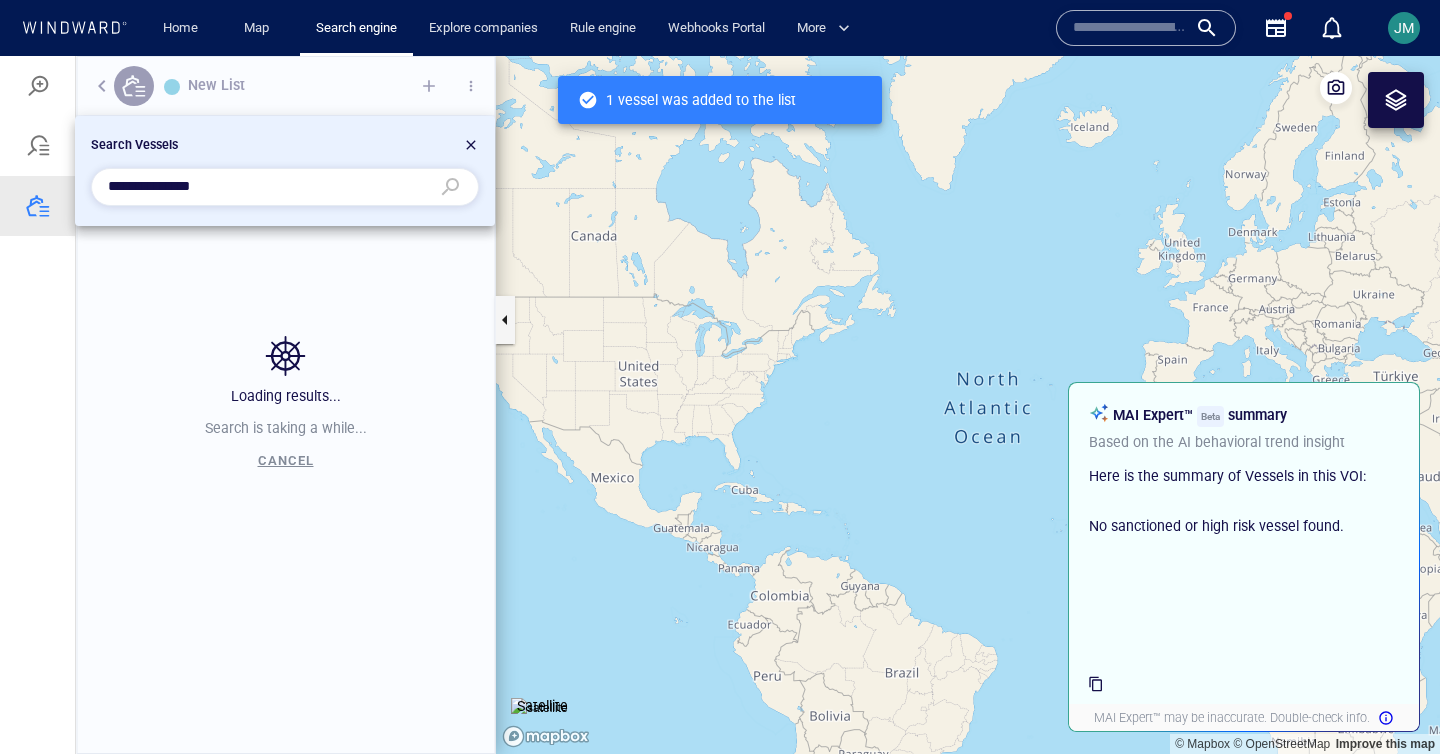 scroll, scrollTop: 1, scrollLeft: 1, axis: both 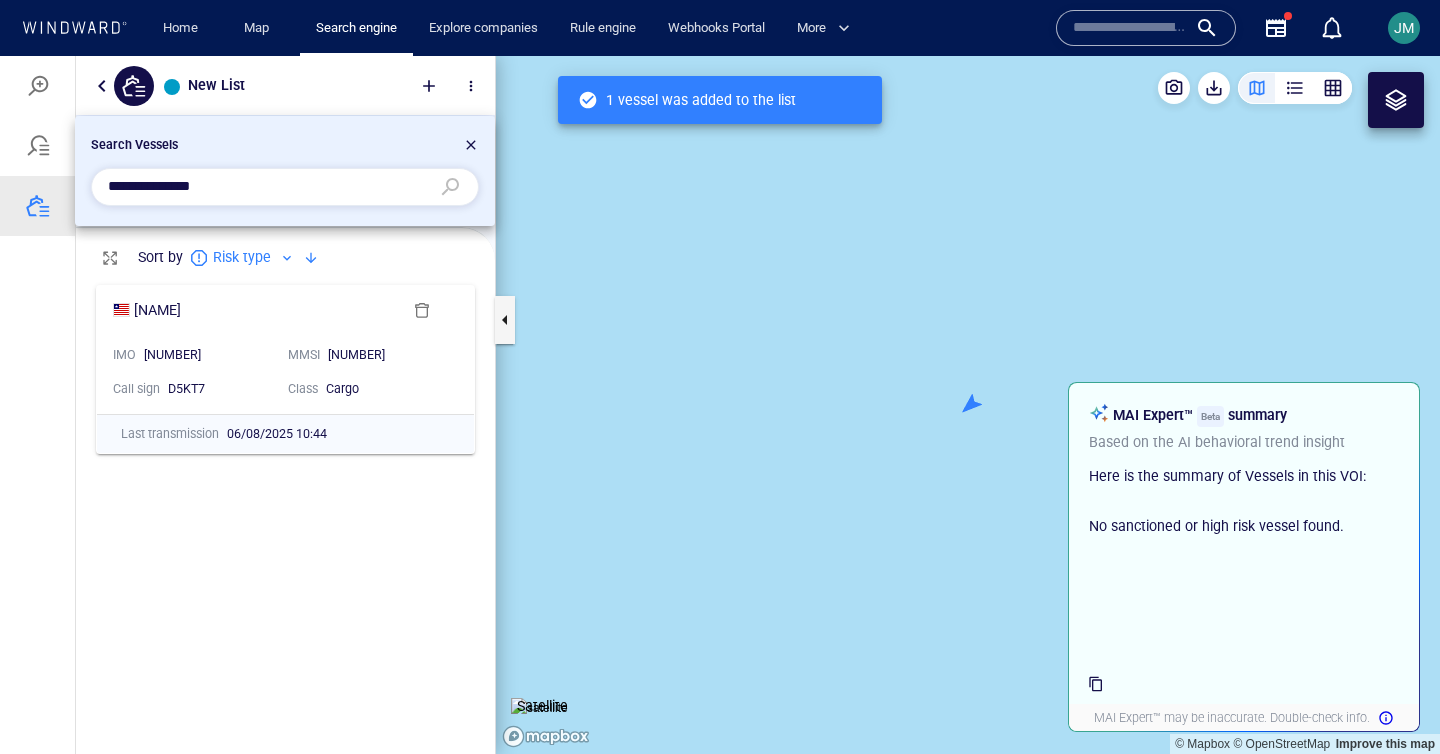 click at bounding box center [471, 148] 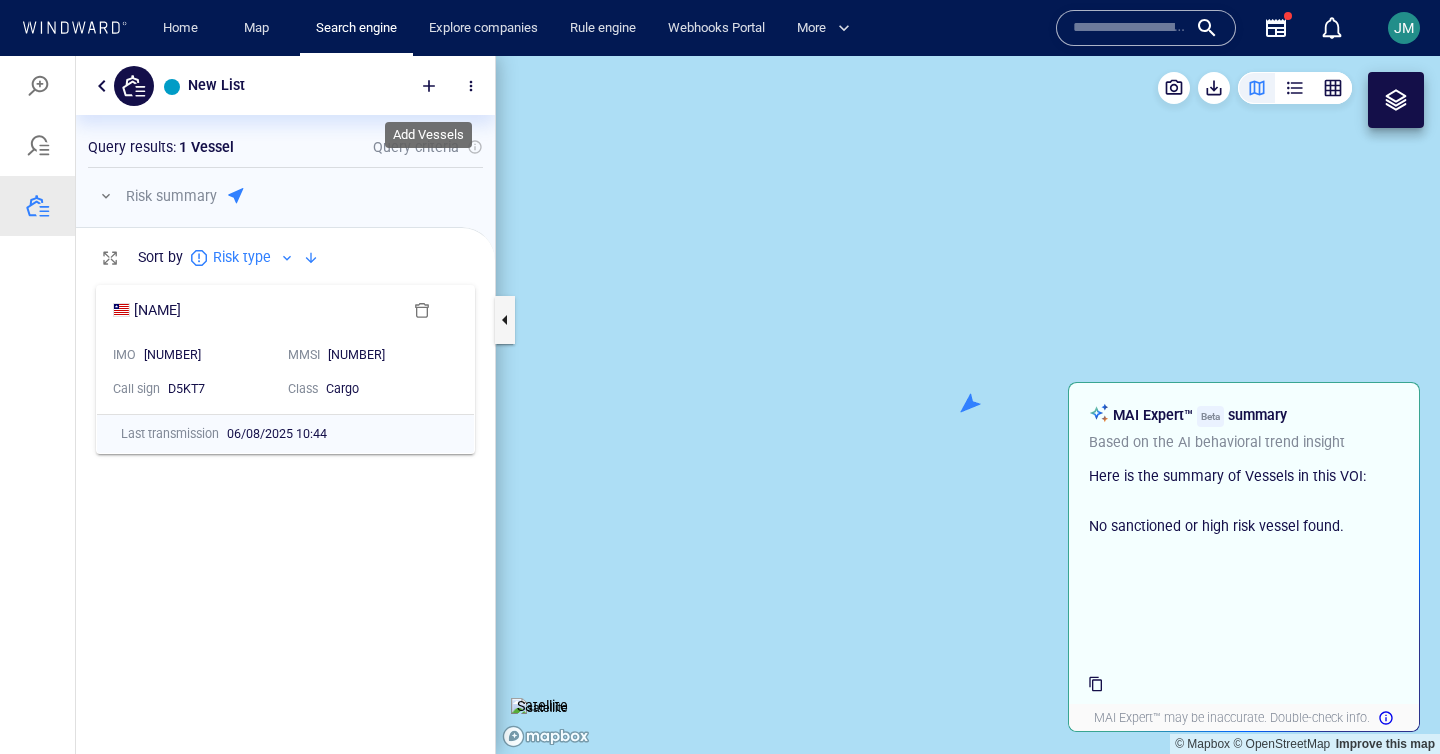 click at bounding box center [429, 86] 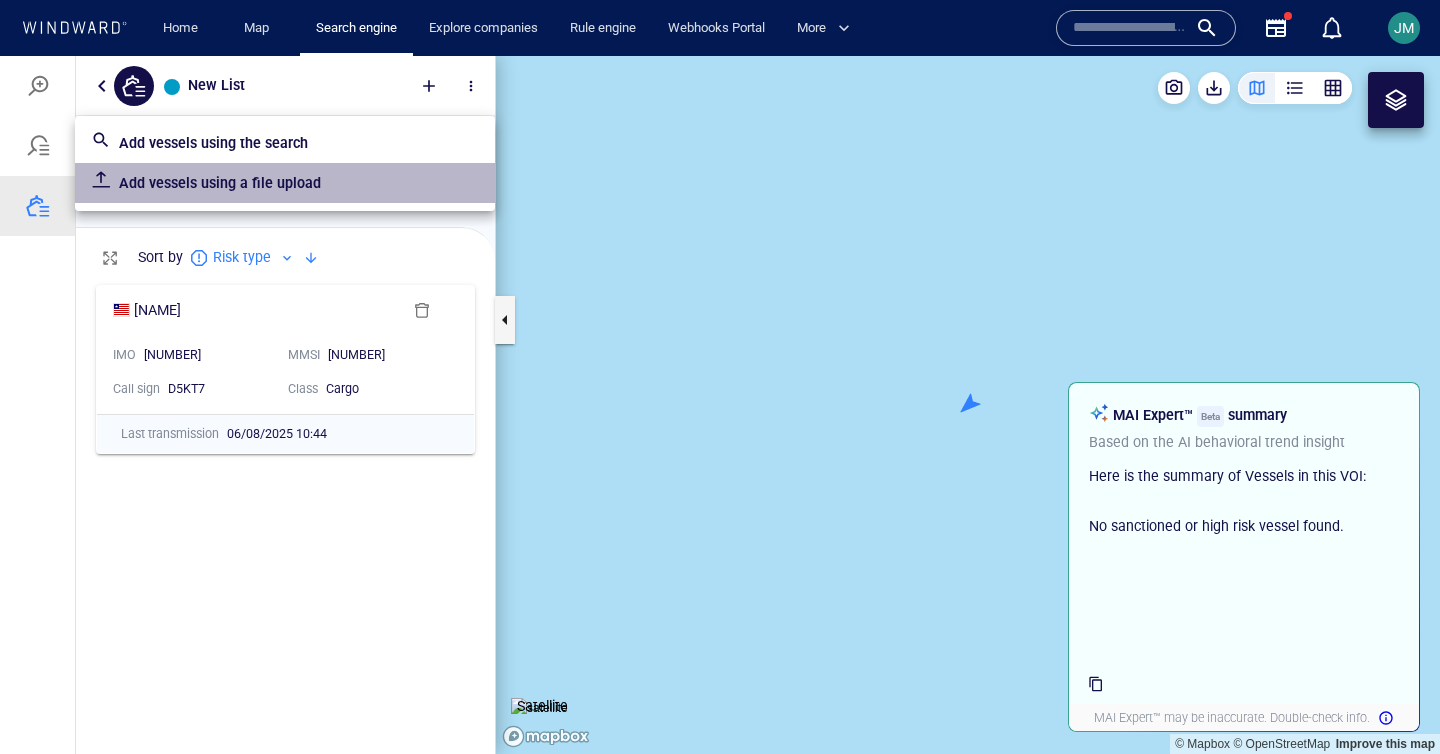 click on "Add vessels using a file upload" at bounding box center [299, 183] 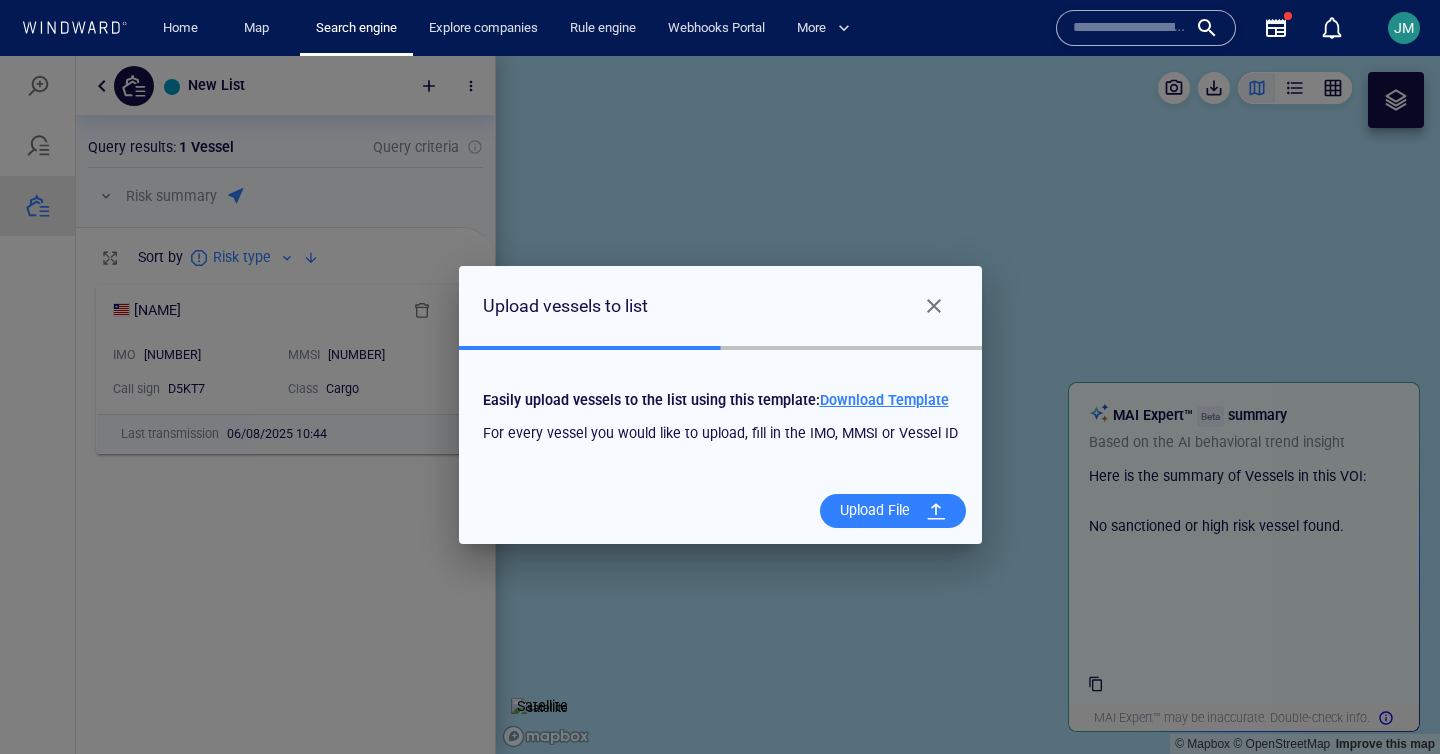 click on "Upload vessels to list Easily upload vessels to the list using this template:  Download Template For every vessel you would like to upload, fill in the IMO, MMSI or Vessel ID Upload File" at bounding box center (720, 405) 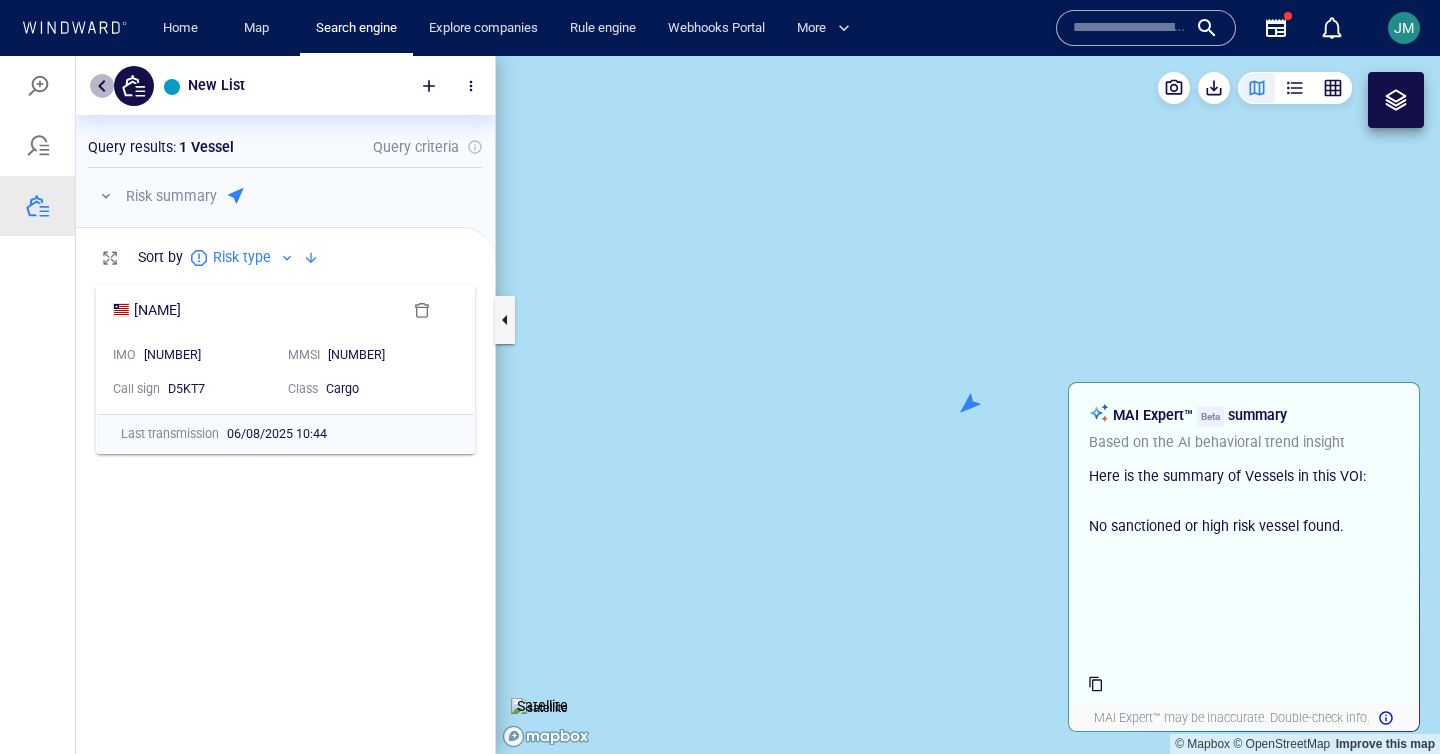 click at bounding box center [102, 86] 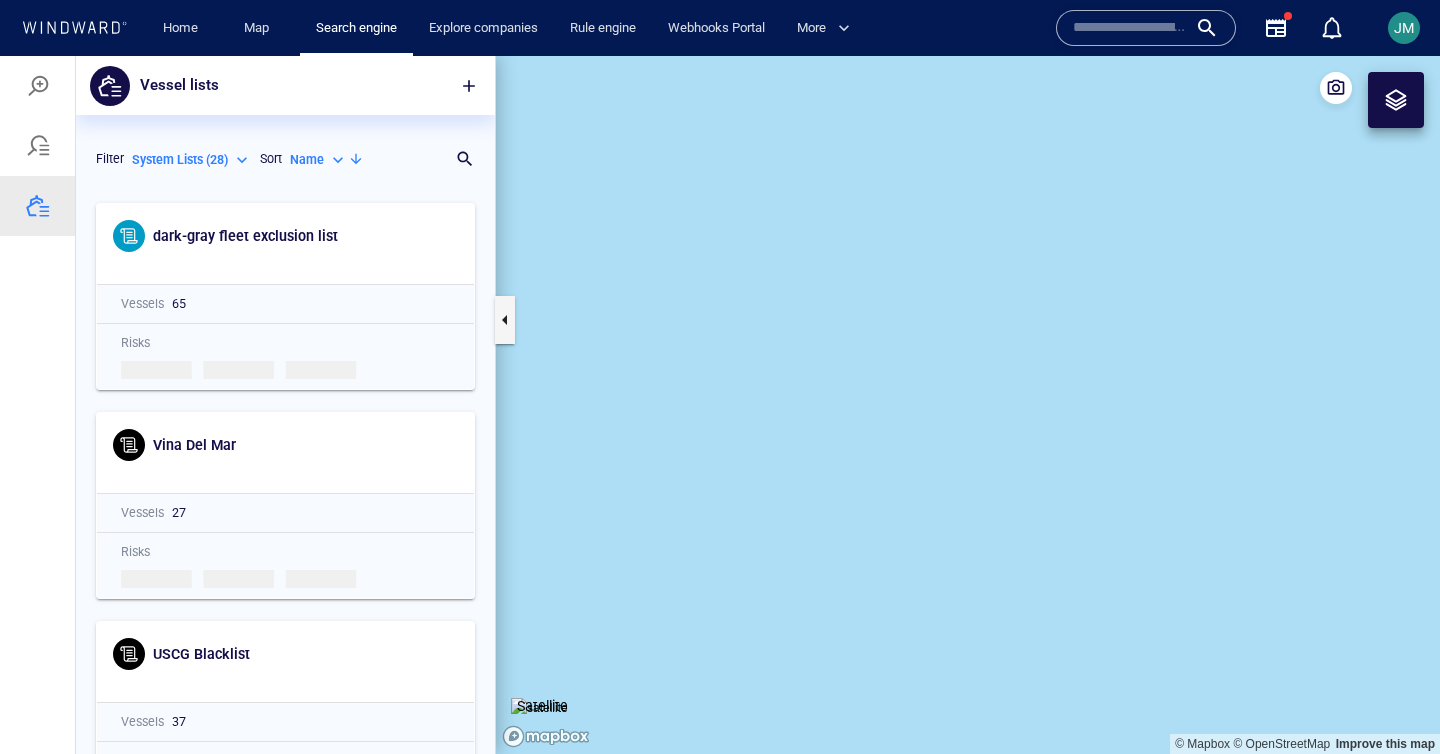 scroll, scrollTop: 1, scrollLeft: 1, axis: both 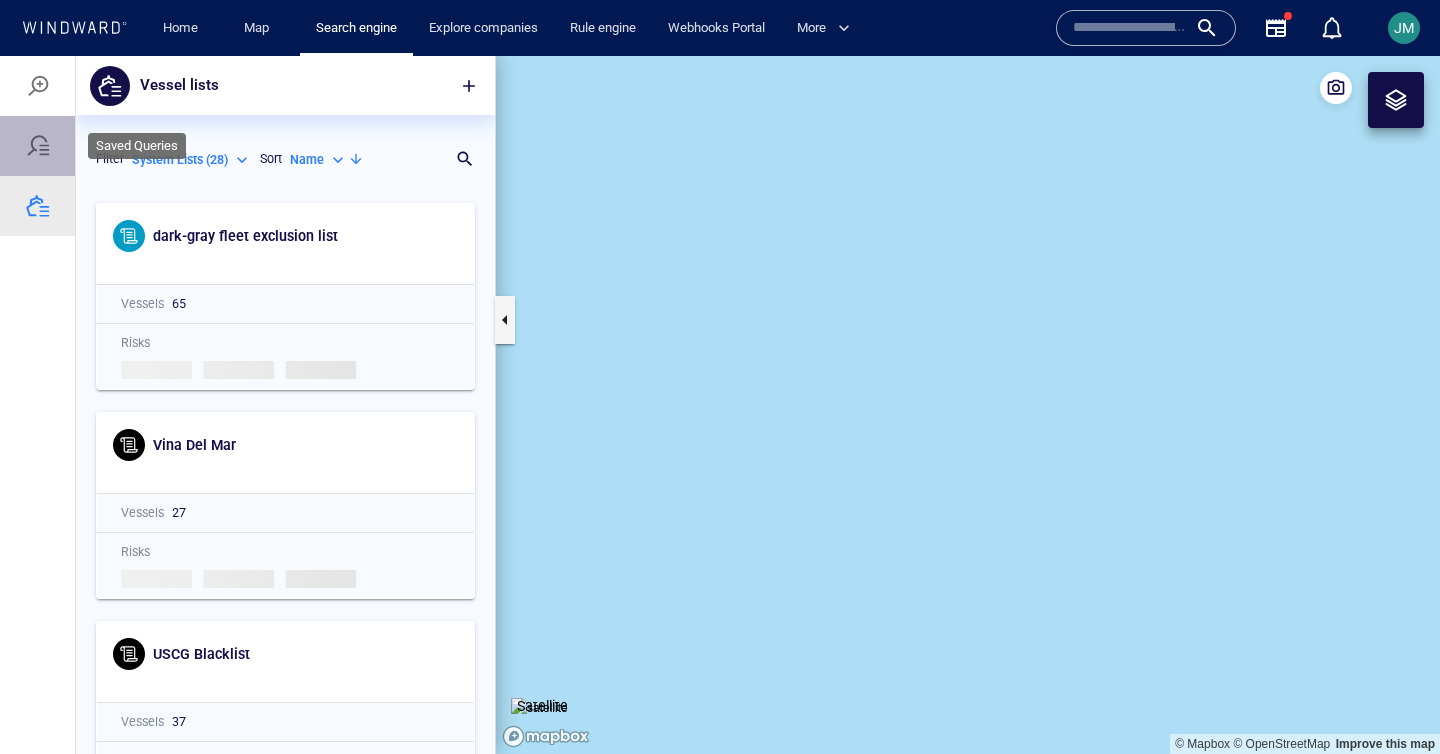 click at bounding box center [38, 146] 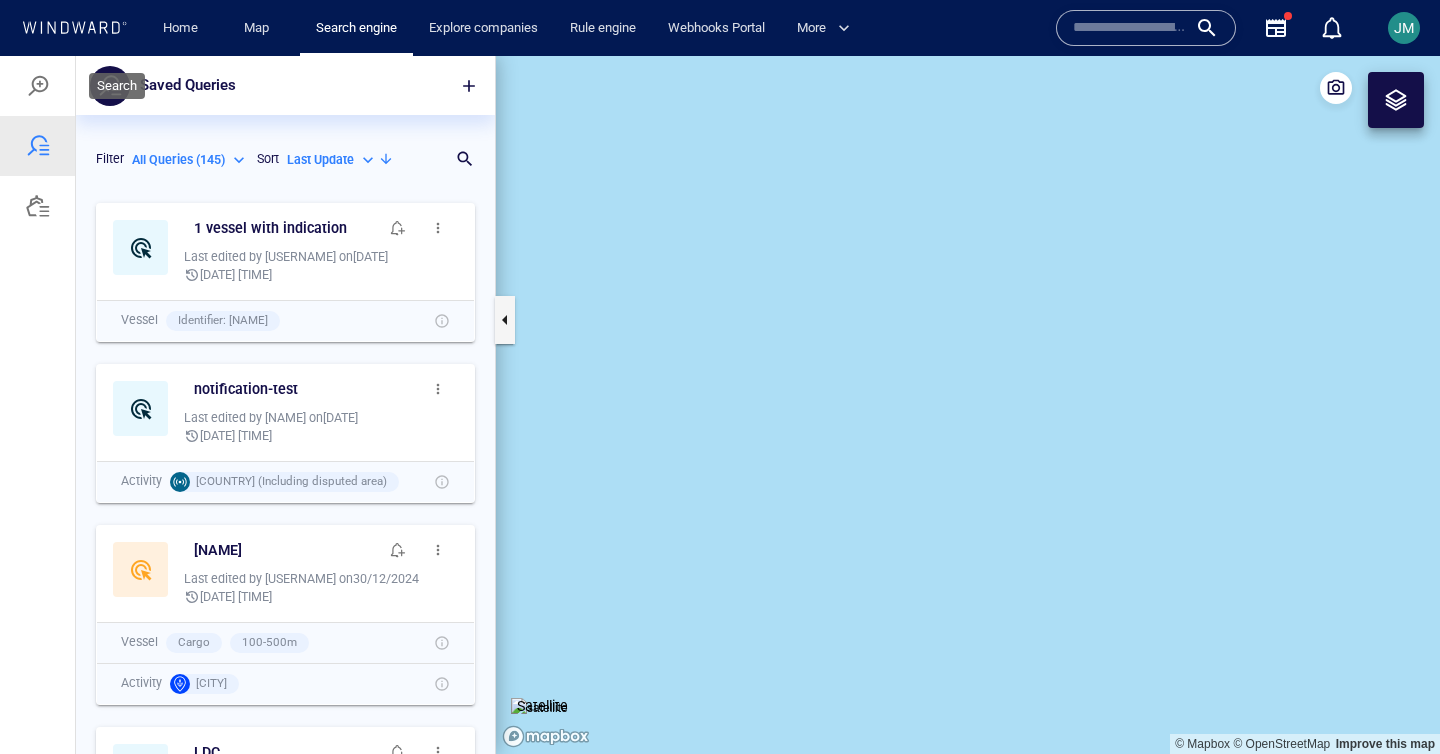 scroll, scrollTop: 1, scrollLeft: 1, axis: both 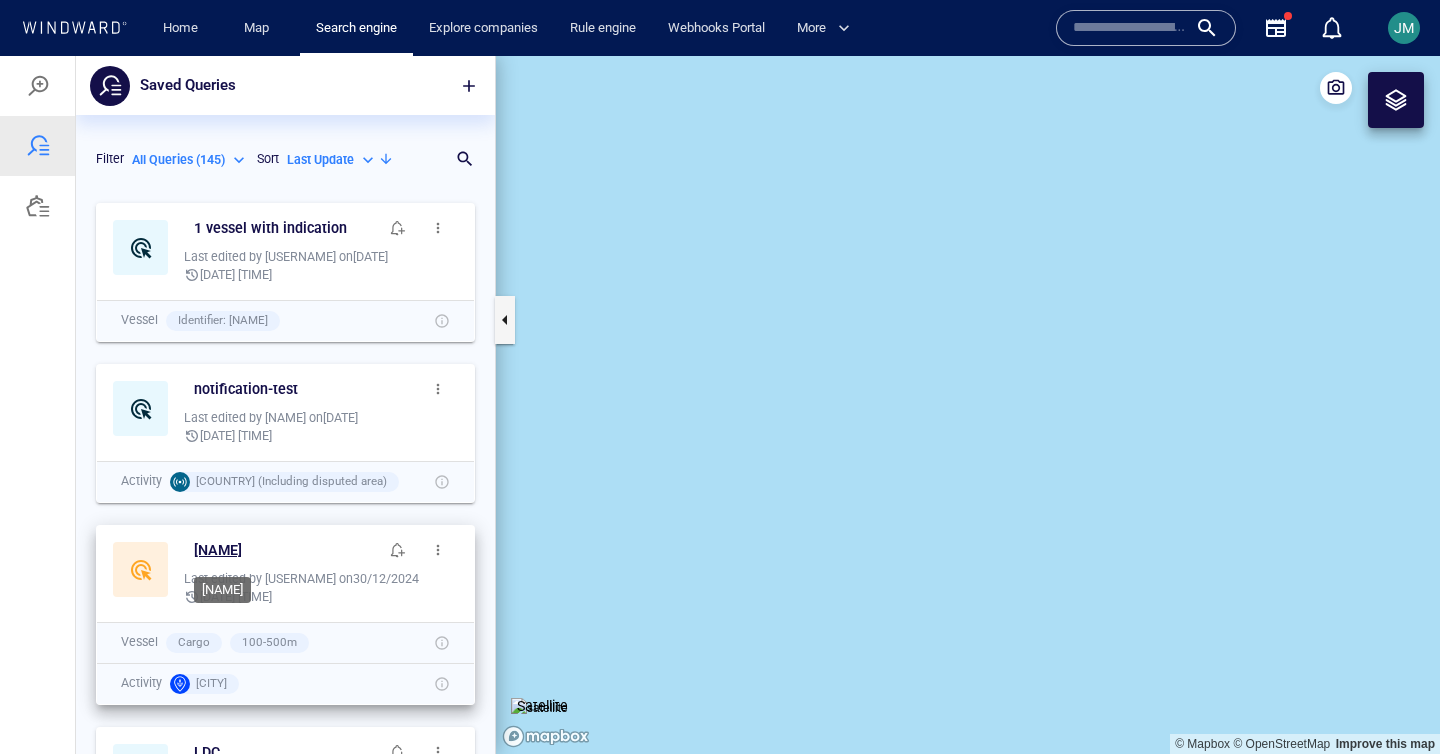 click on "Gal Demo" at bounding box center (218, 550) 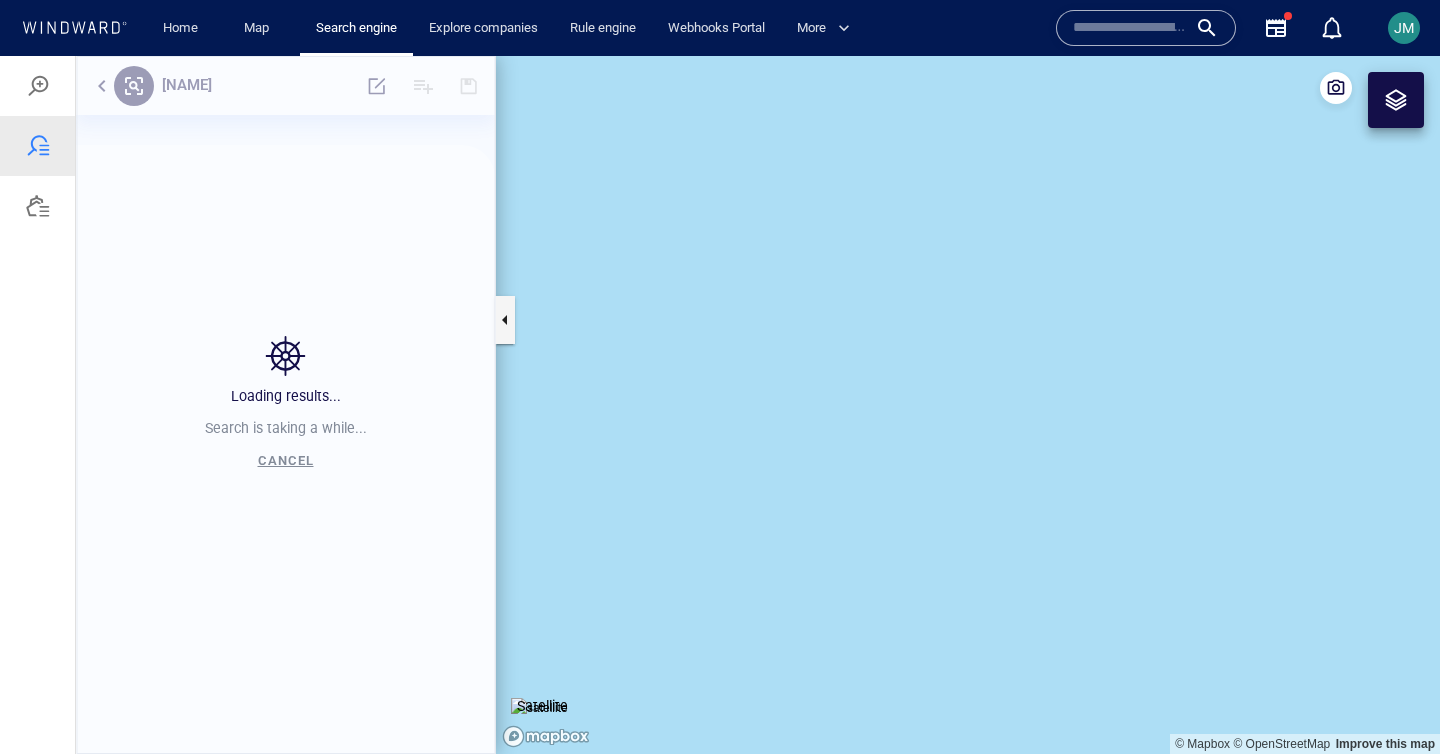scroll, scrollTop: 1, scrollLeft: 1, axis: both 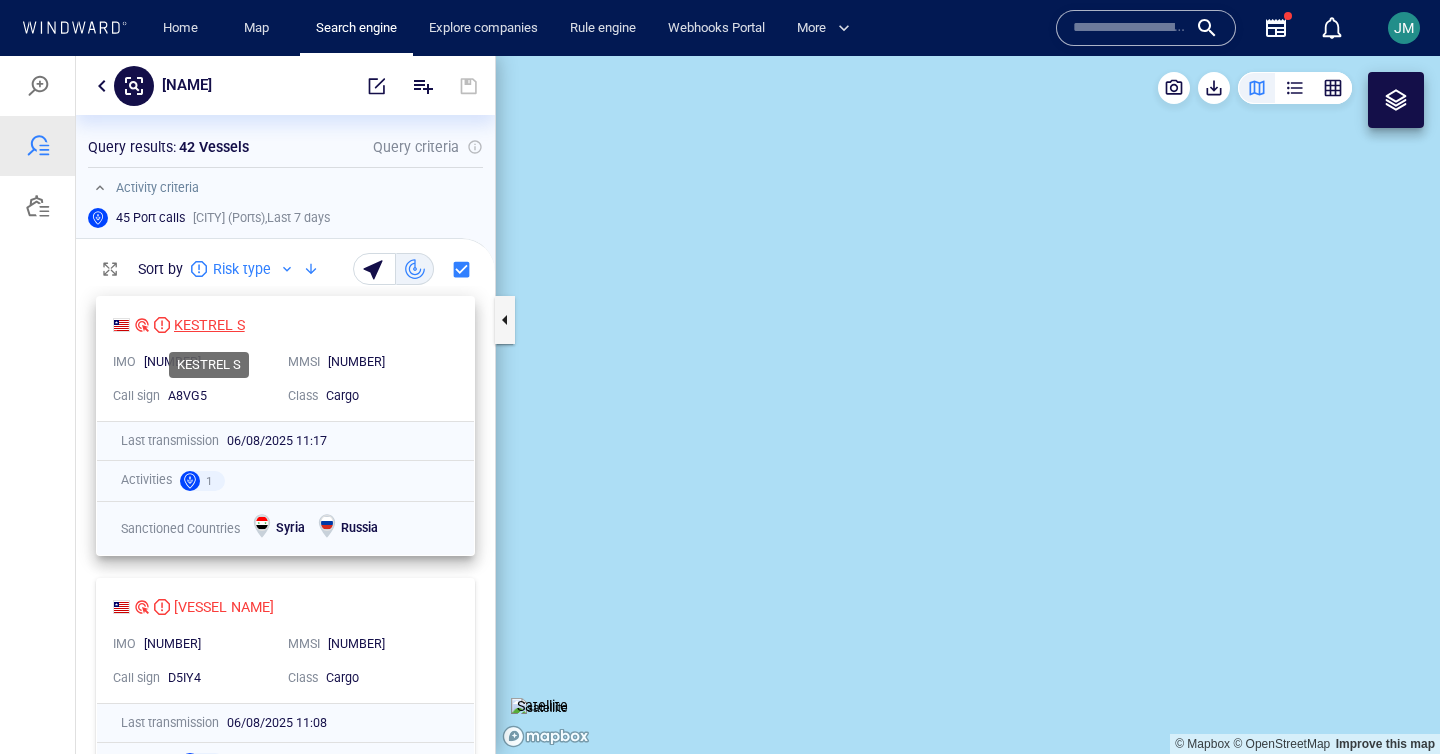 click on "KESTREL S" at bounding box center [209, 325] 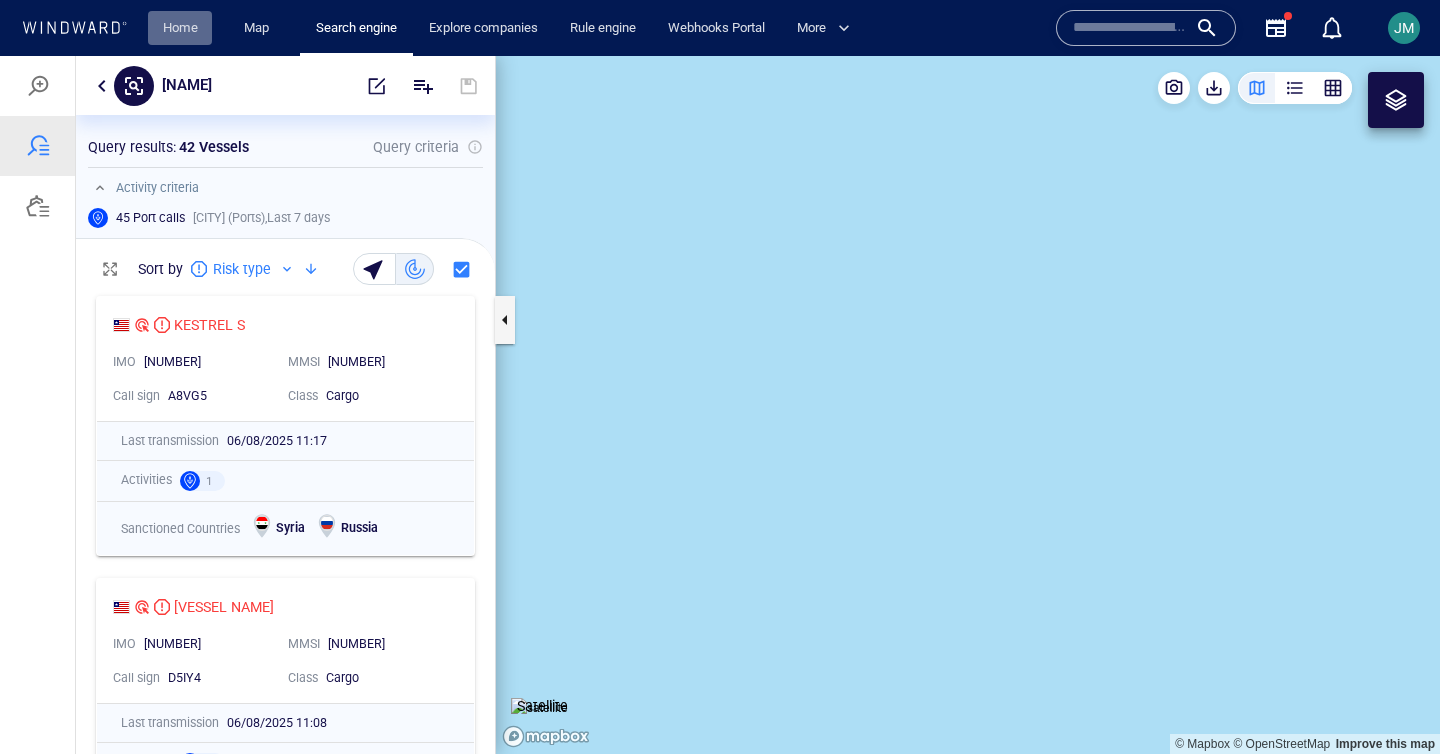 click on "Home" at bounding box center (180, 28) 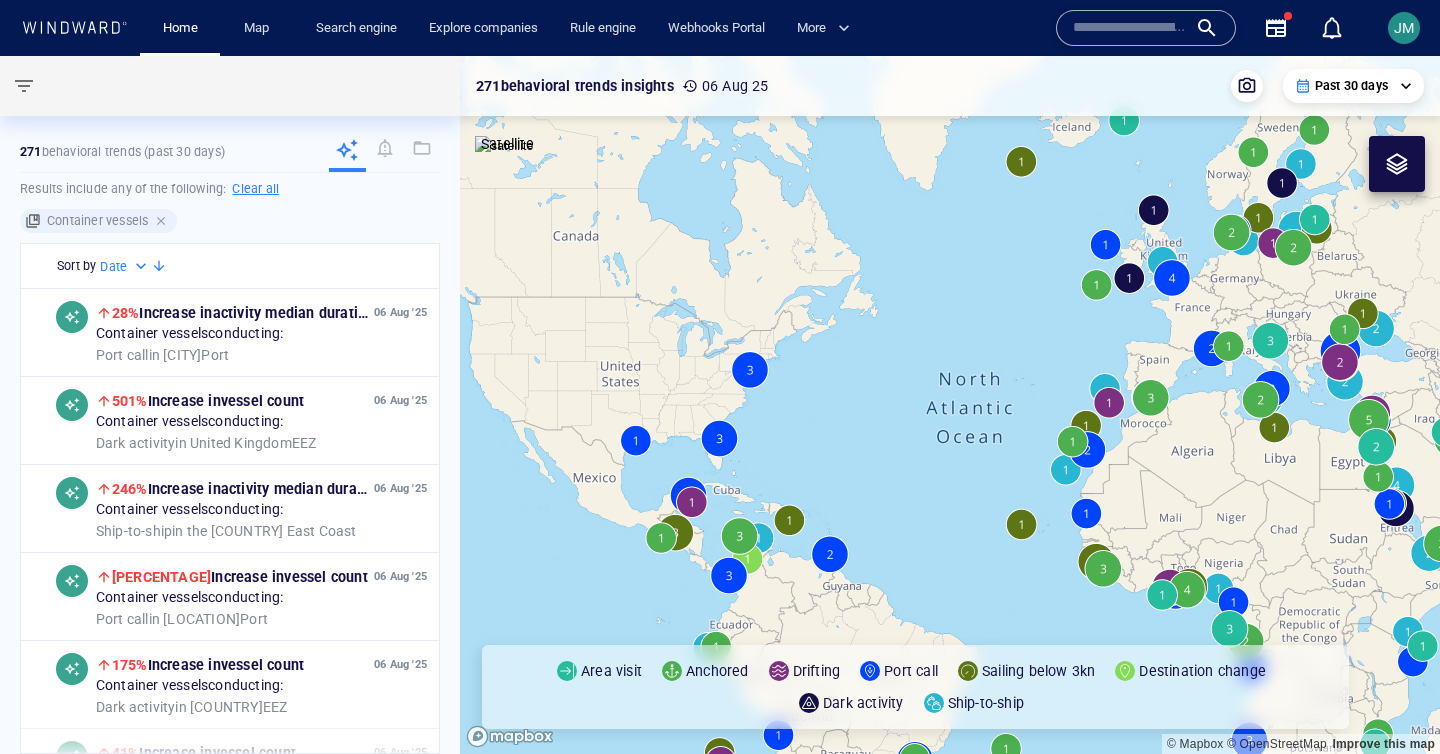 click at bounding box center [163, 221] 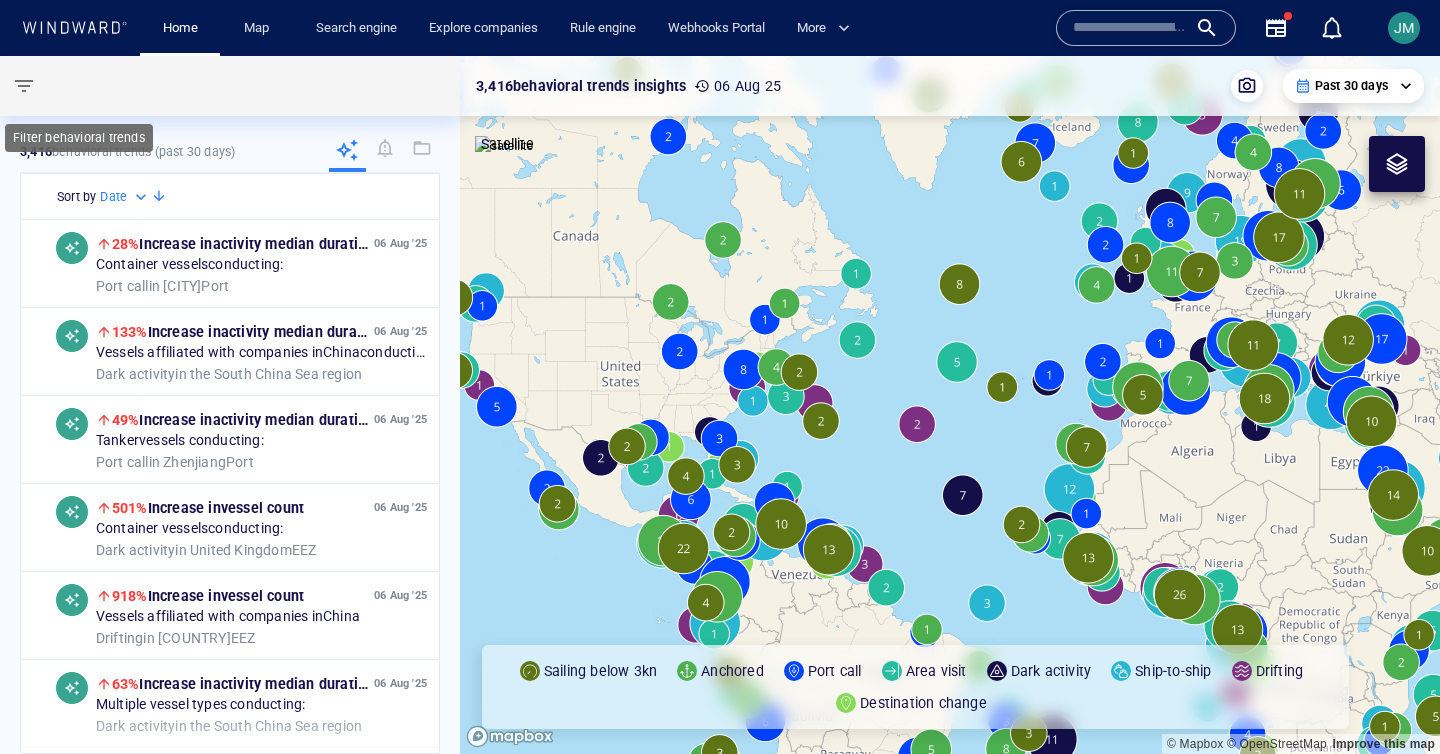 click at bounding box center [24, 86] 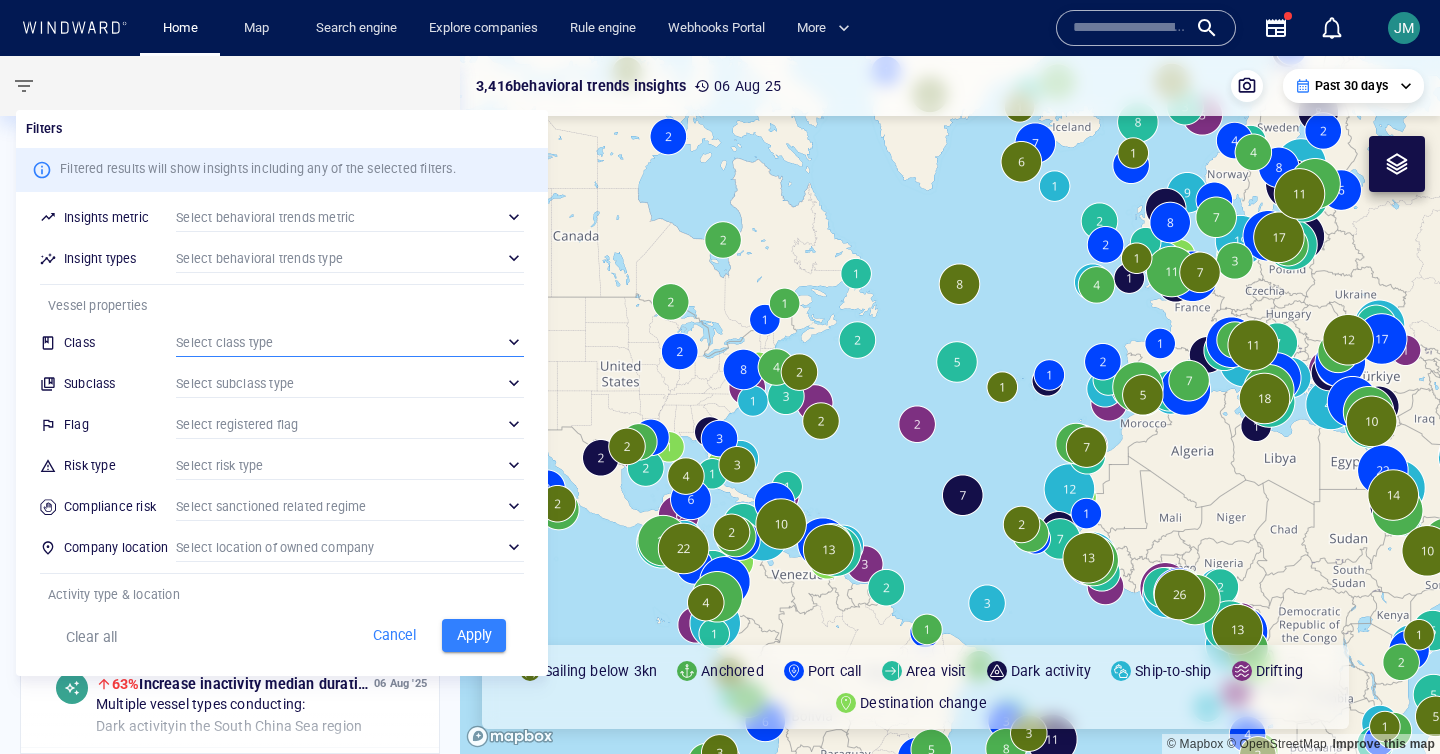 click on "​" at bounding box center (350, 342) 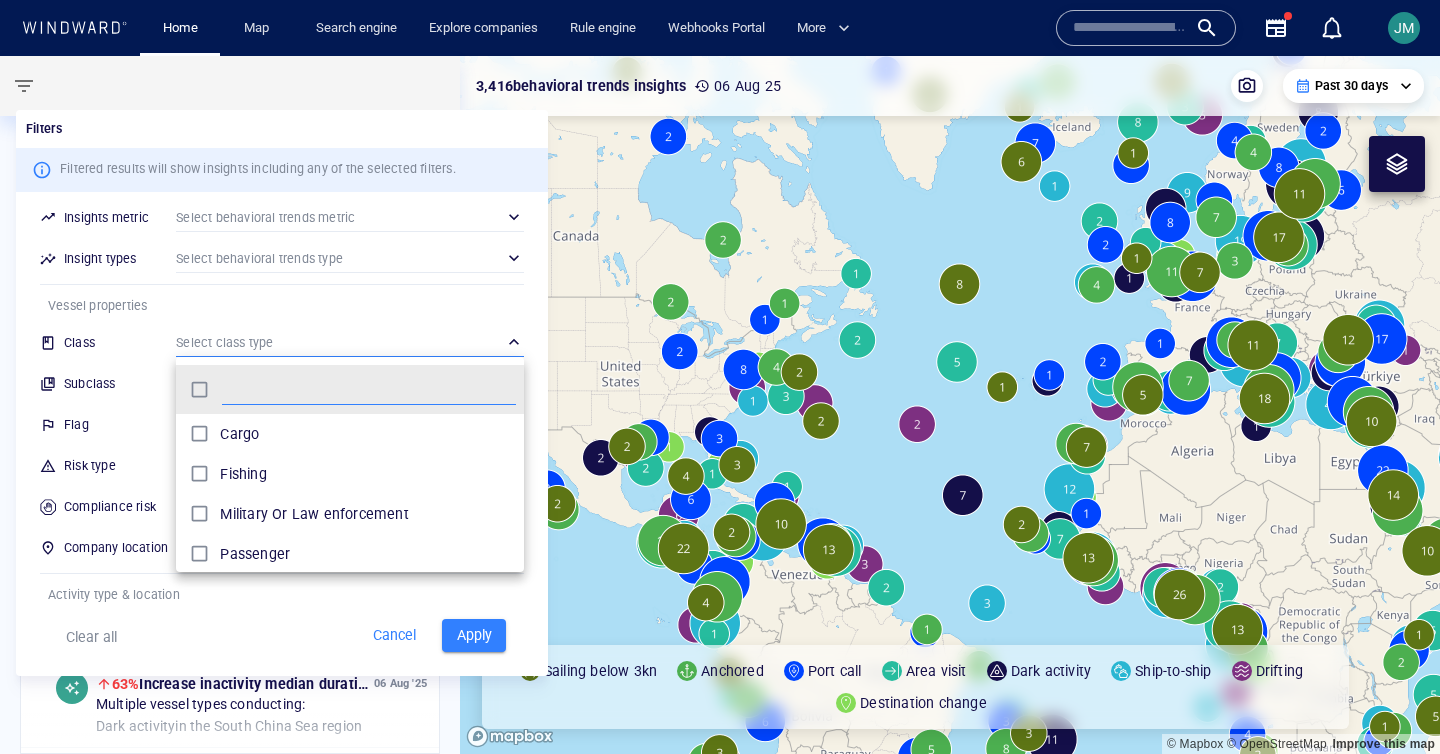 scroll, scrollTop: 0, scrollLeft: 1, axis: horizontal 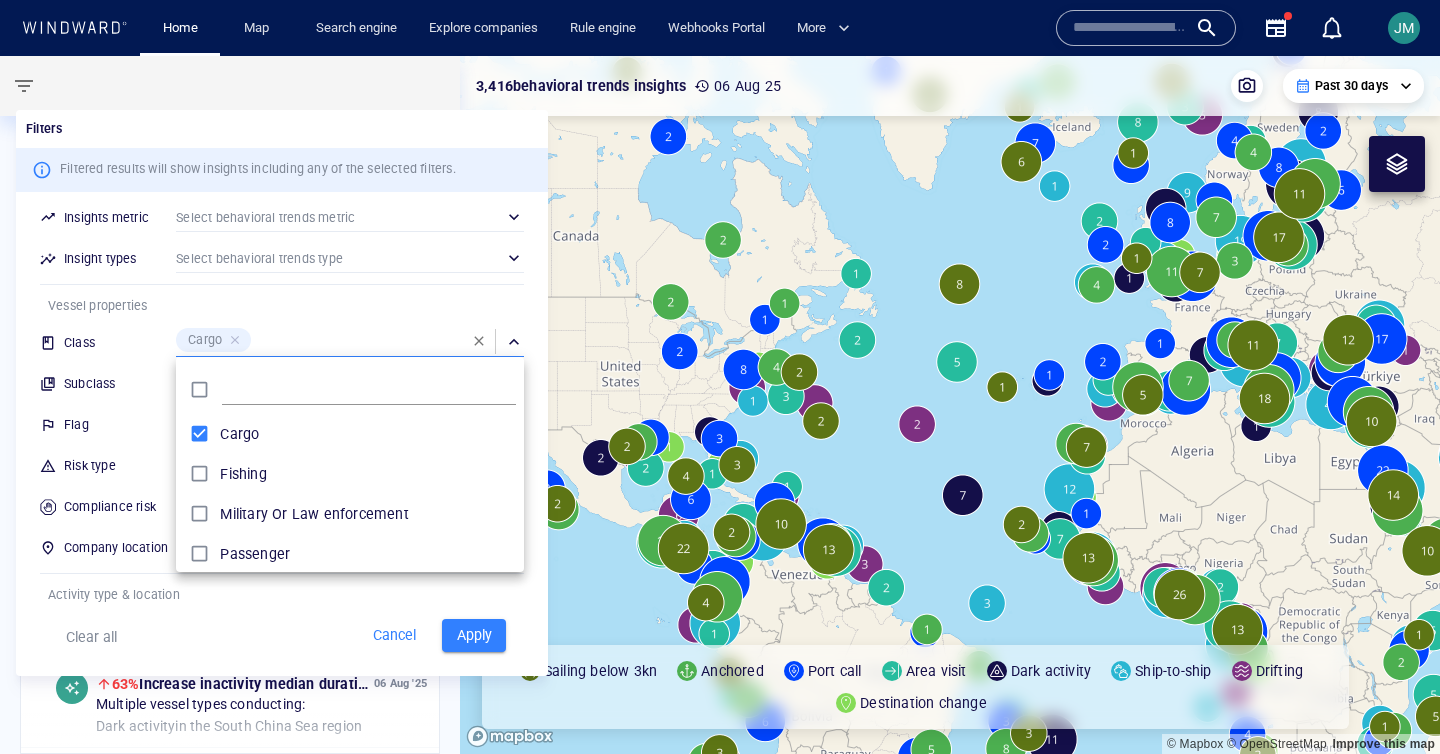 click at bounding box center (720, 377) 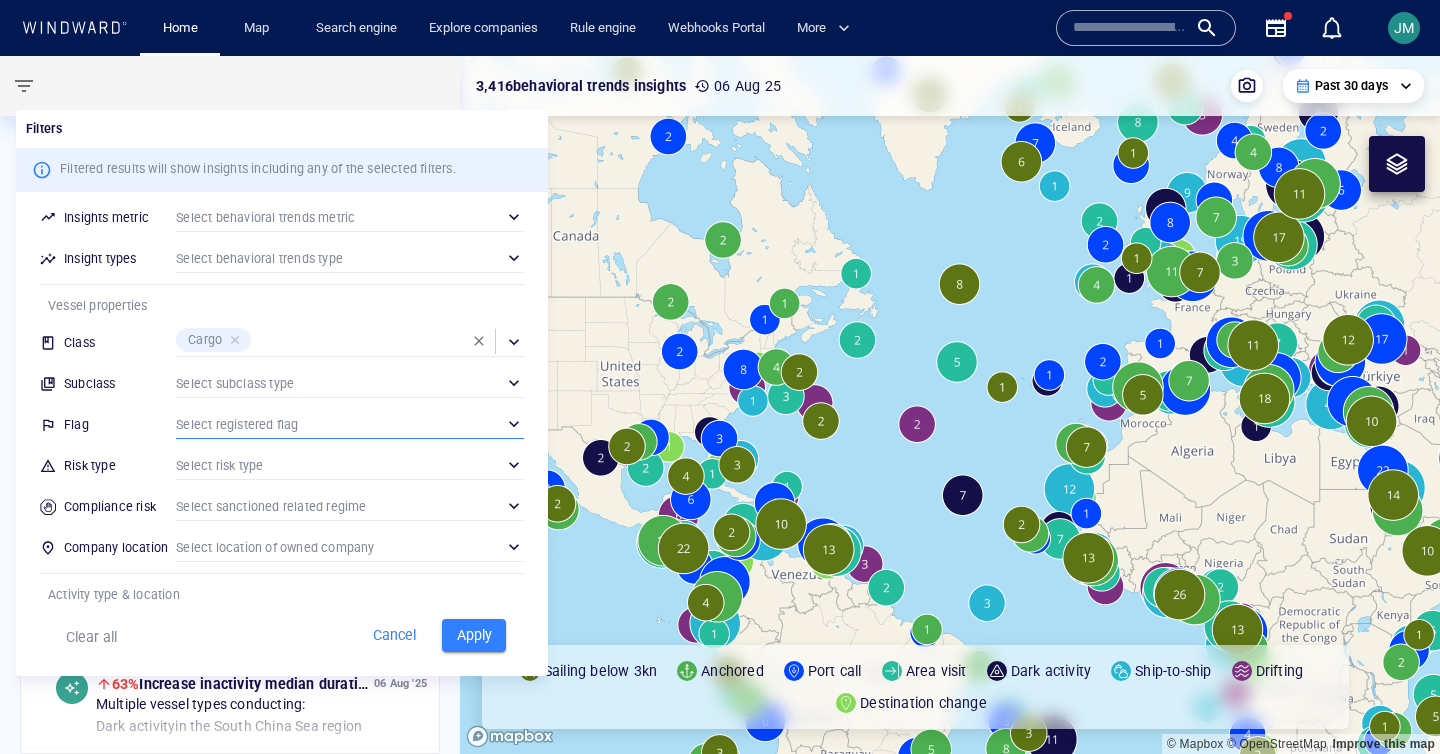 click on "​" at bounding box center [350, 424] 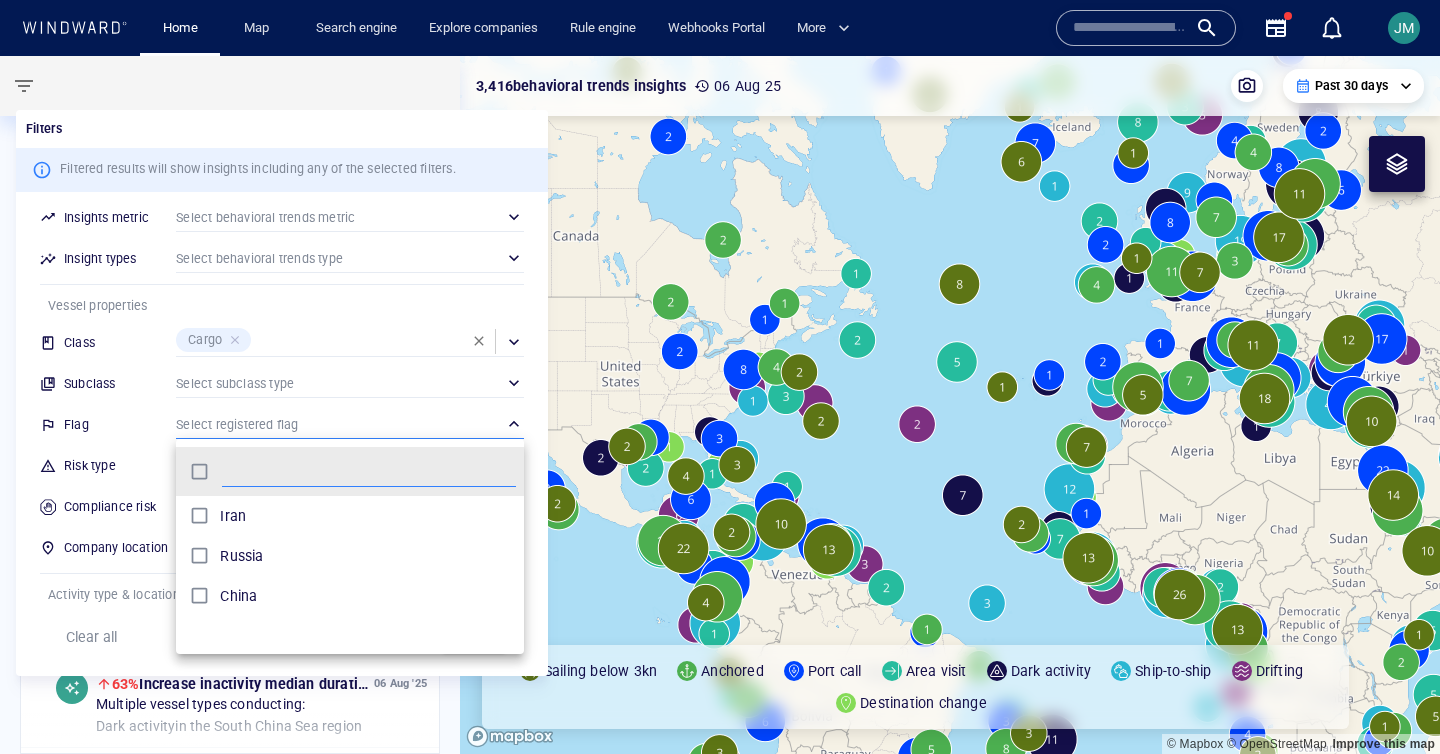 scroll, scrollTop: 0, scrollLeft: 1, axis: horizontal 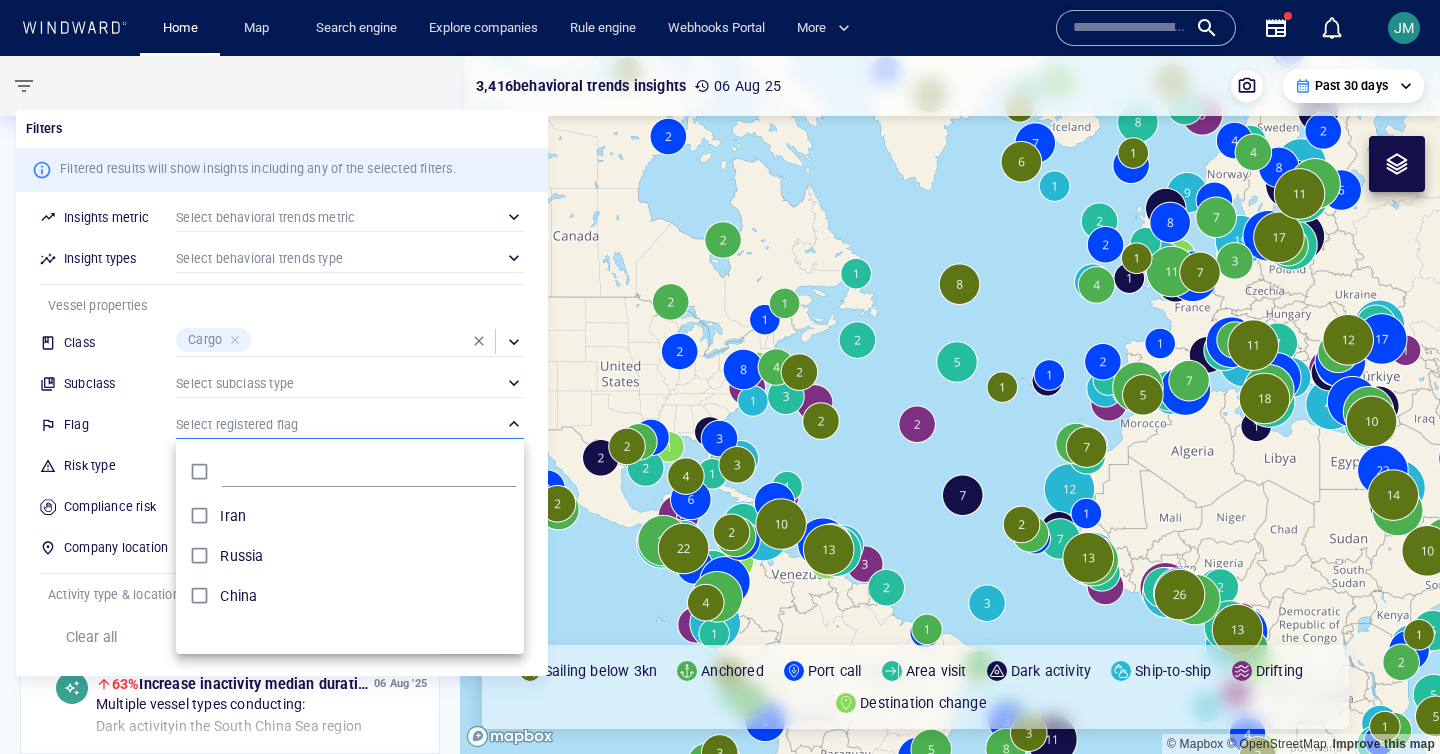 click at bounding box center [720, 377] 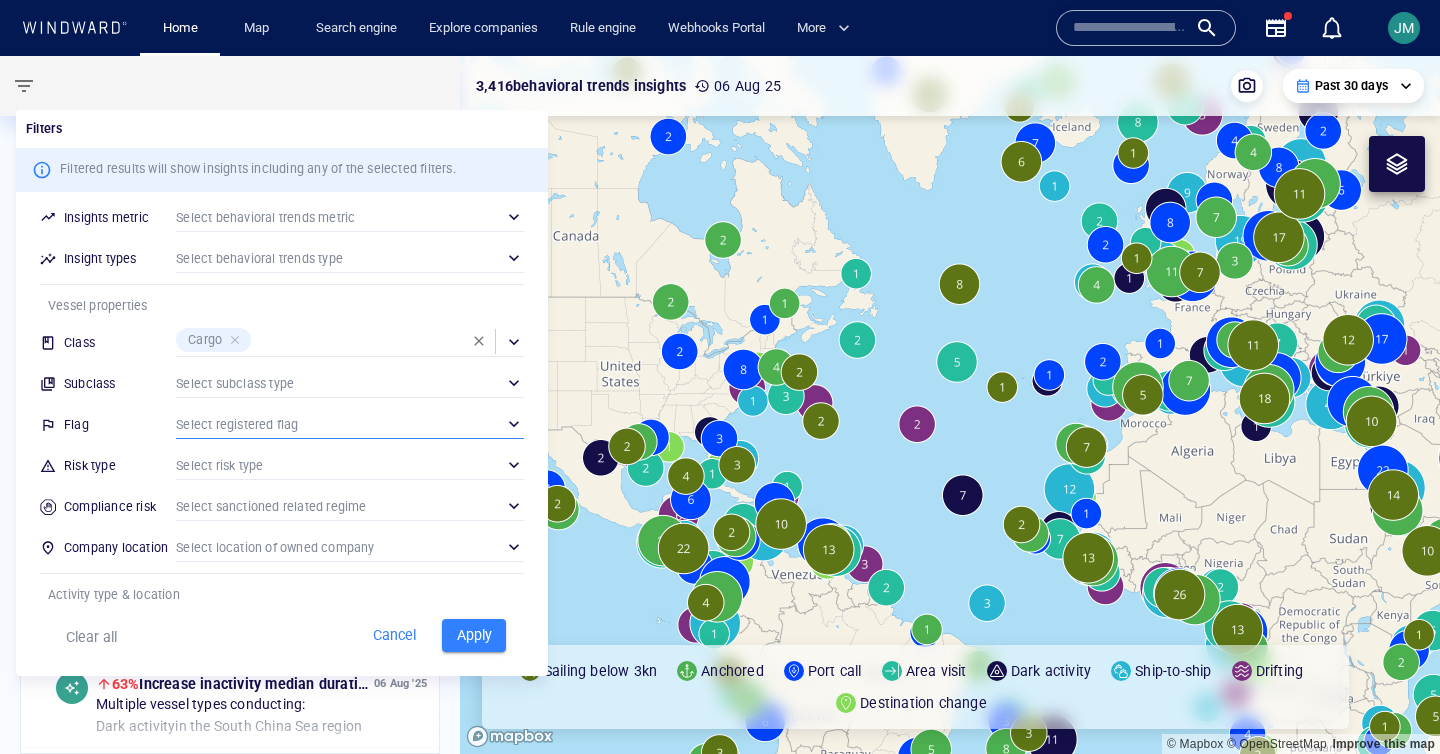 click on "Apply" at bounding box center (474, 635) 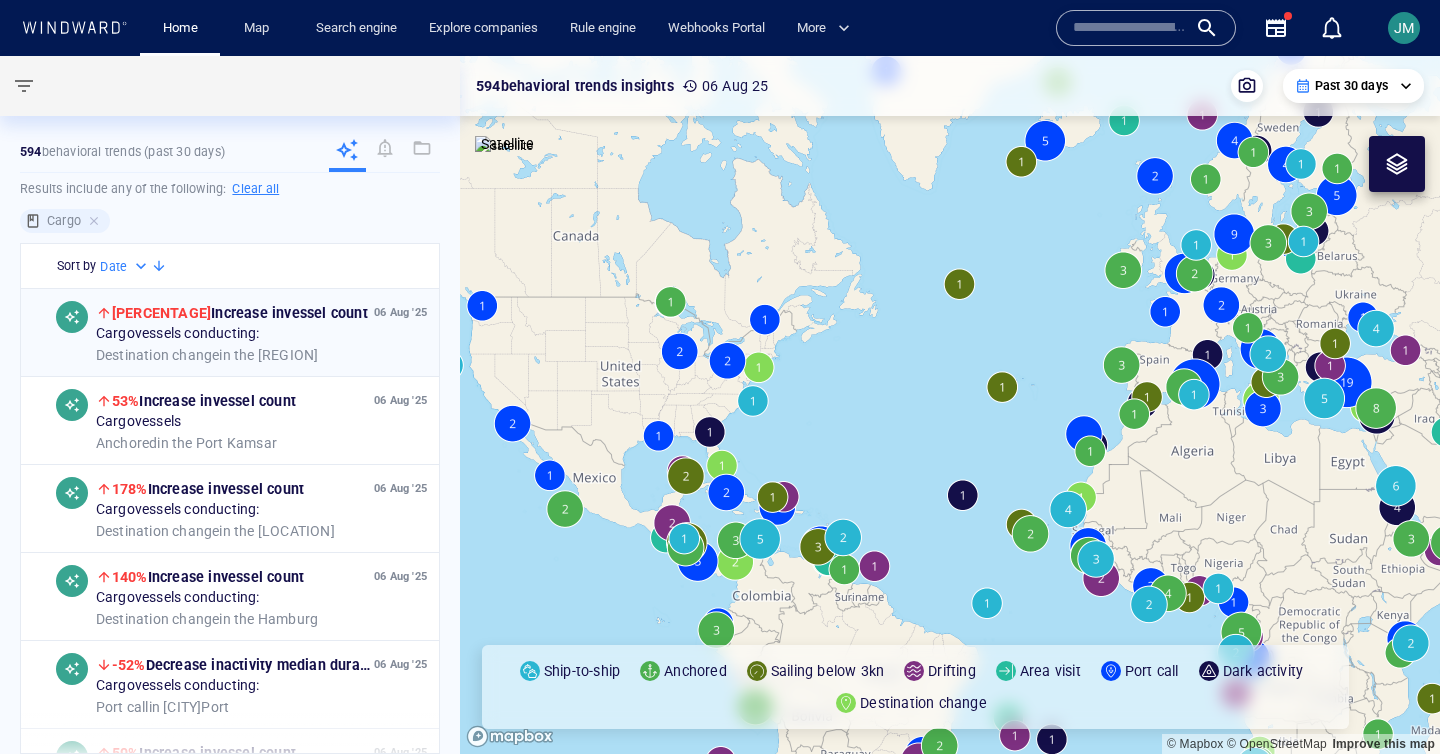 click on "Destination change  in the Trincomalee" at bounding box center [207, 356] 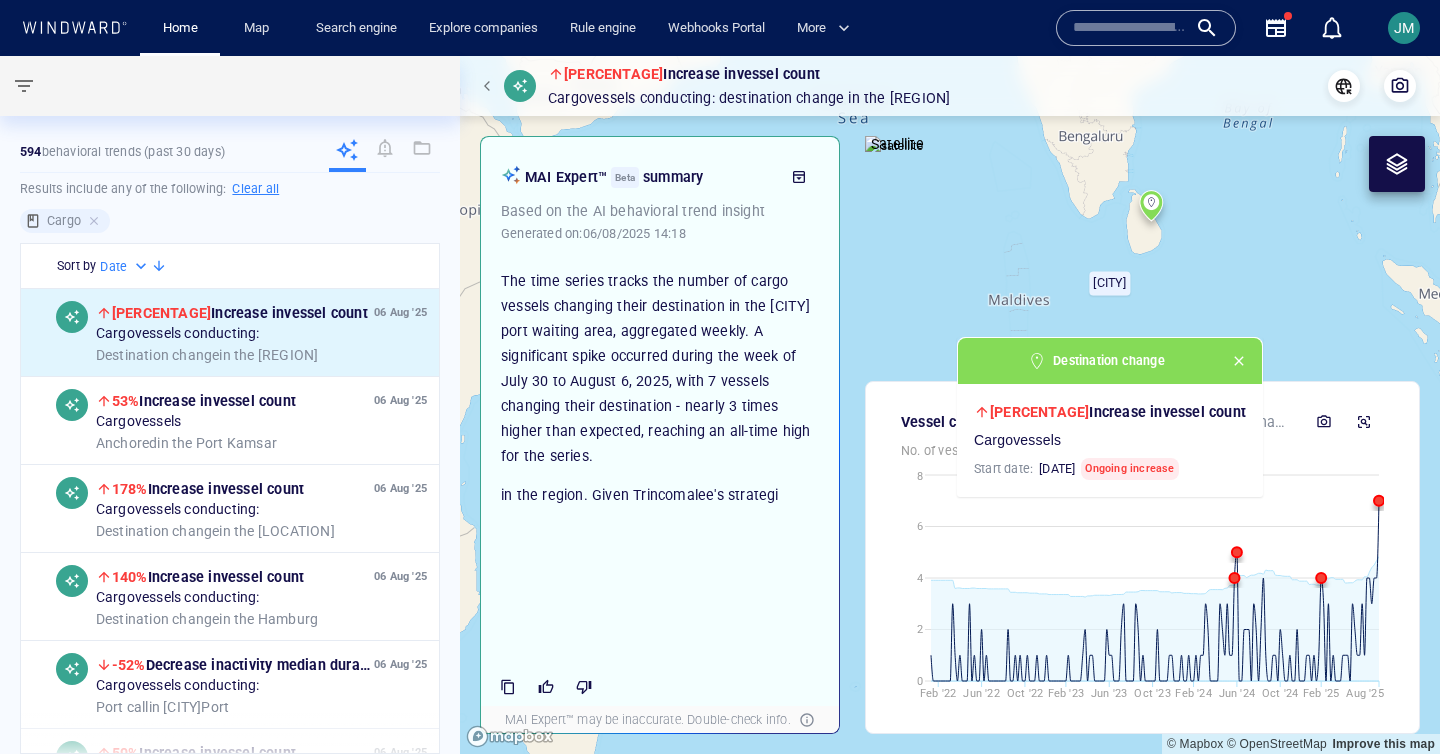 drag, startPoint x: 1220, startPoint y: 185, endPoint x: 1170, endPoint y: 299, distance: 124.48293 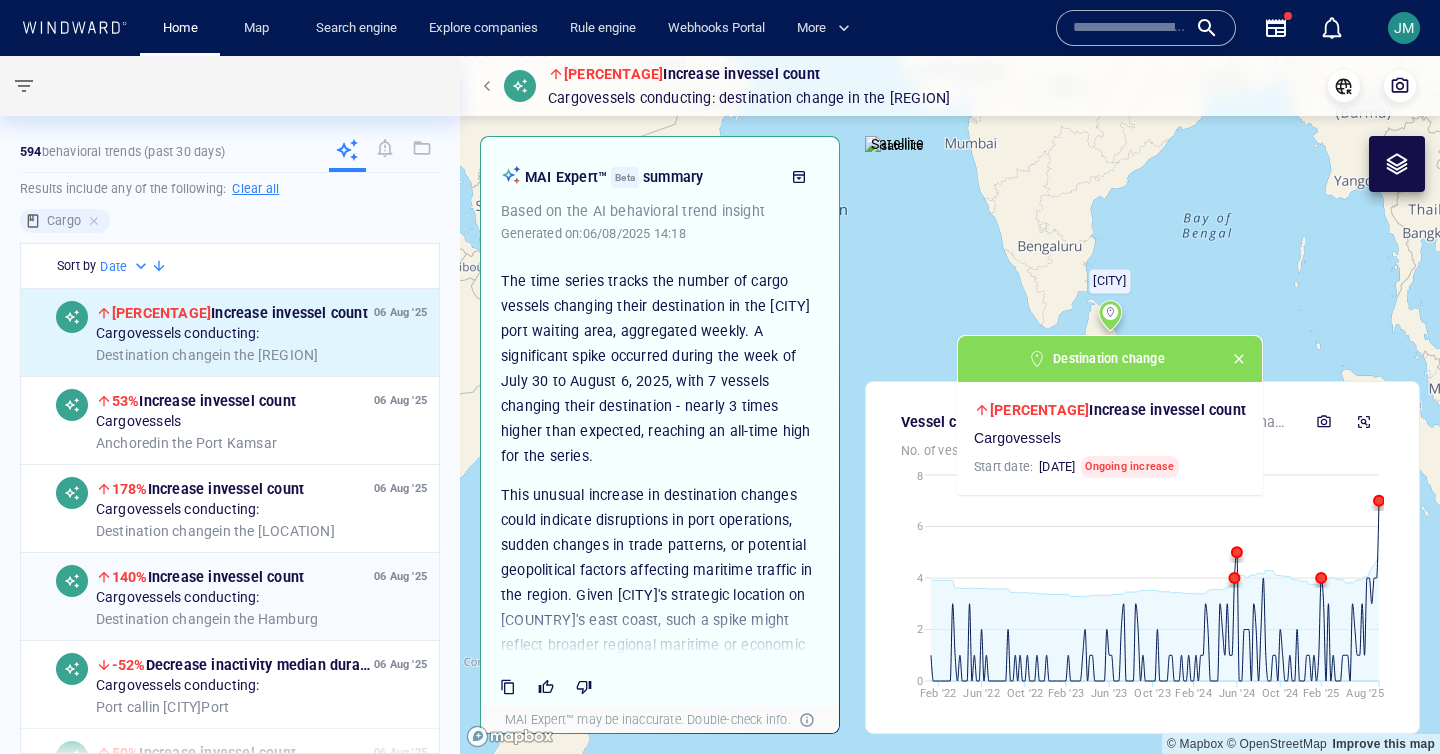 click on "06 Aug '25 140%  Increase in  vessel count Cargo  vessels conducting: Destination change  in the Hamburg" at bounding box center [261, 596] 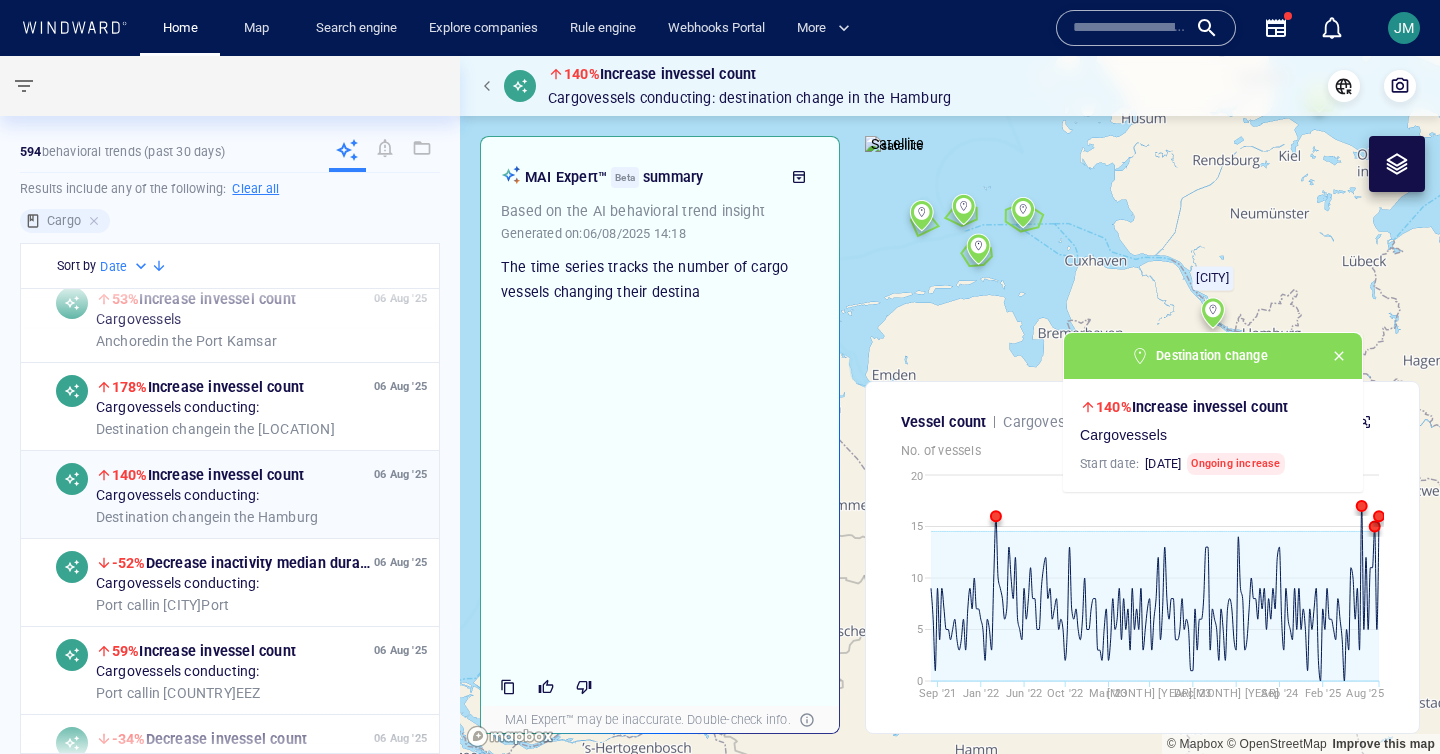 scroll, scrollTop: 110, scrollLeft: 0, axis: vertical 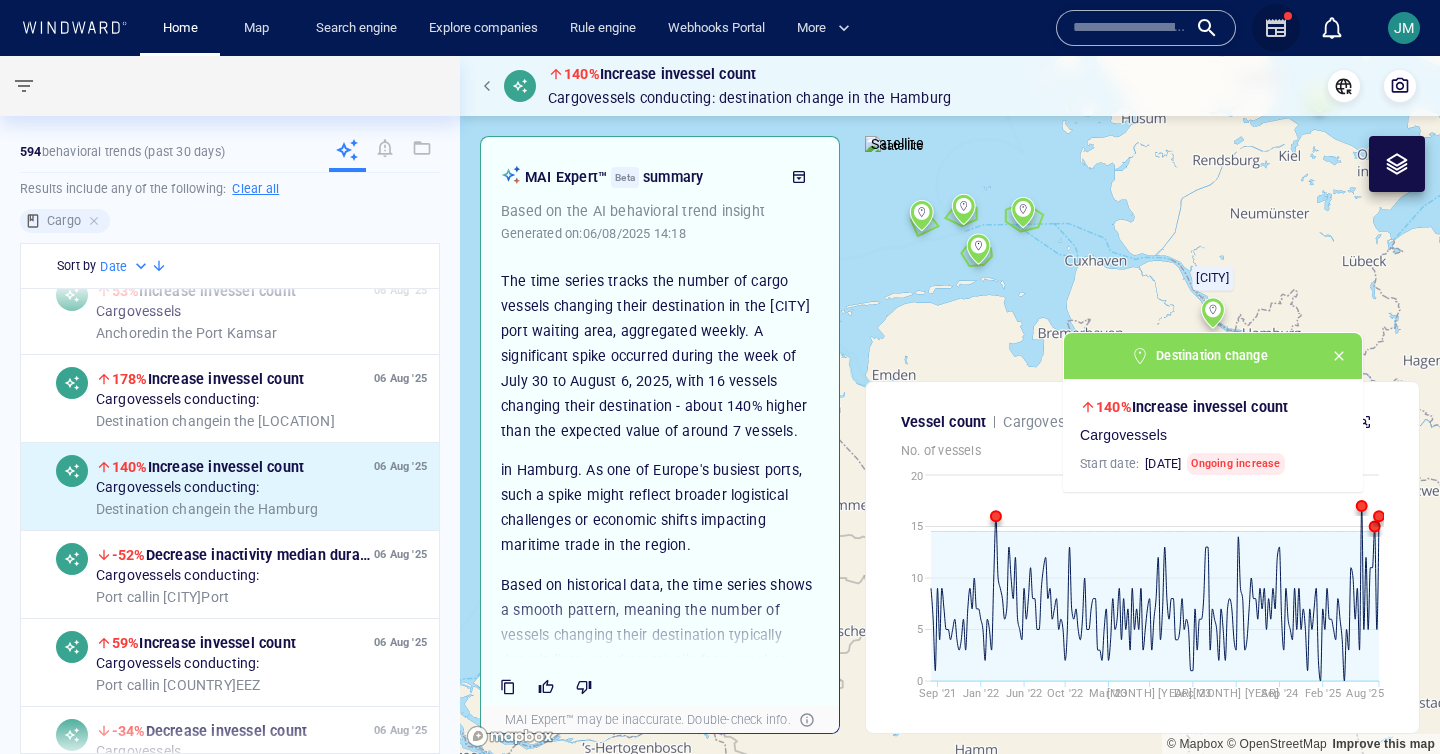 click 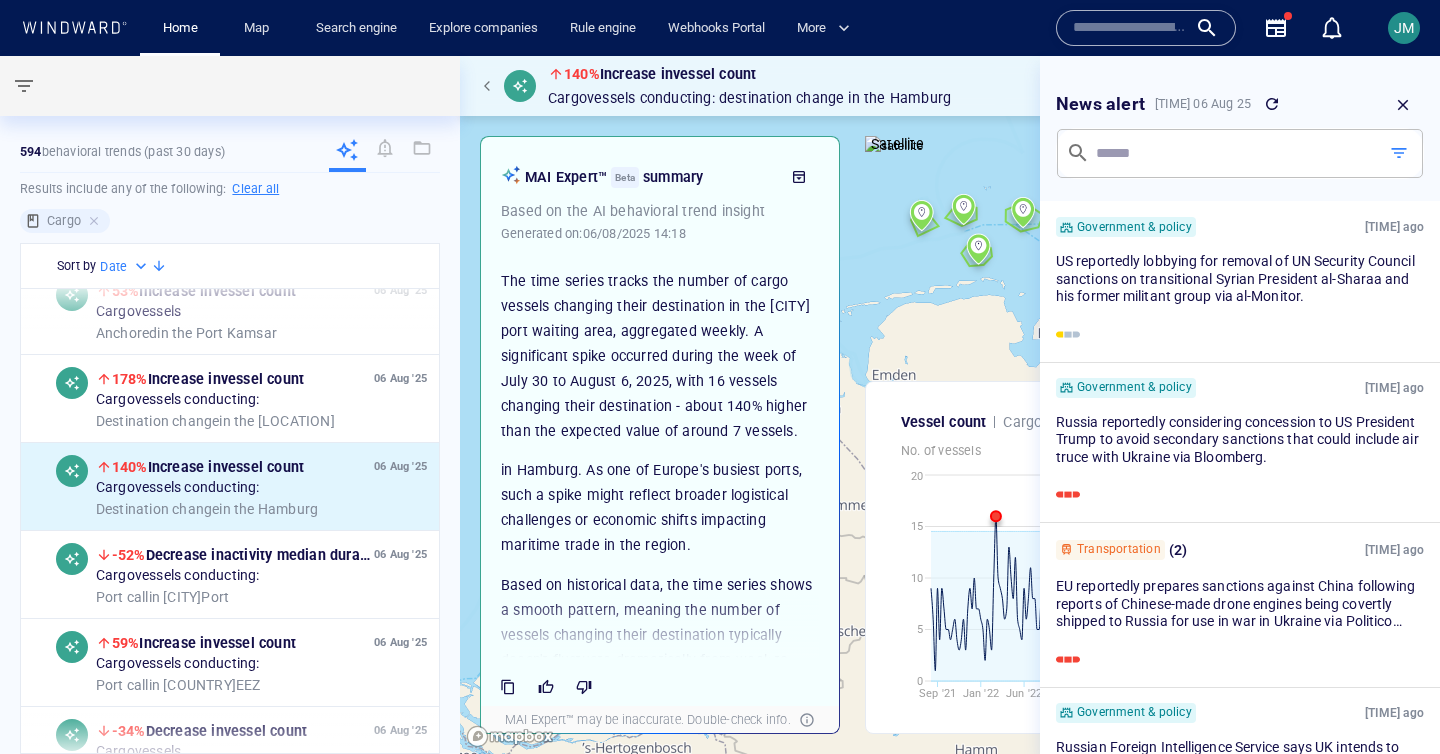 click at bounding box center [1231, 153] 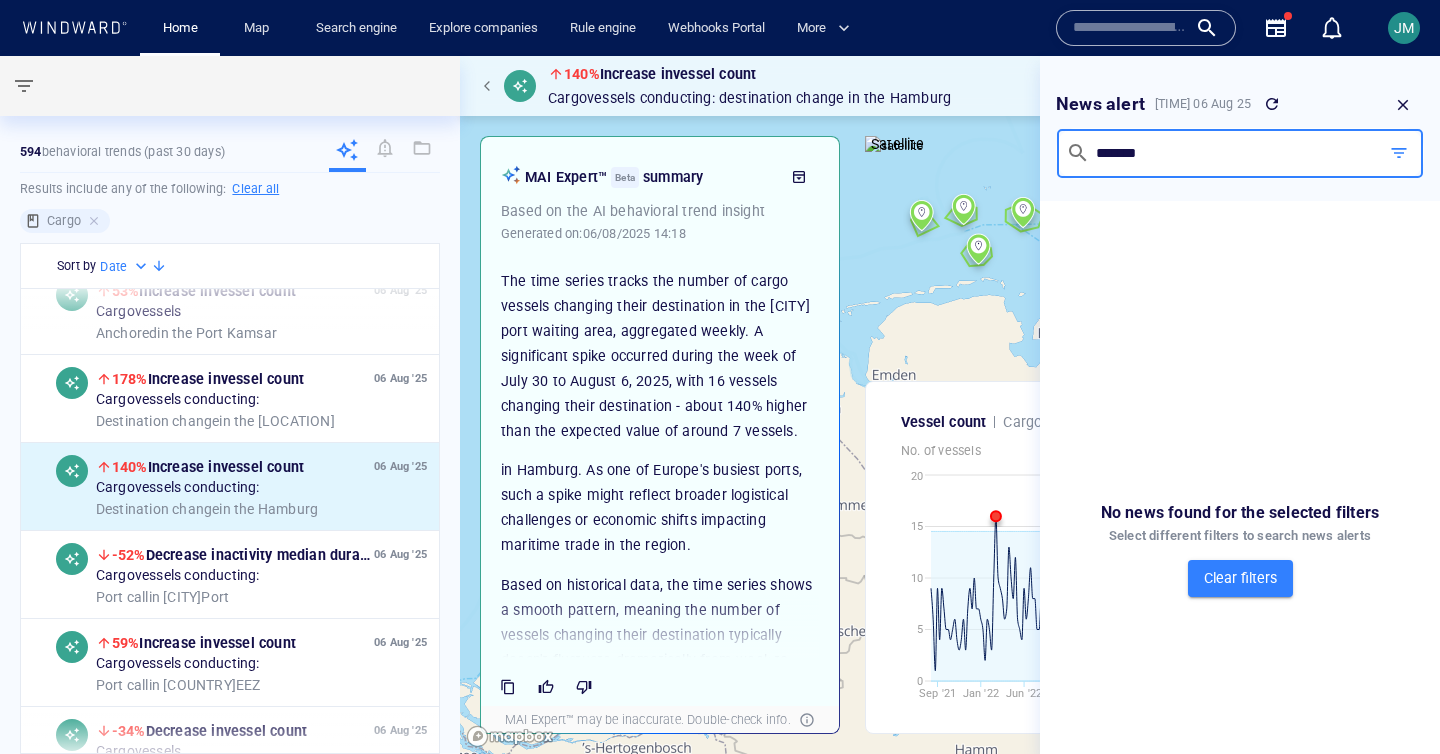 type on "*******" 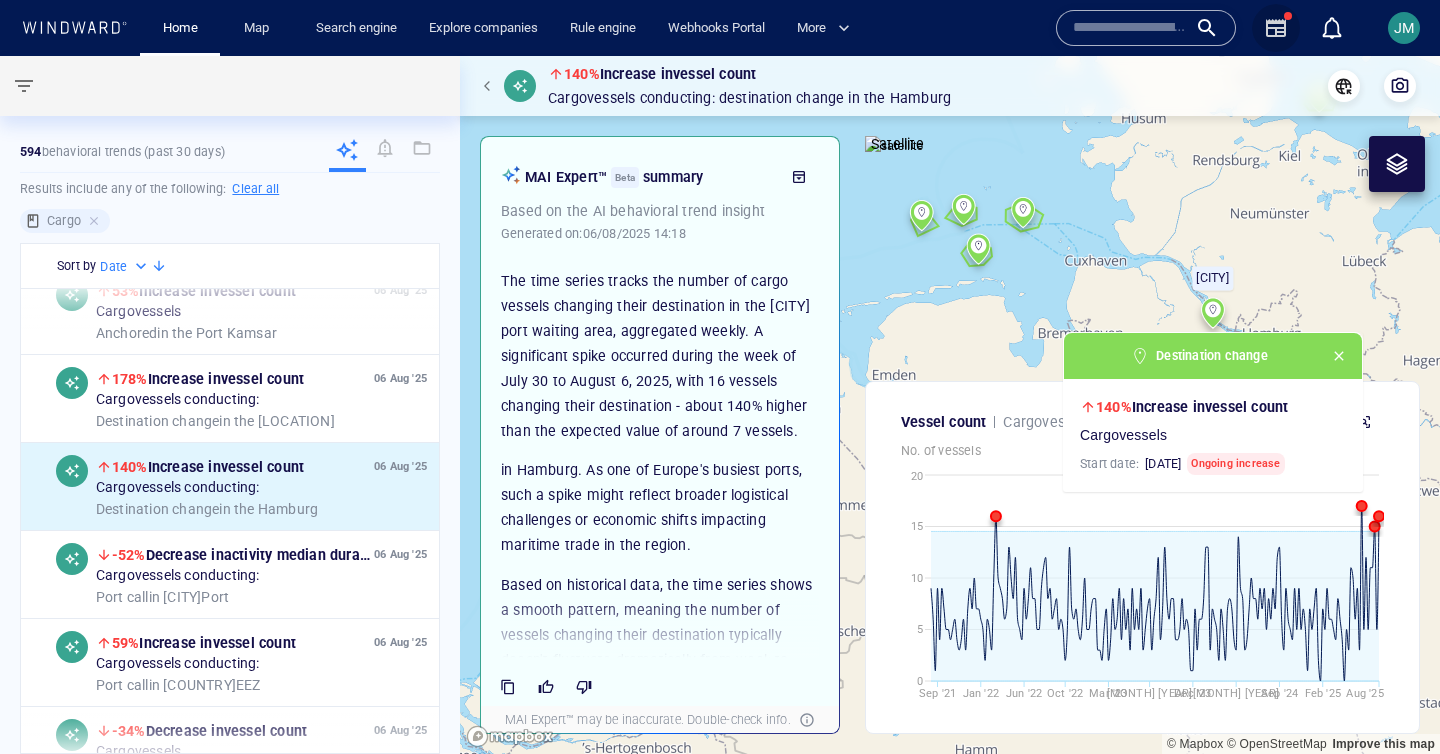 click 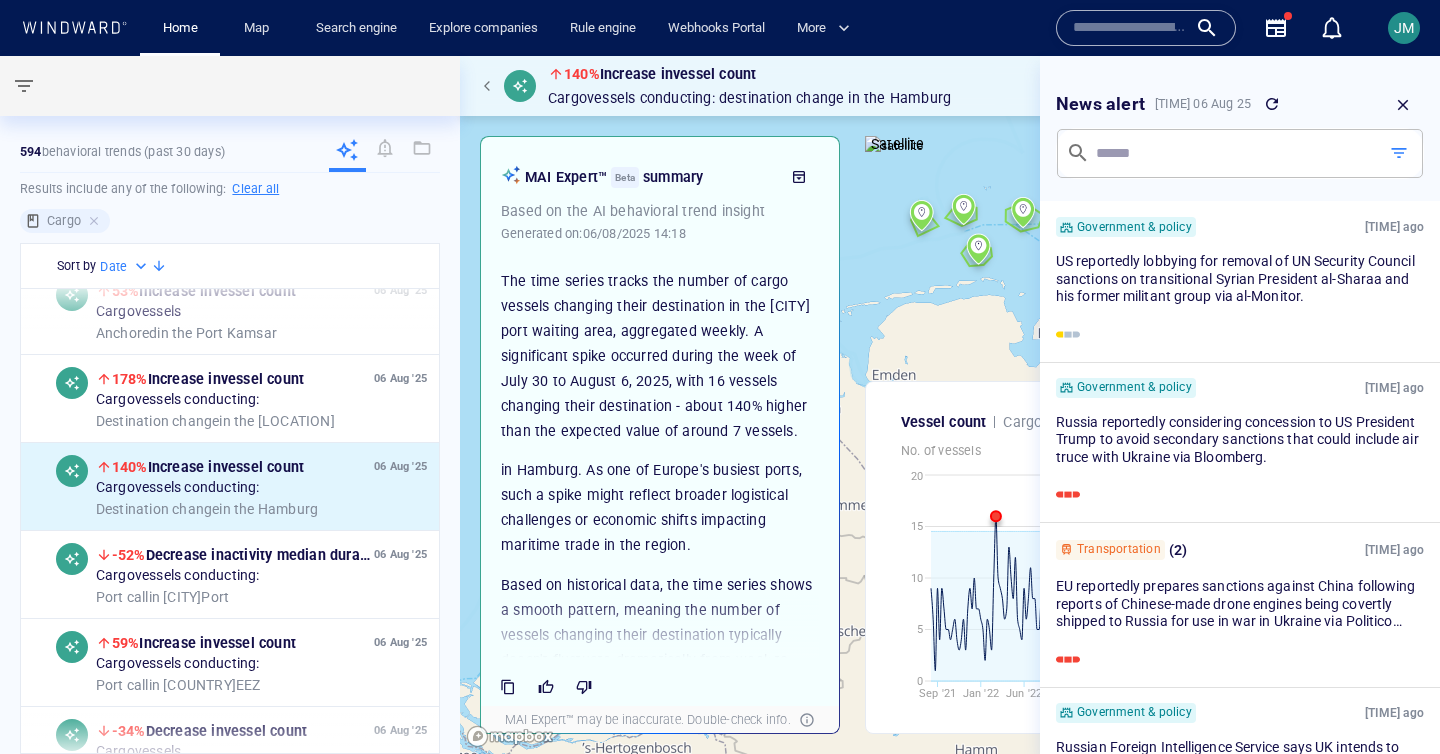 click 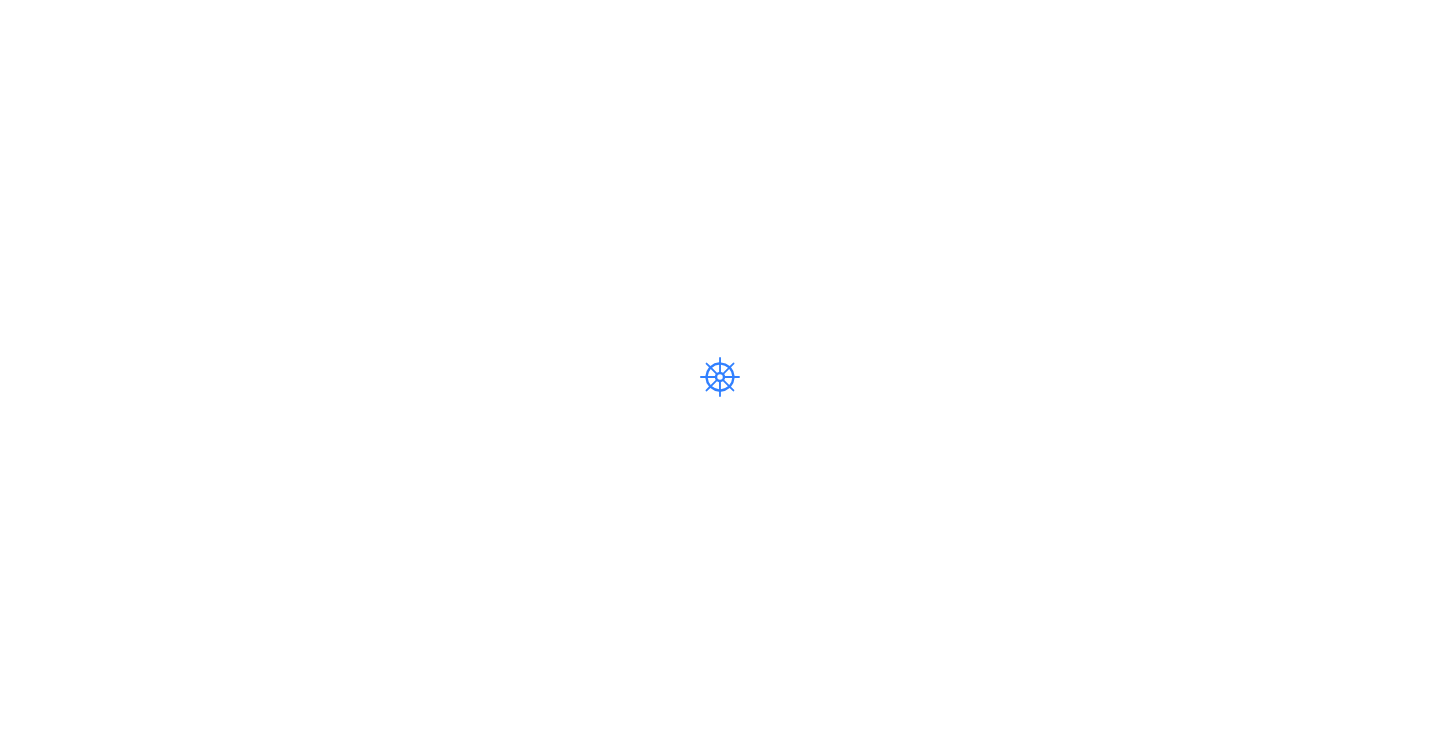 scroll, scrollTop: 0, scrollLeft: 0, axis: both 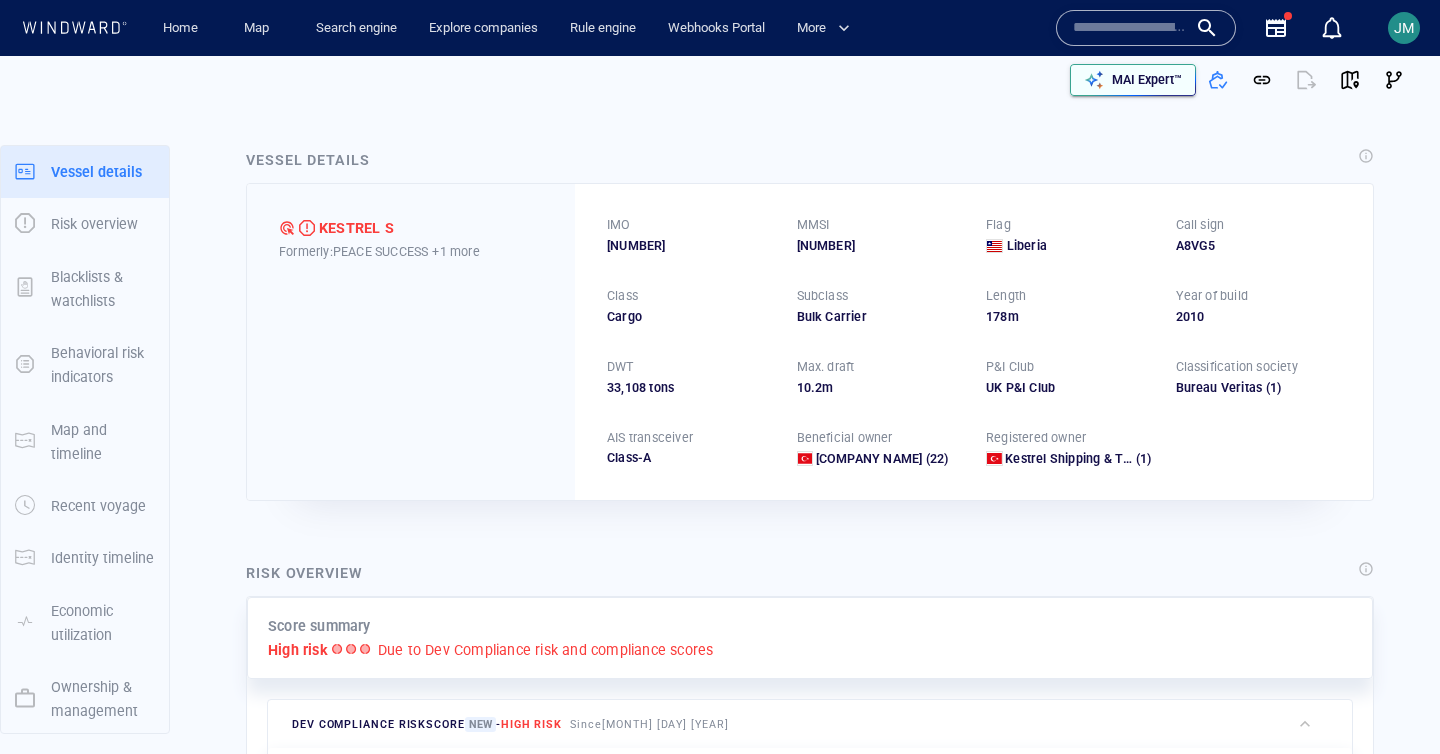 click on "MAI Expert™" at bounding box center (1147, 80) 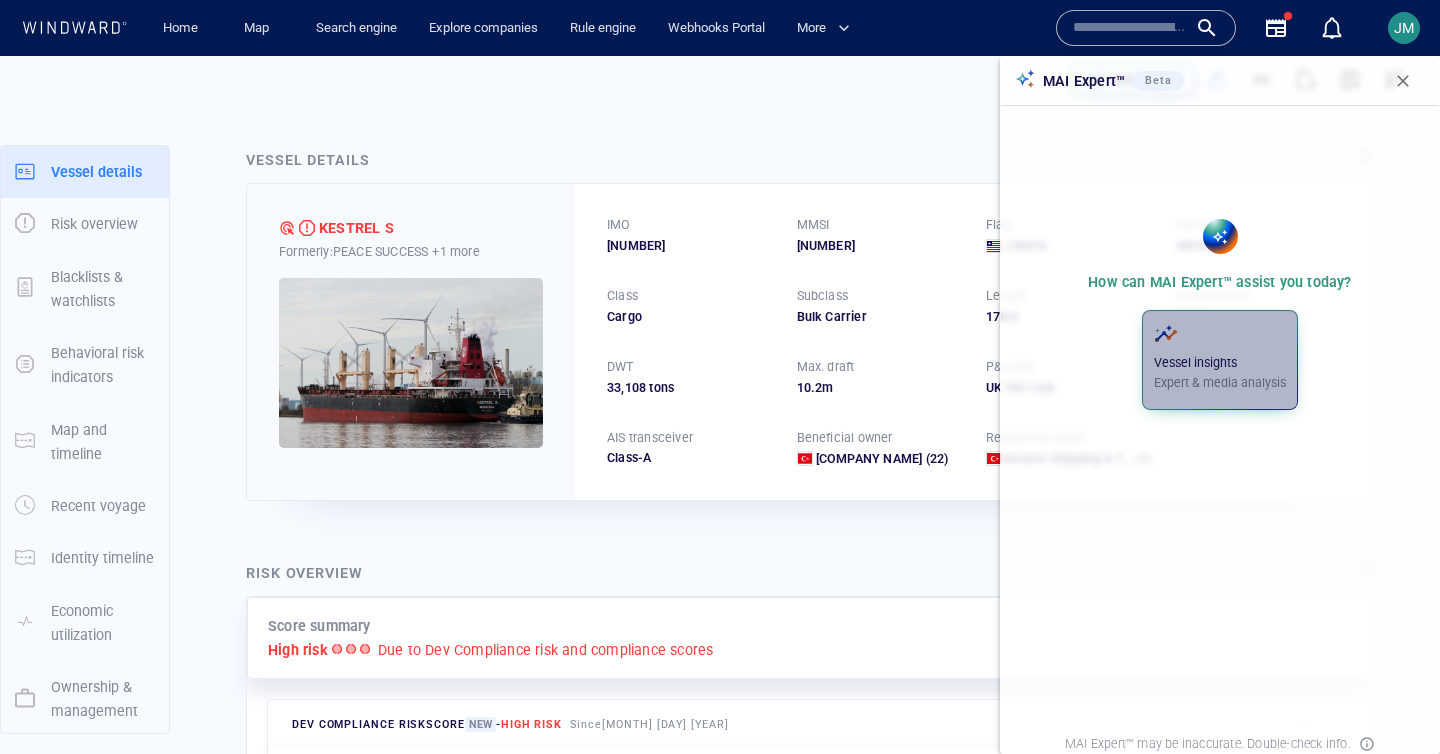 click on "Vessel insights" at bounding box center [1220, 363] 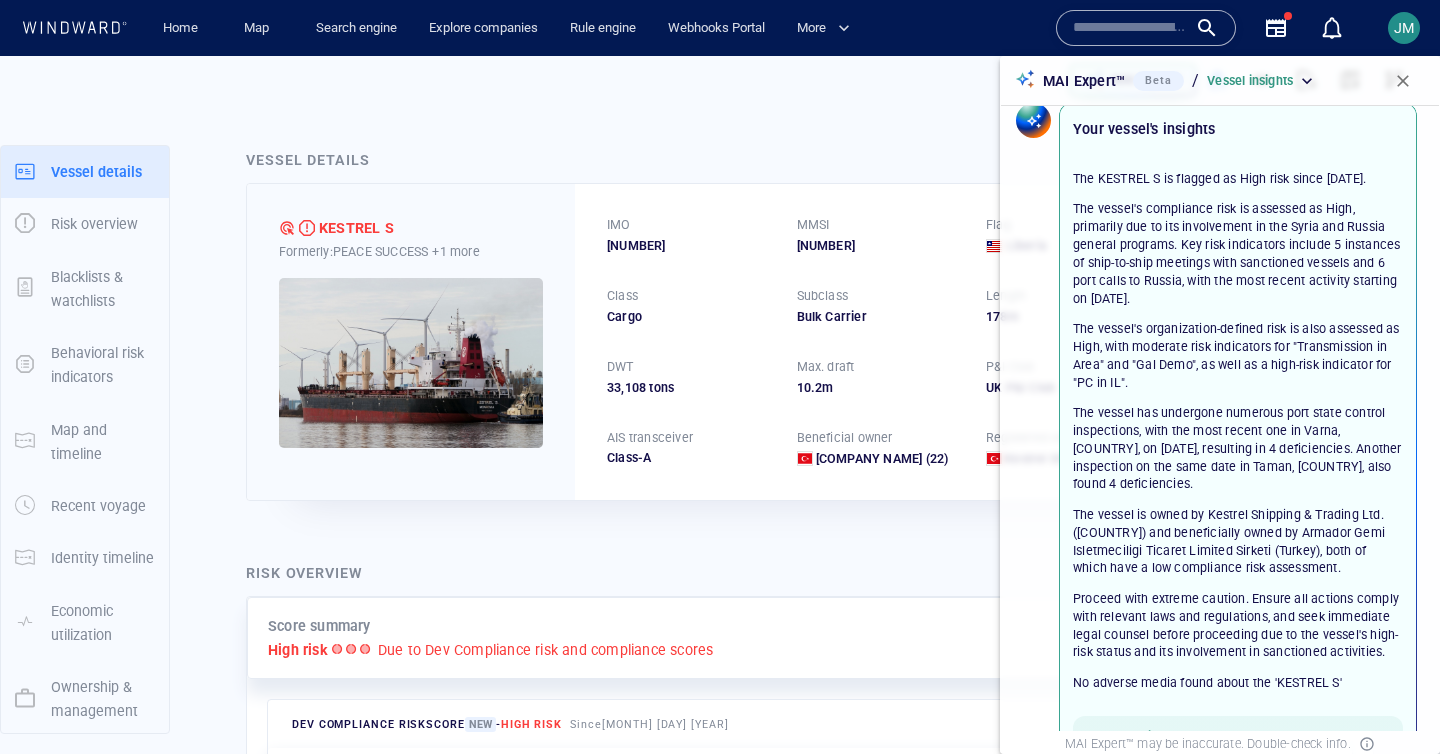 scroll, scrollTop: 21, scrollLeft: 0, axis: vertical 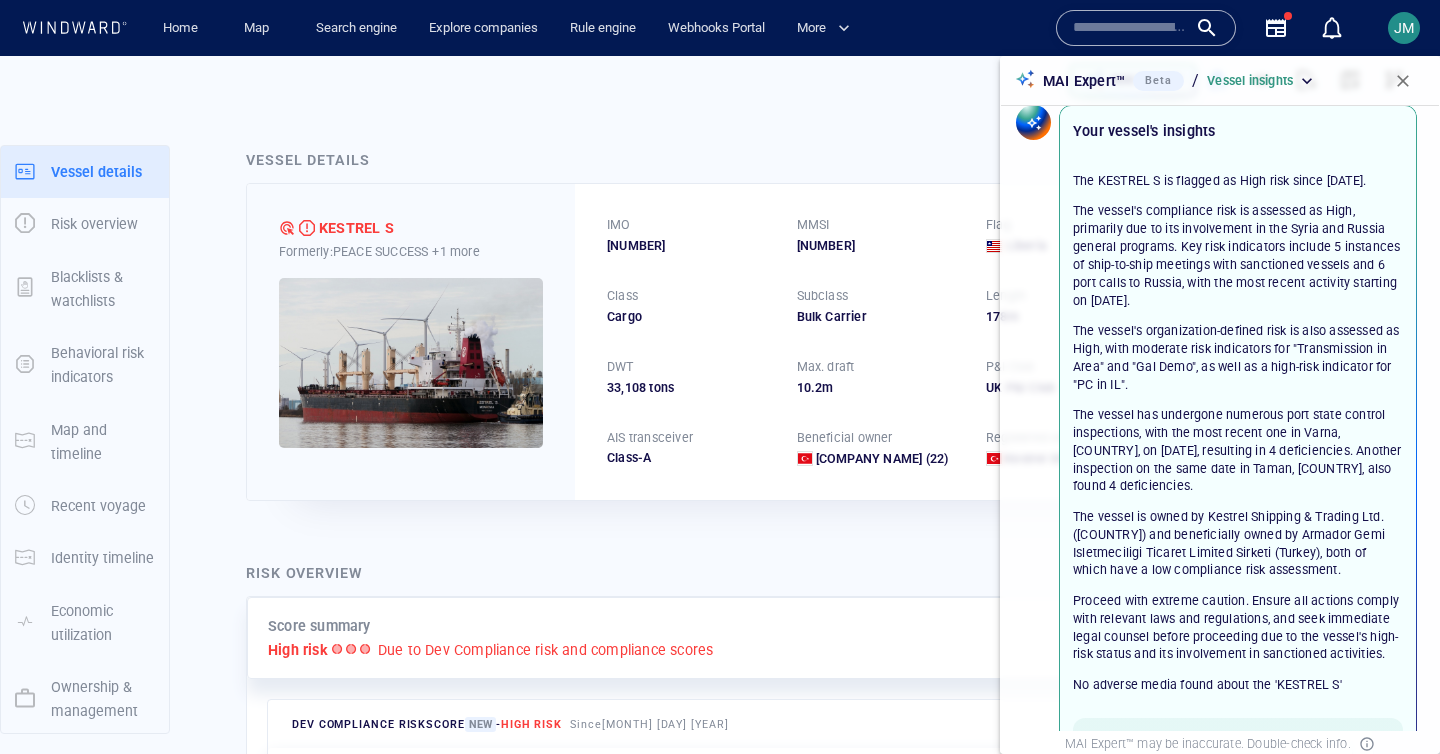 click at bounding box center [1403, 81] 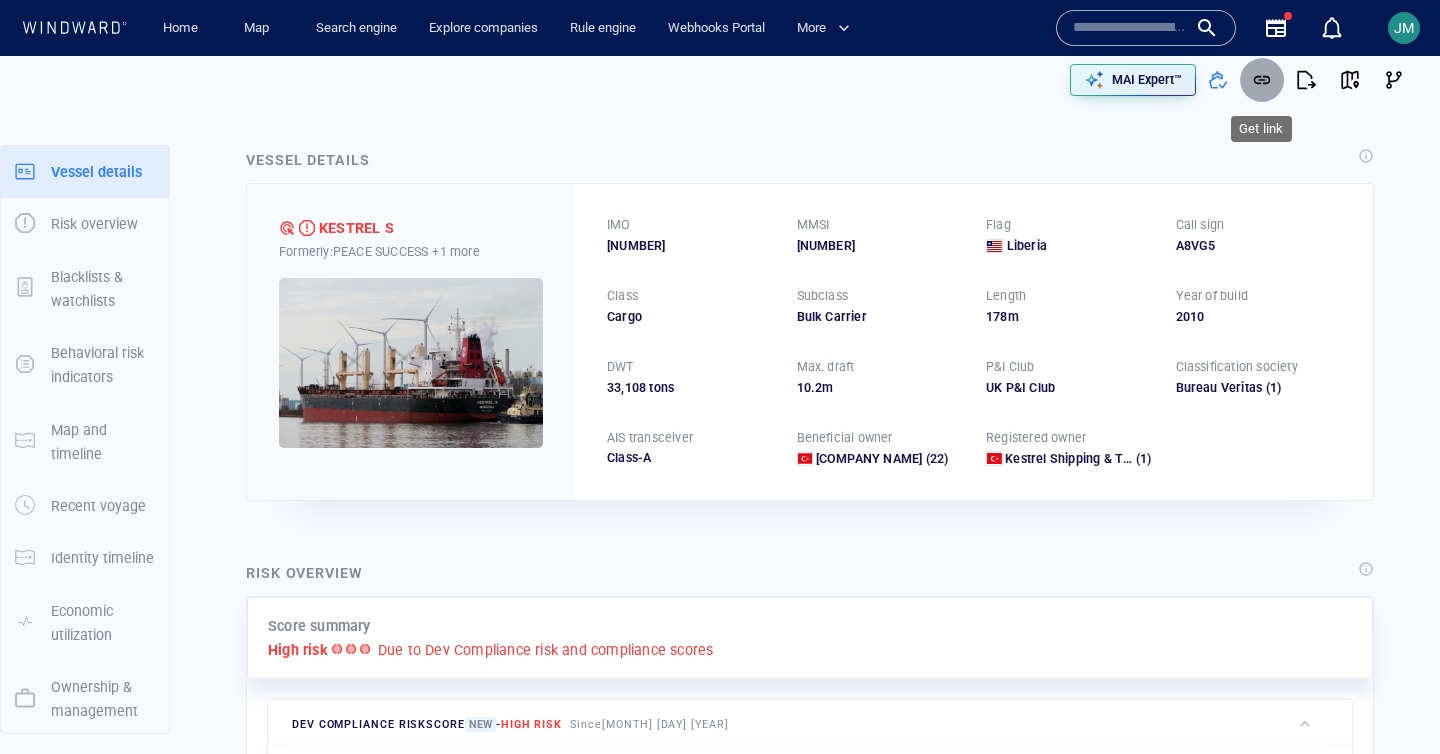 click at bounding box center (1262, 80) 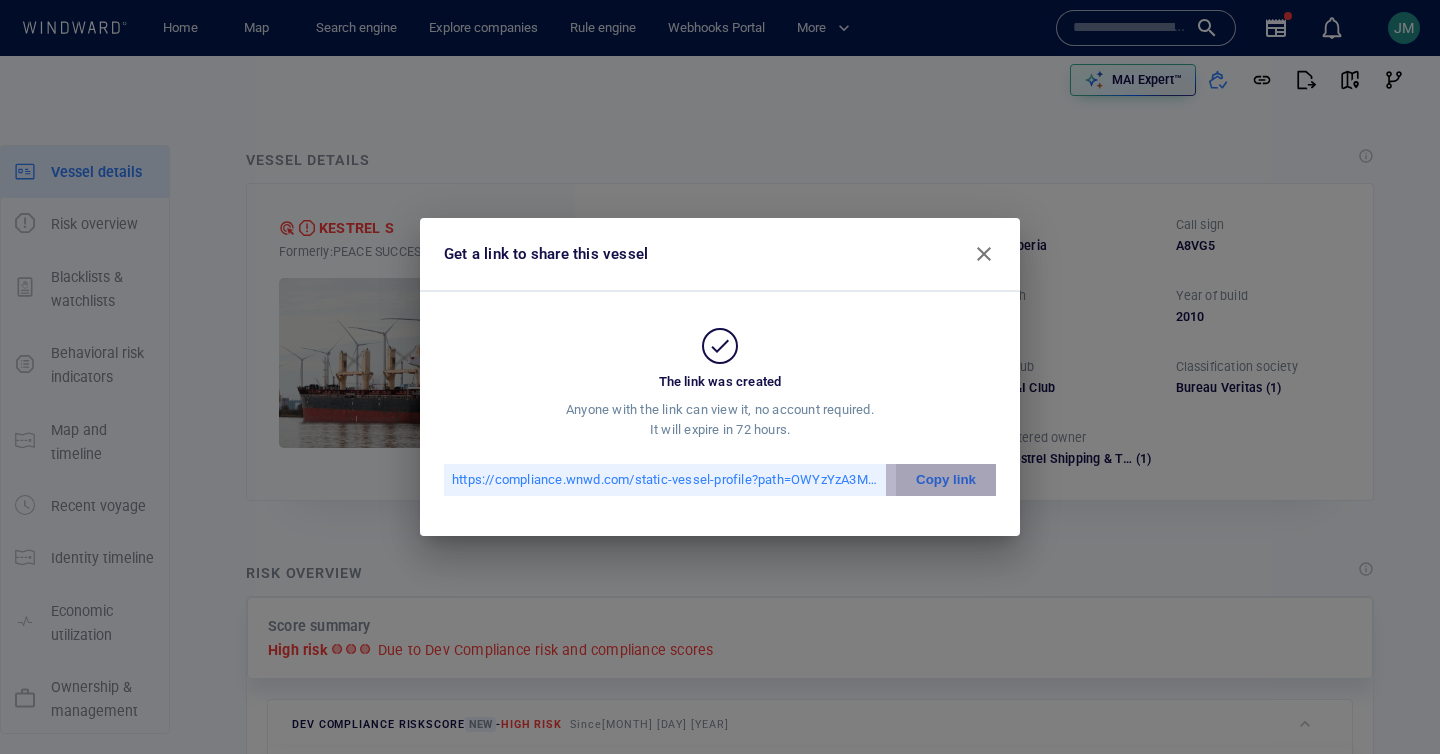 click on "Copy link" at bounding box center (946, 480) 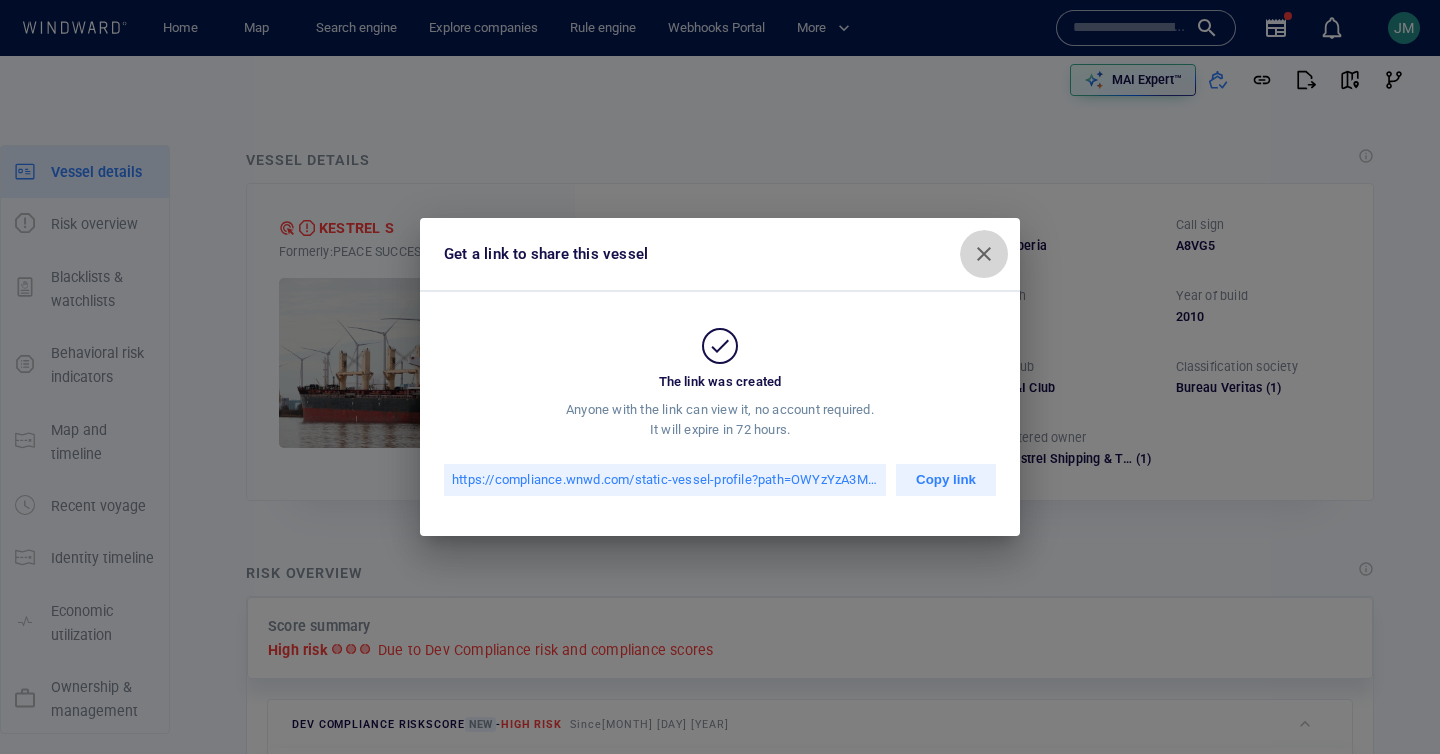 click at bounding box center [984, 254] 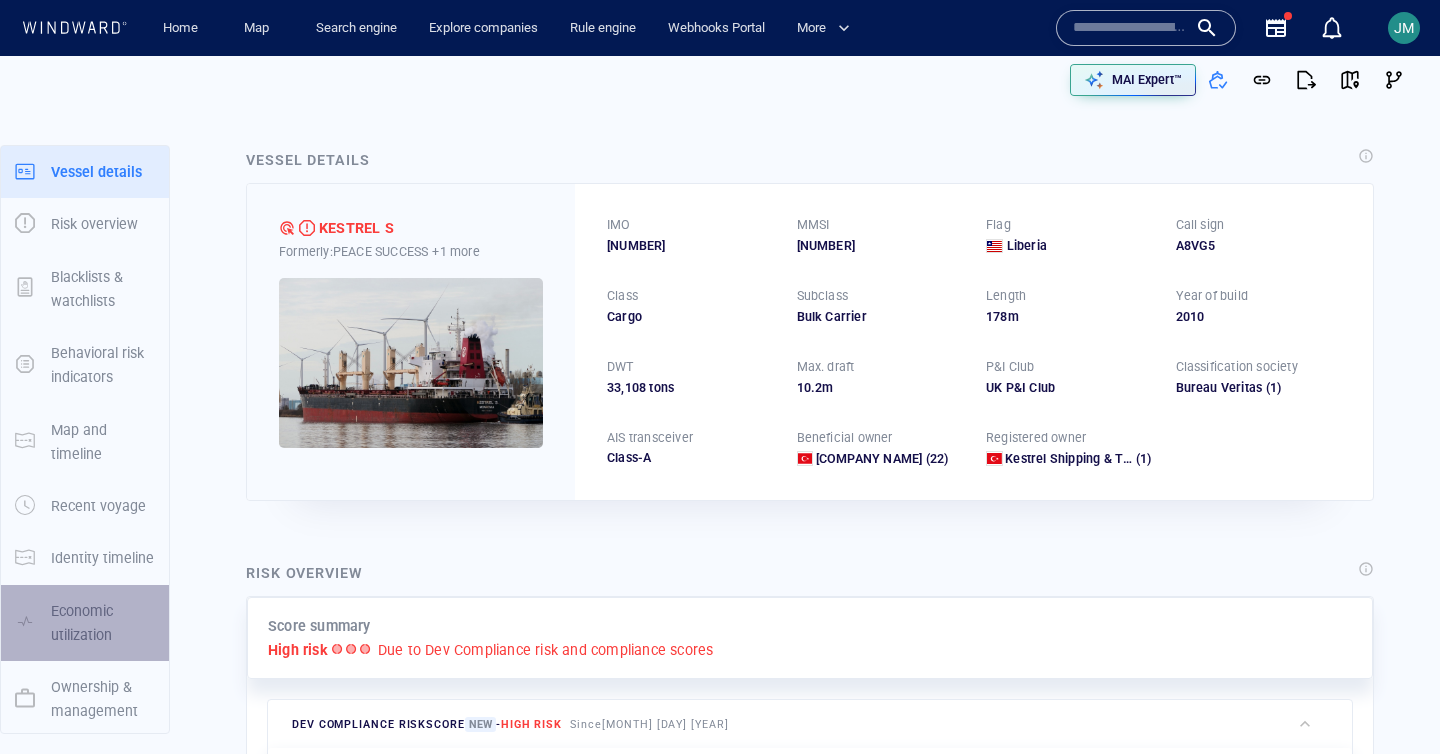 click on "Economic utilization" at bounding box center (103, 623) 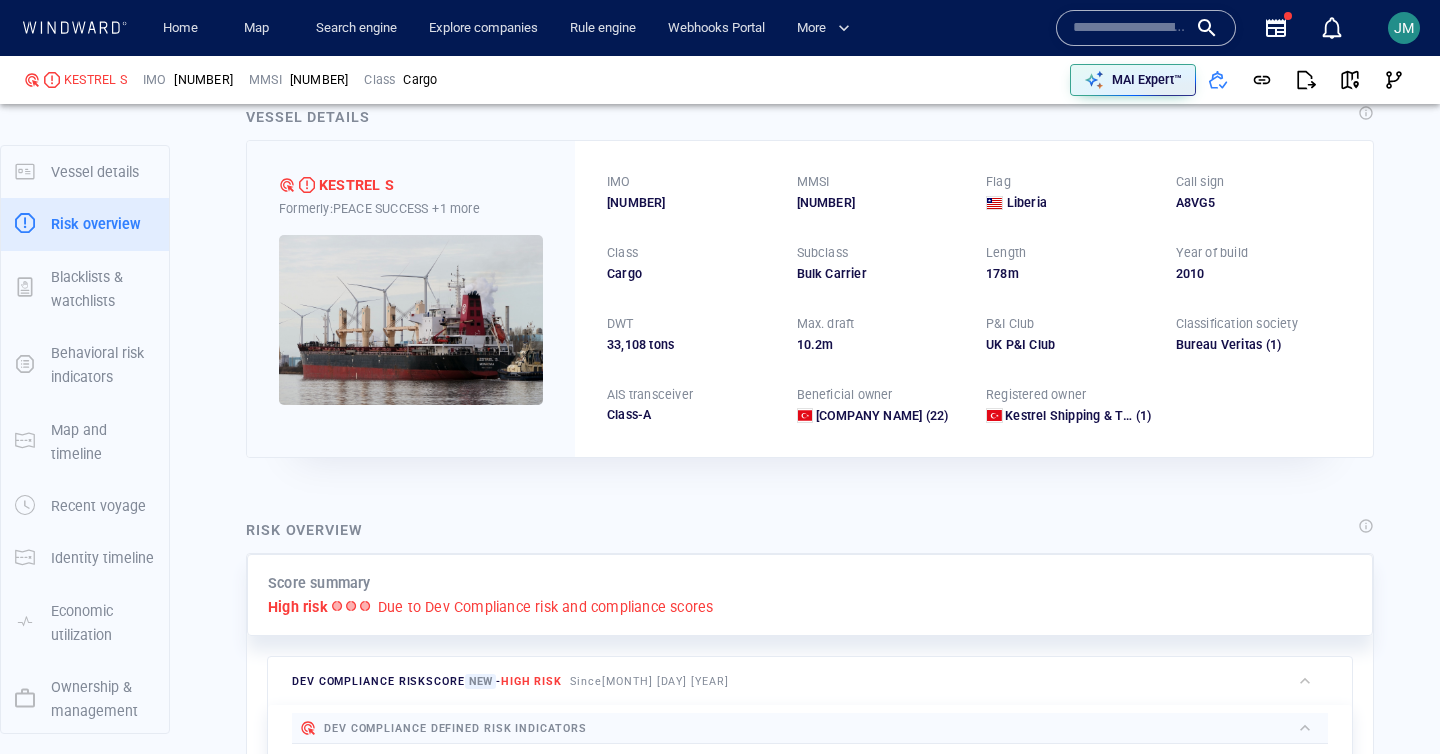 scroll, scrollTop: 525, scrollLeft: 0, axis: vertical 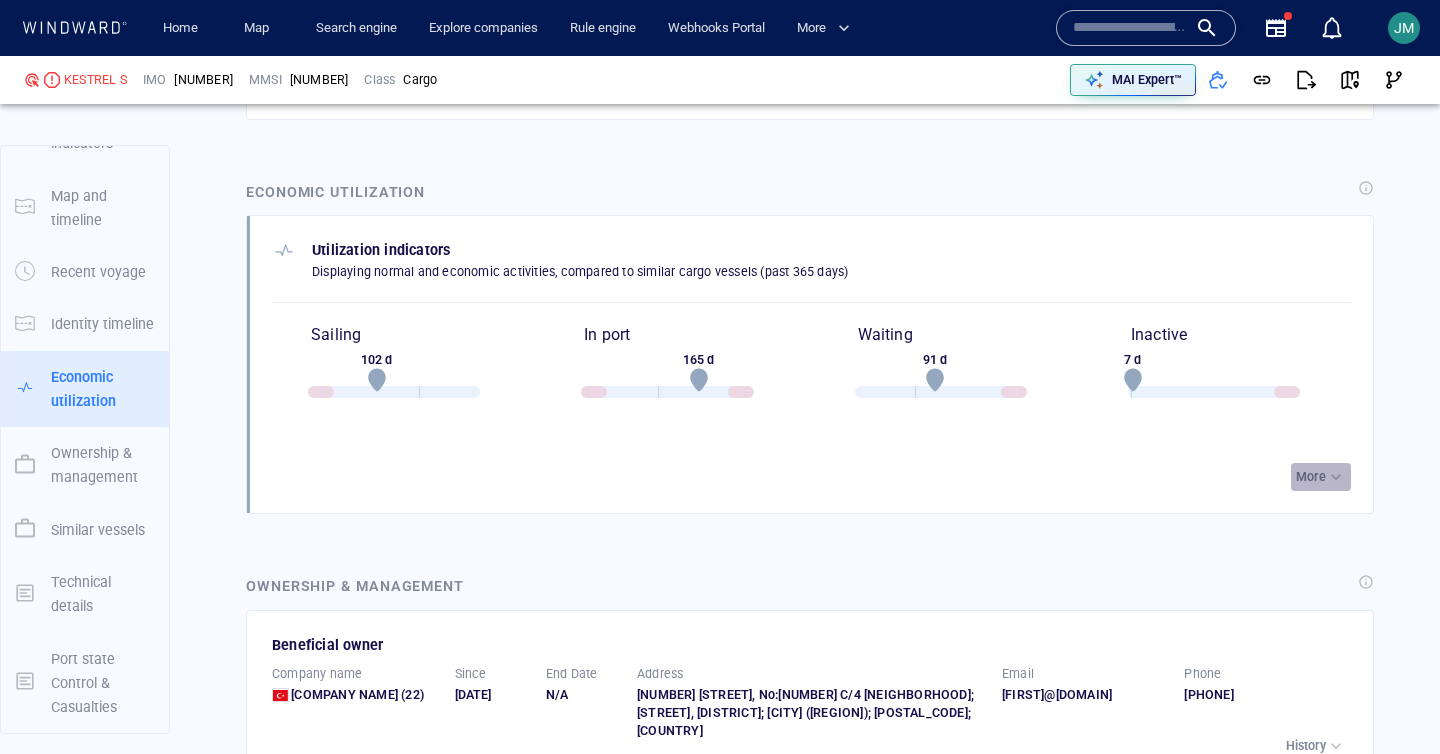 click on "More" at bounding box center [1311, 477] 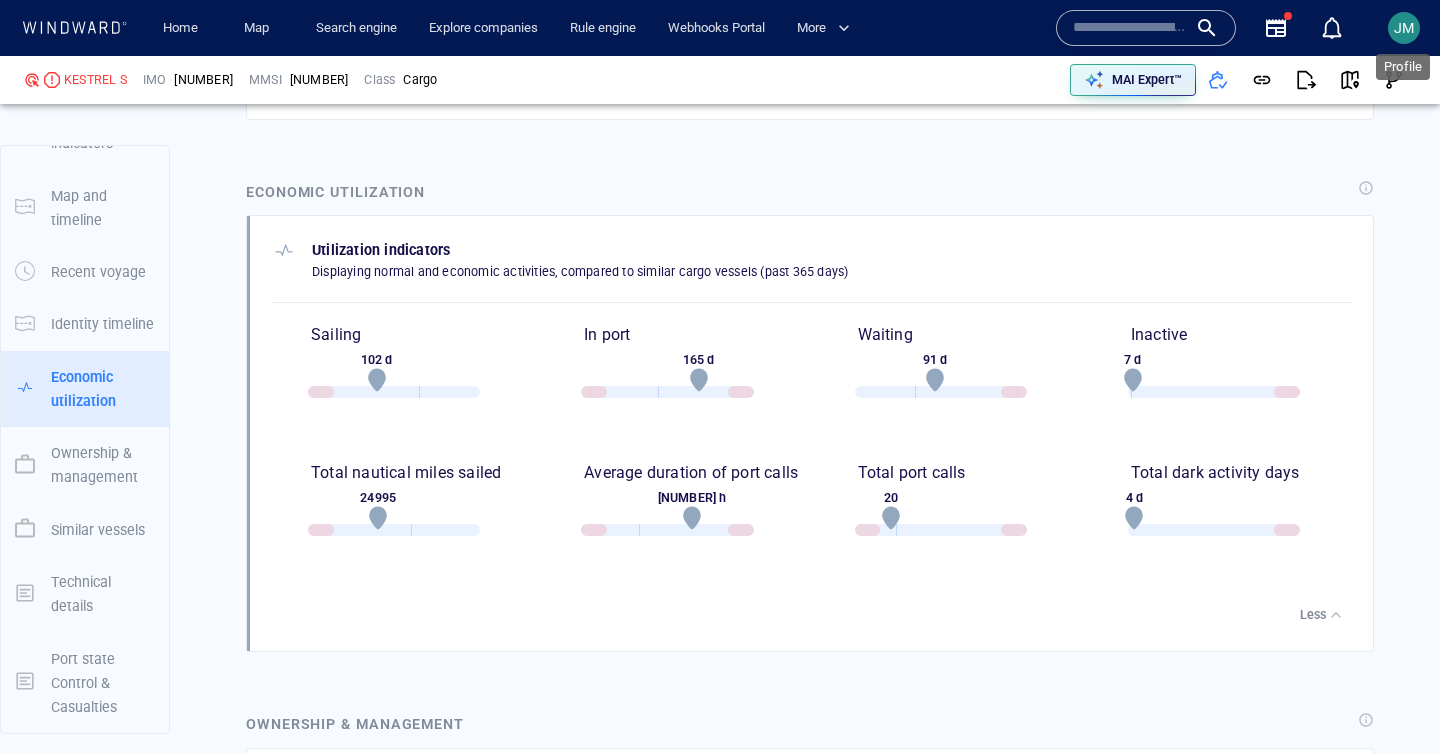 click on "JM" at bounding box center (1404, 28) 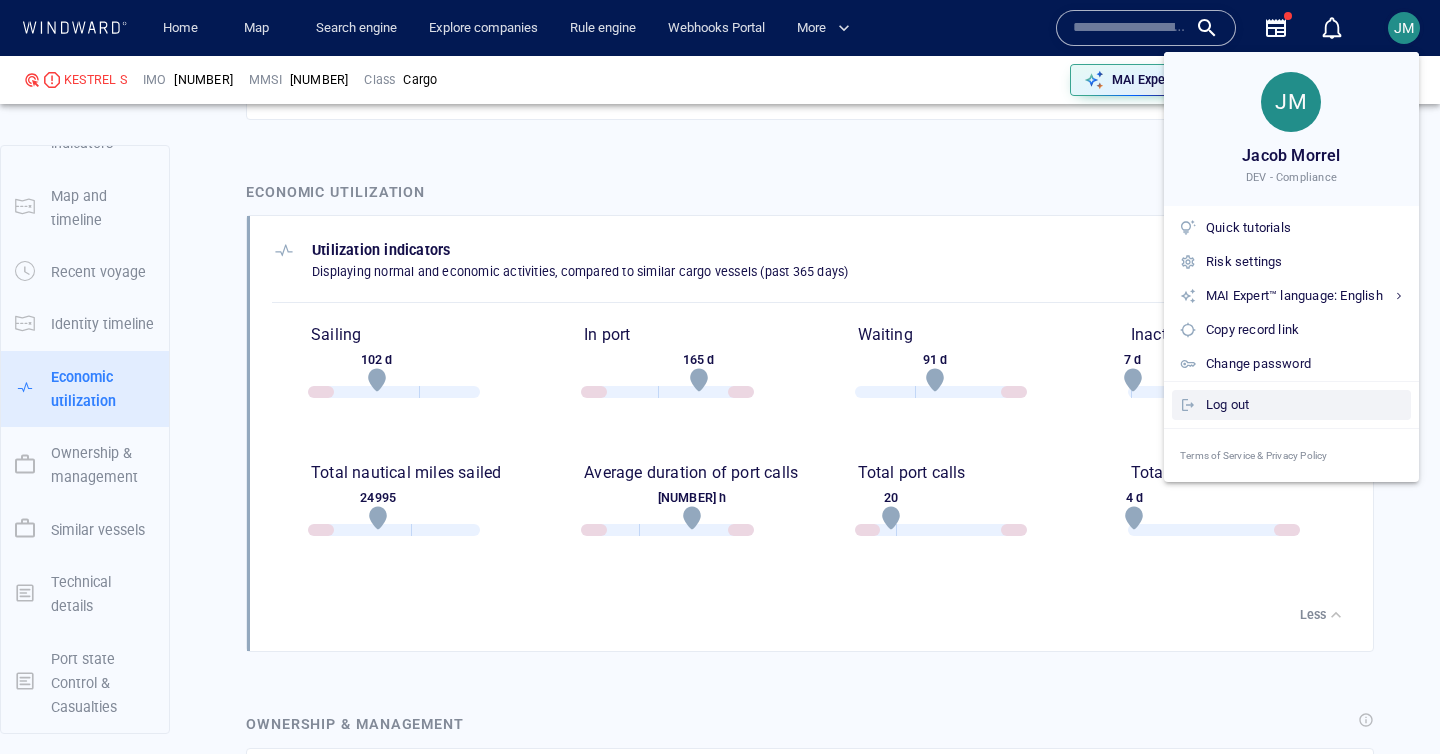 click on "Log out" at bounding box center [1304, 405] 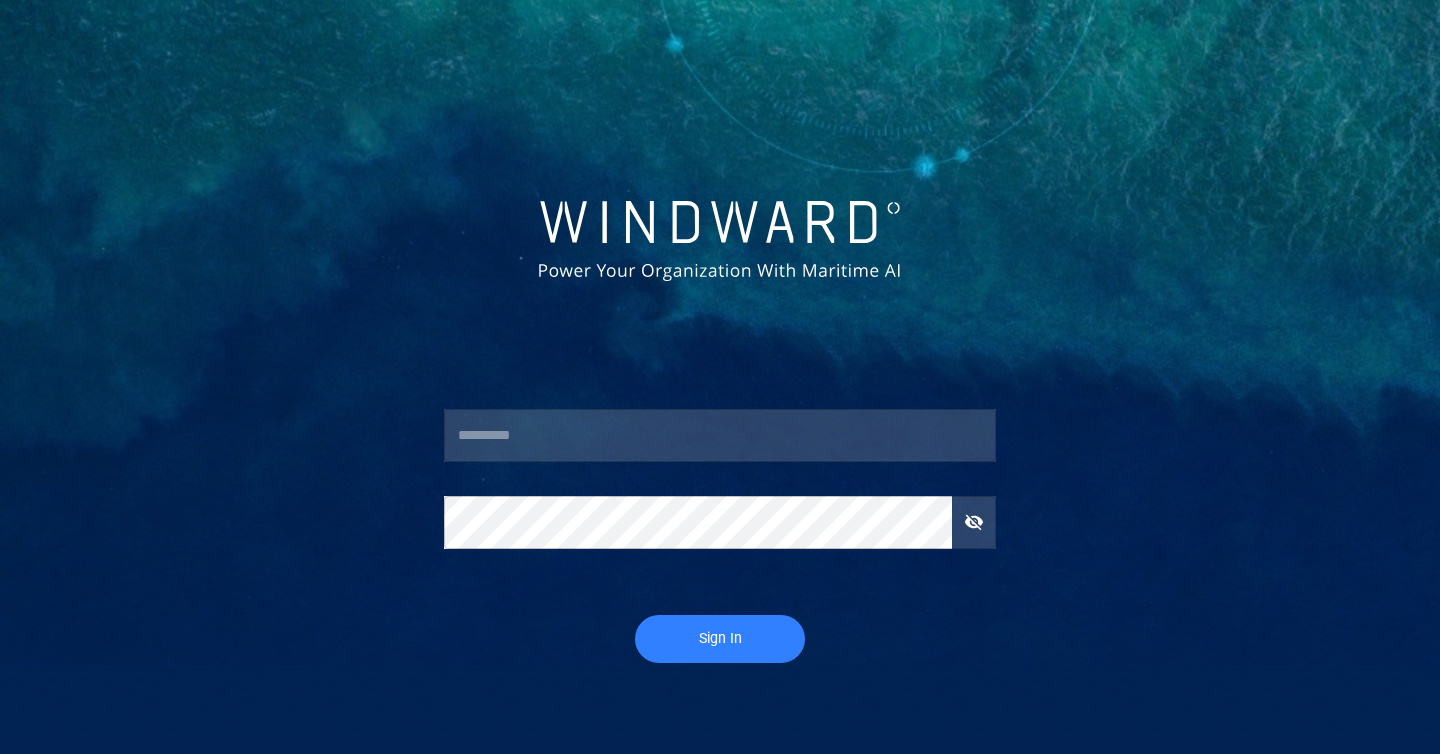 click at bounding box center (720, 436) 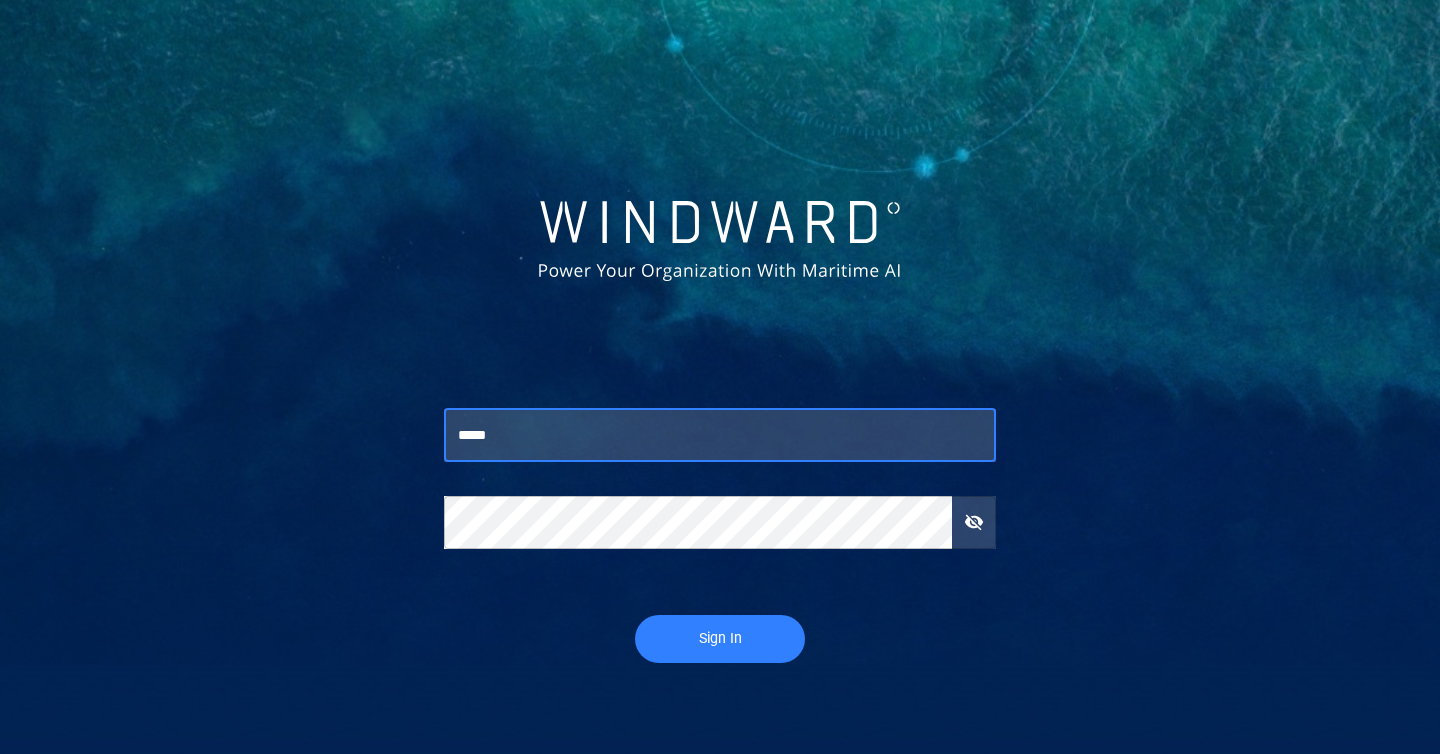 type on "*****" 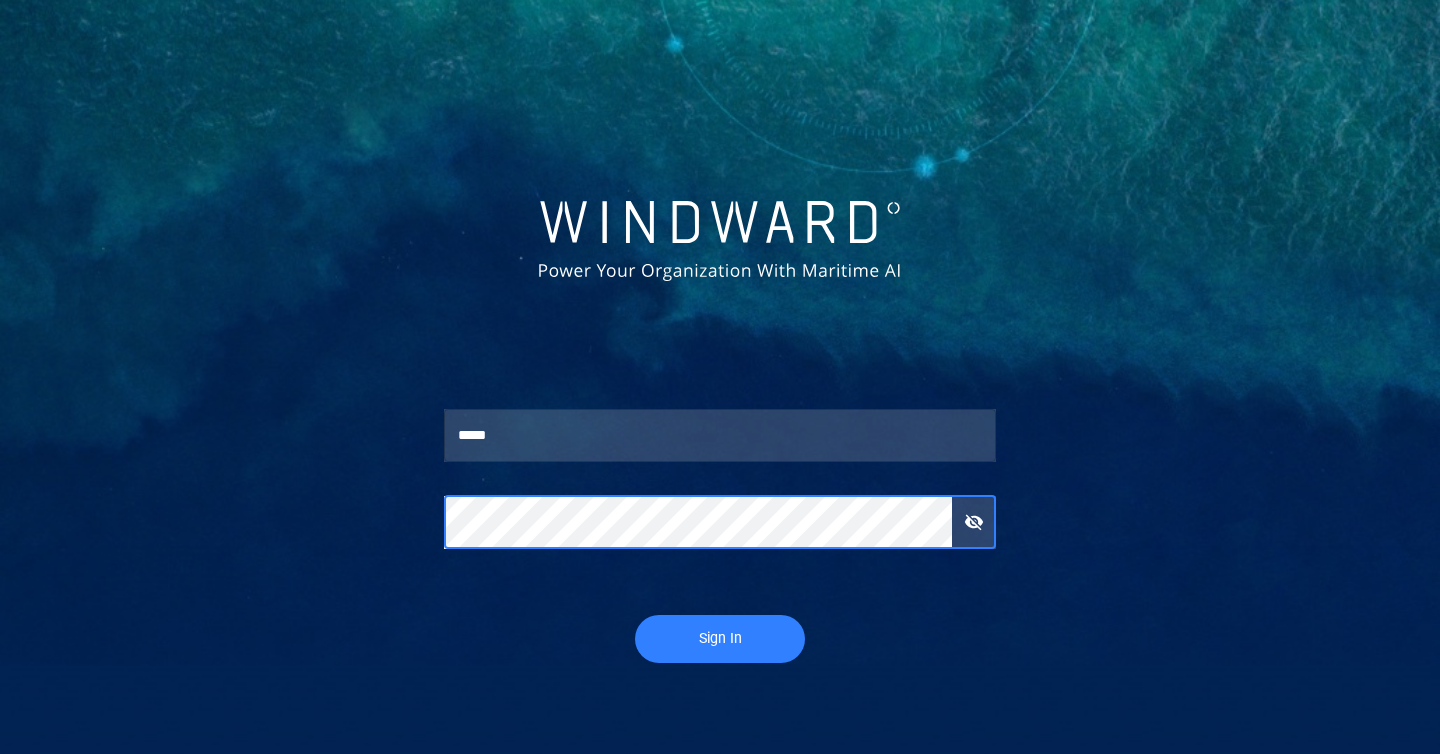 click on "Sign In" at bounding box center [720, 639] 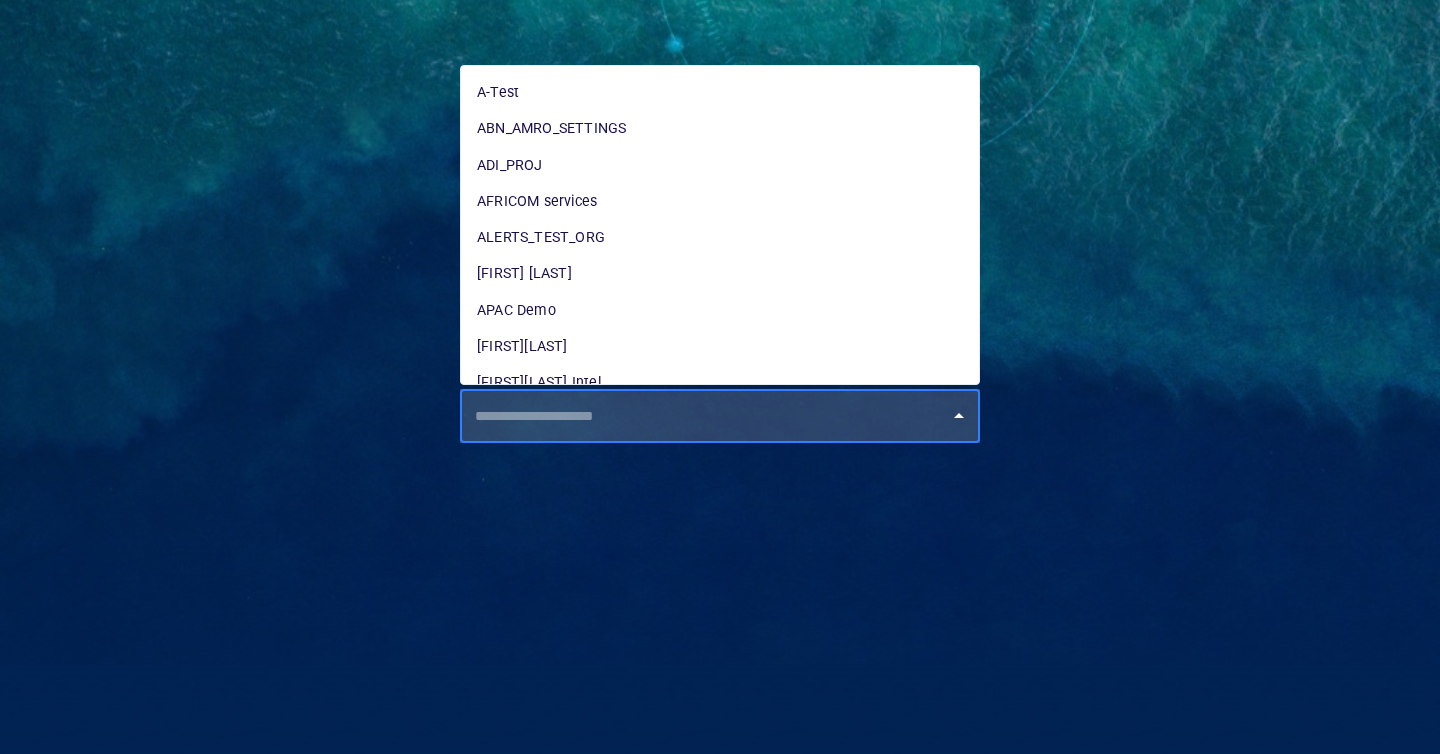 click at bounding box center [724, 416] 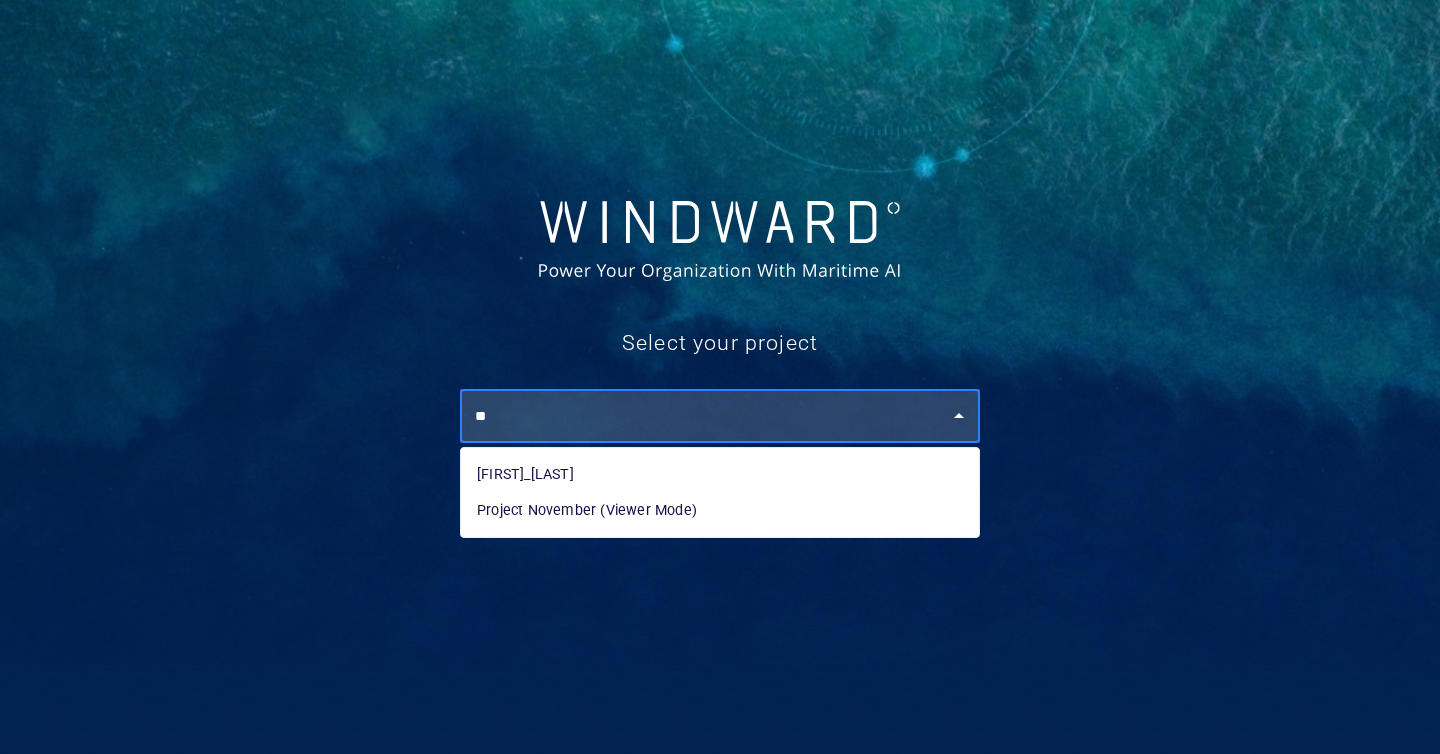 type on "*" 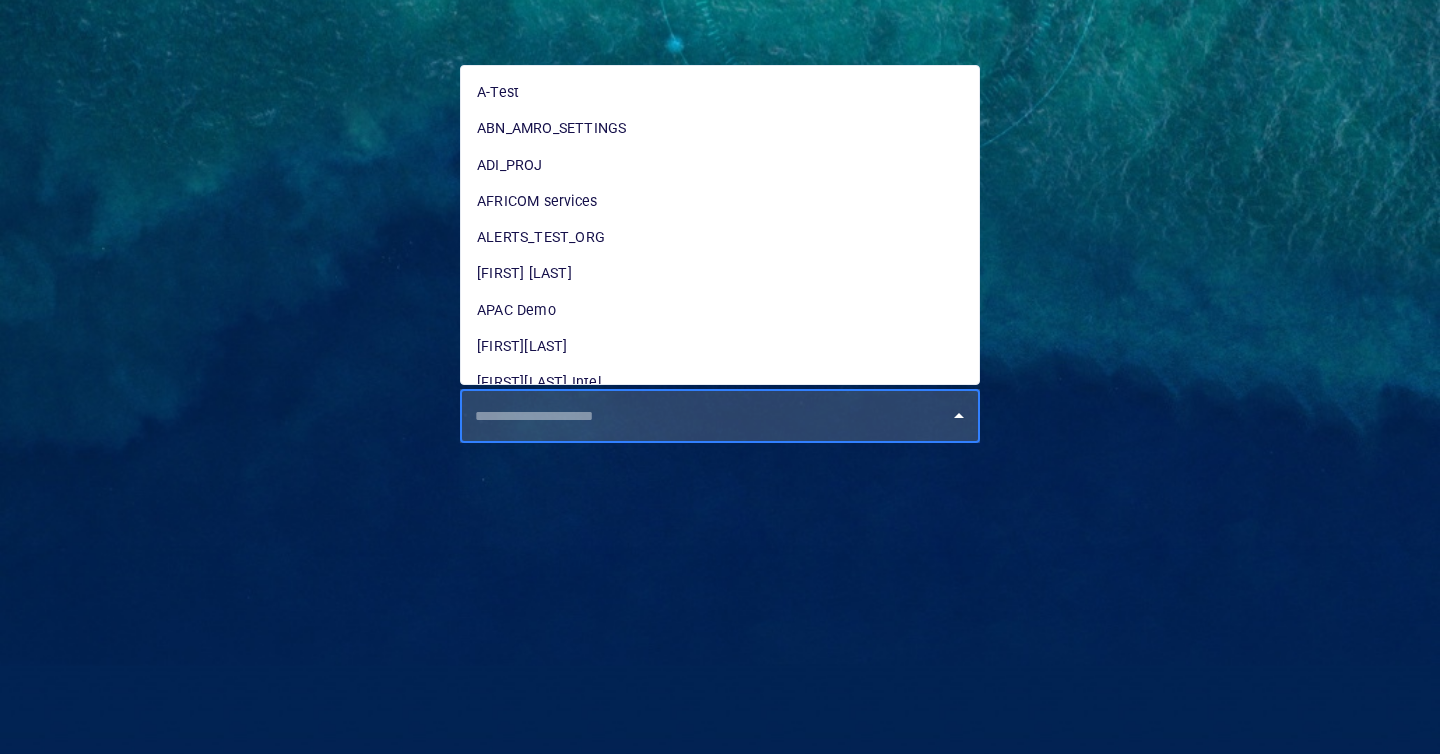 type on "*" 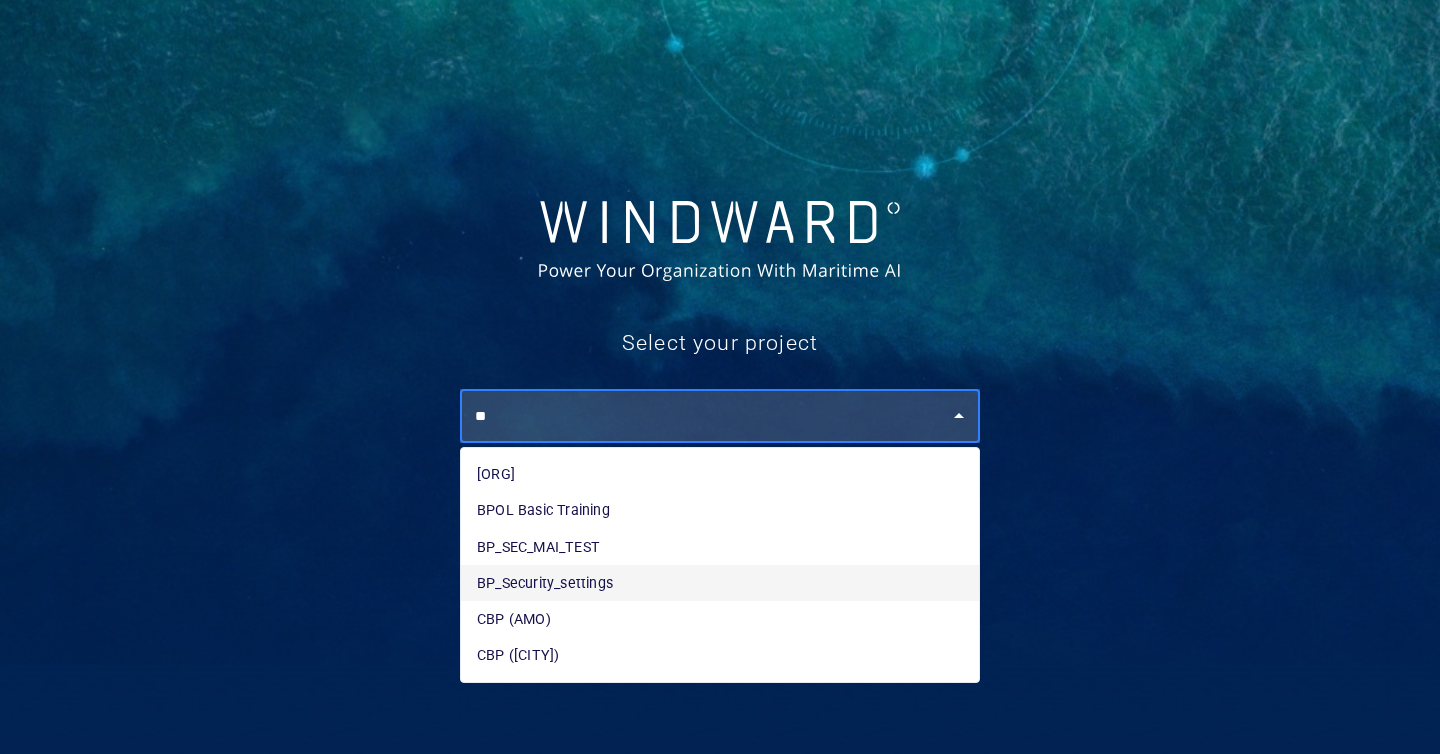 click on "BP_Security_settings" at bounding box center [720, 583] 